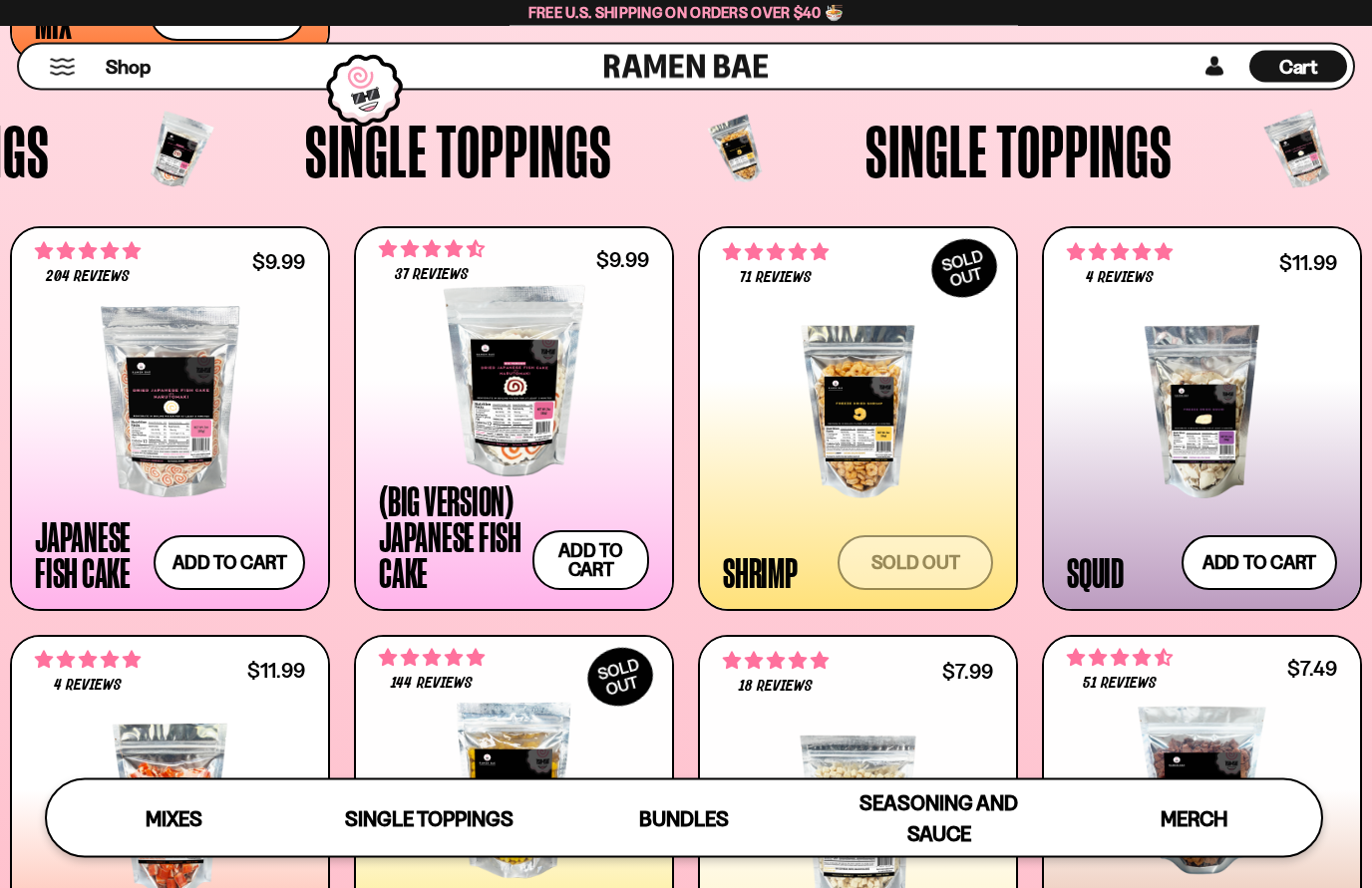 scroll, scrollTop: 1567, scrollLeft: 0, axis: vertical 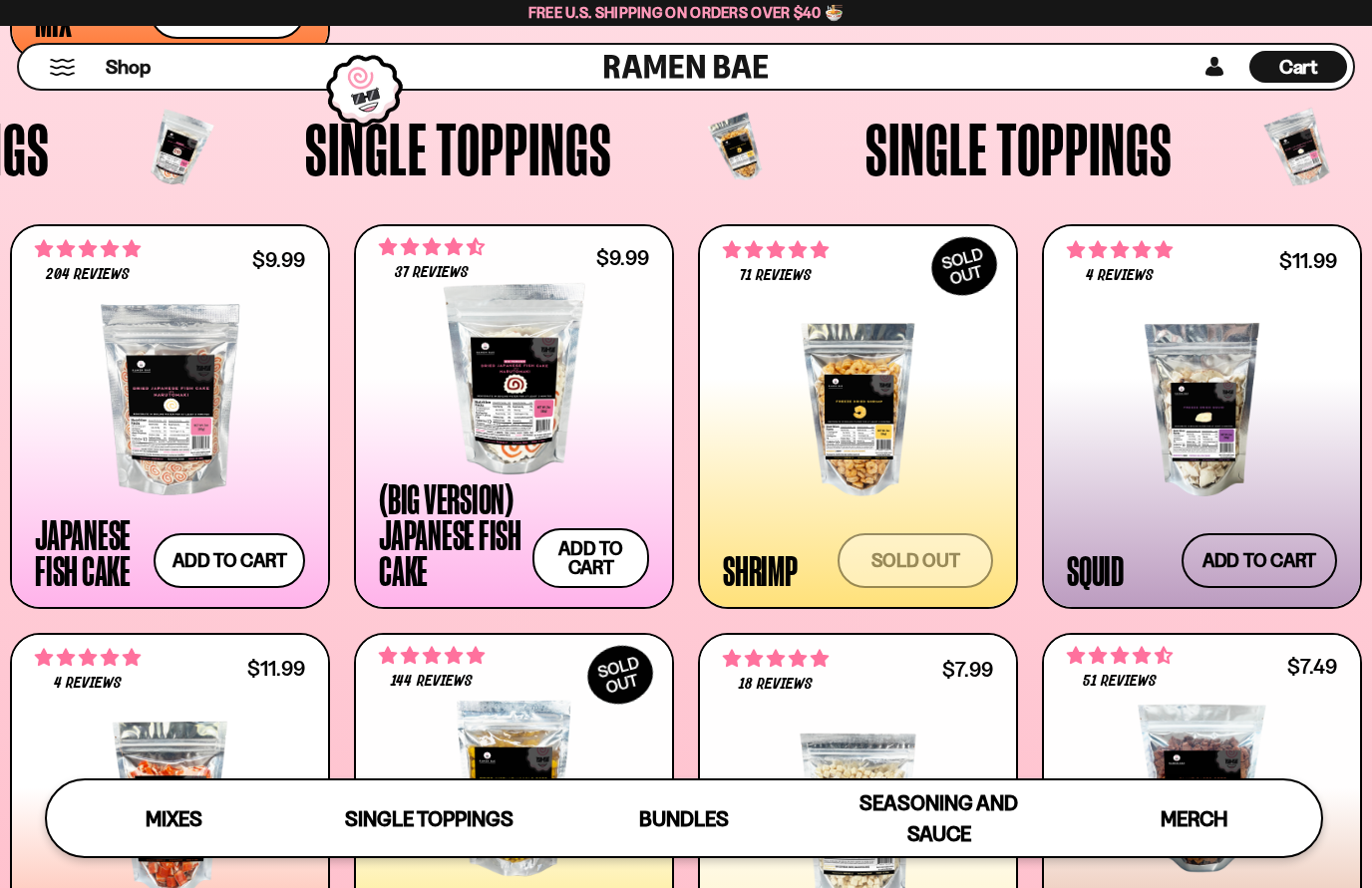 click on "Add to cart
Add
—
Regular price
$11.99
Regular price
Sale price
$11.99
Unit price
/
per" at bounding box center (1259, 560) 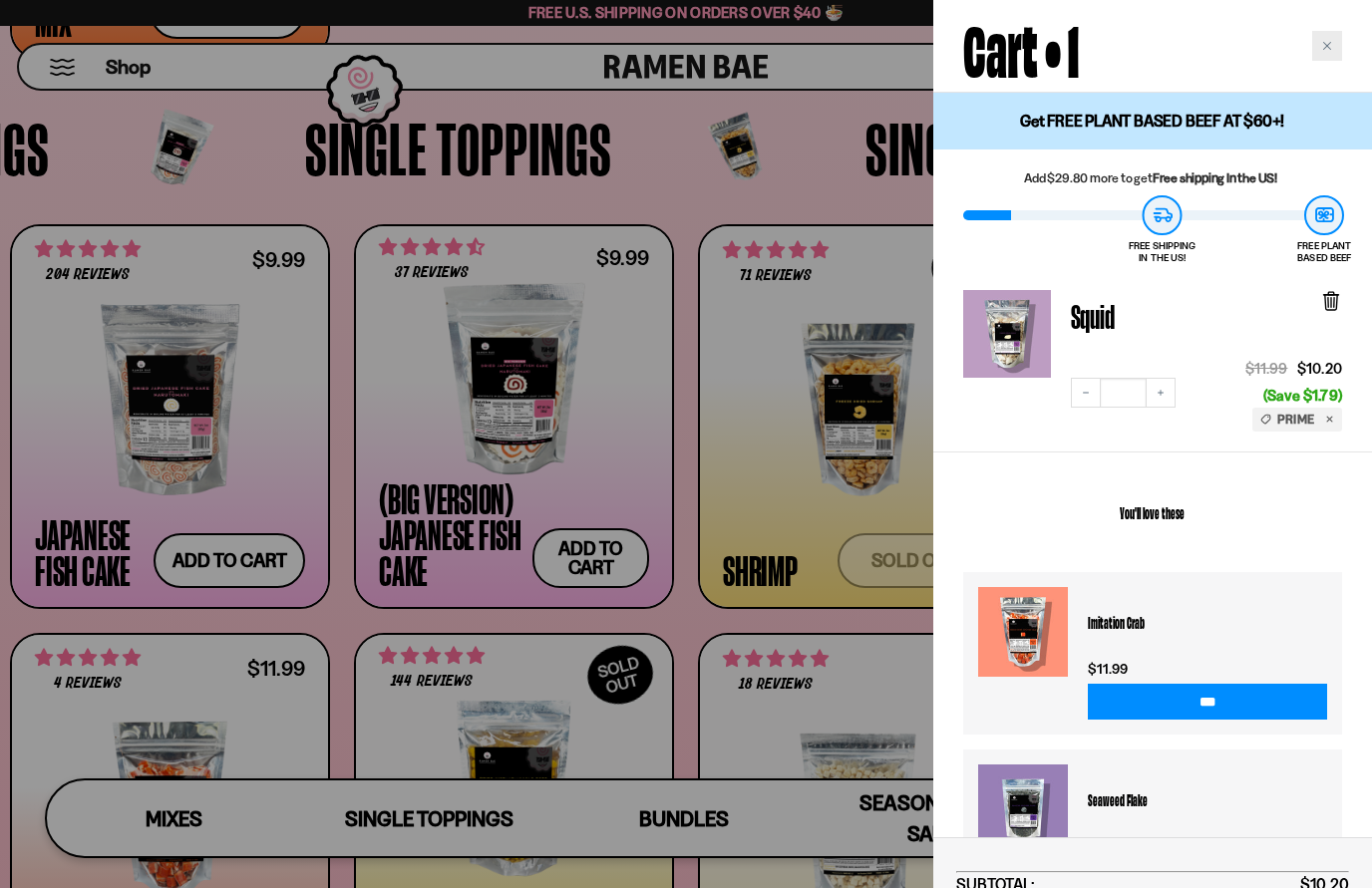 click at bounding box center (1327, 46) 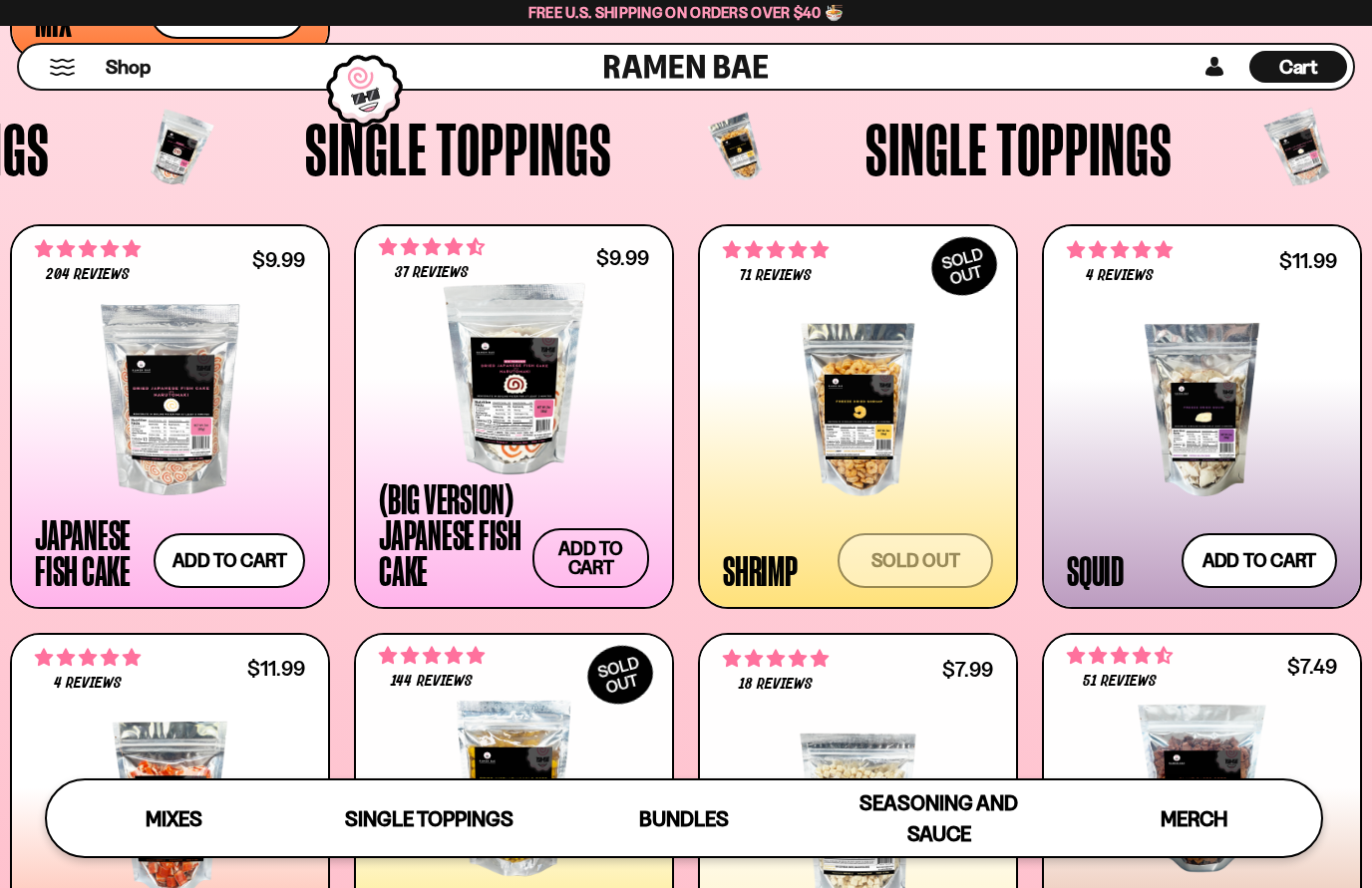 click on "Add to cart
Add
—
Regular price
$9.99
Regular price
Sale price
$9.99
Unit price
/
per" at bounding box center (590, 558) 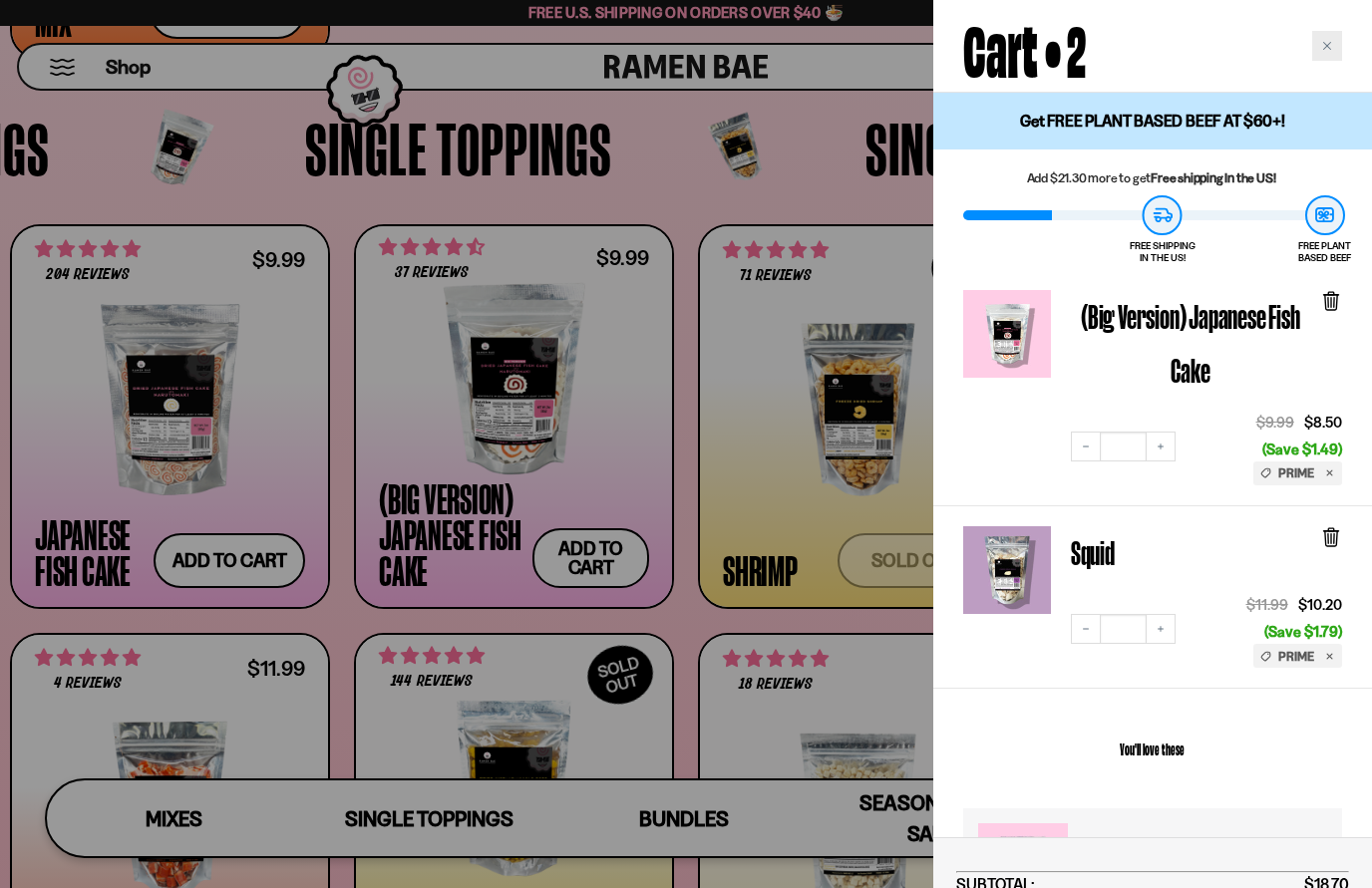 click at bounding box center [1327, 46] 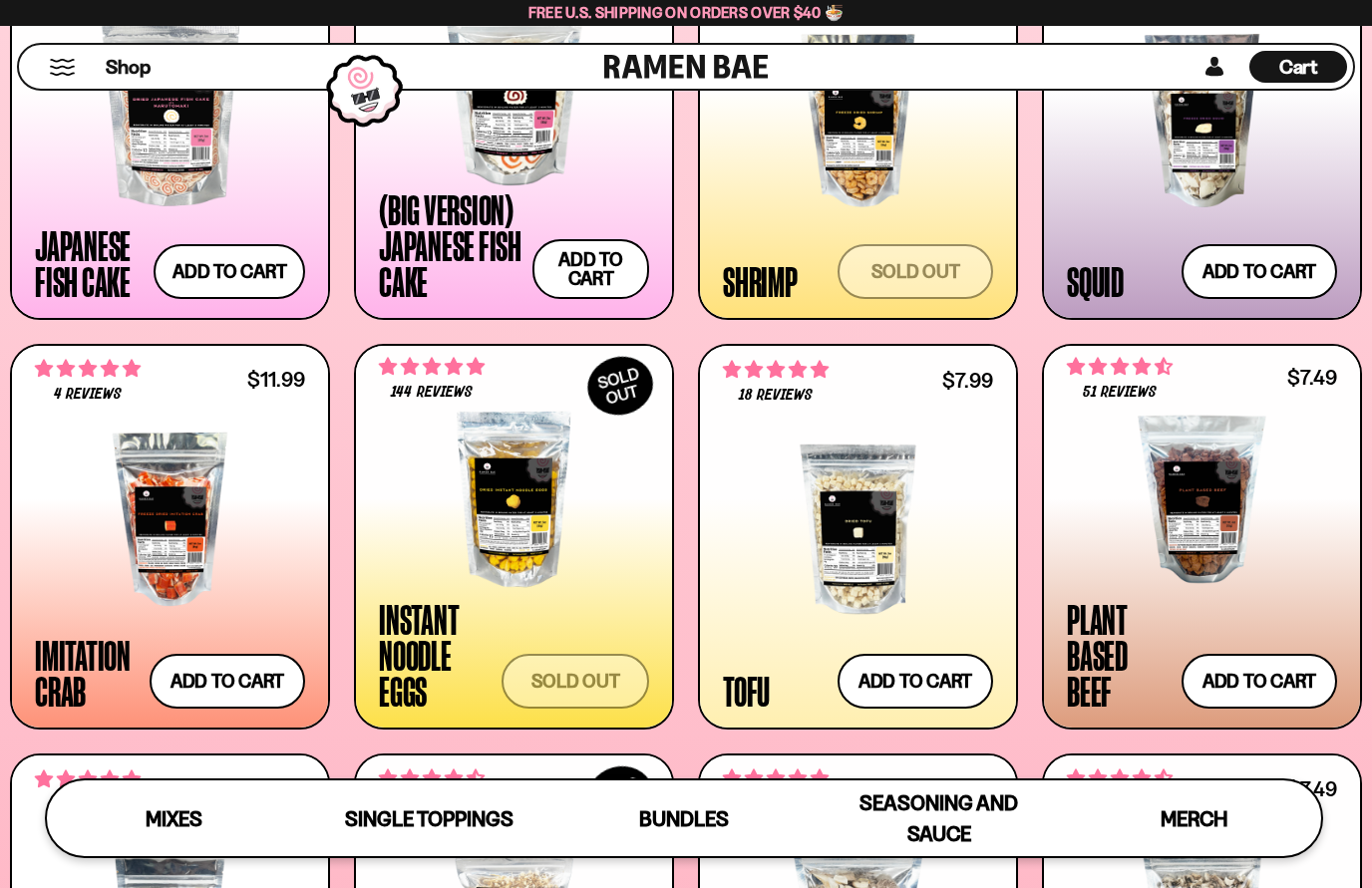 scroll, scrollTop: 1858, scrollLeft: 0, axis: vertical 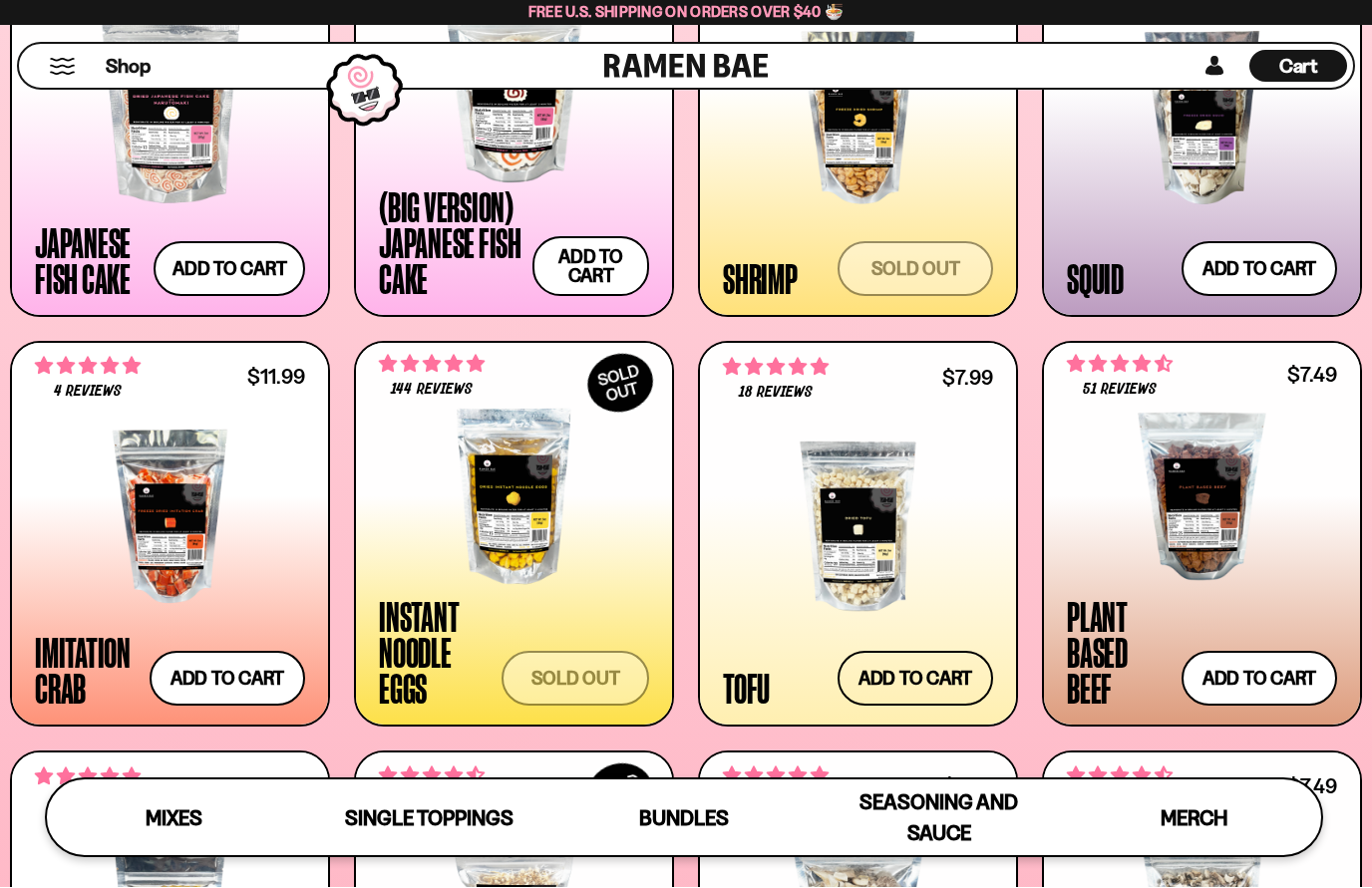 click on "Add to cart
Add
—
Regular price
$7.99
Regular price
Sale price
$7.99
Unit price
/
per" at bounding box center (915, 679) 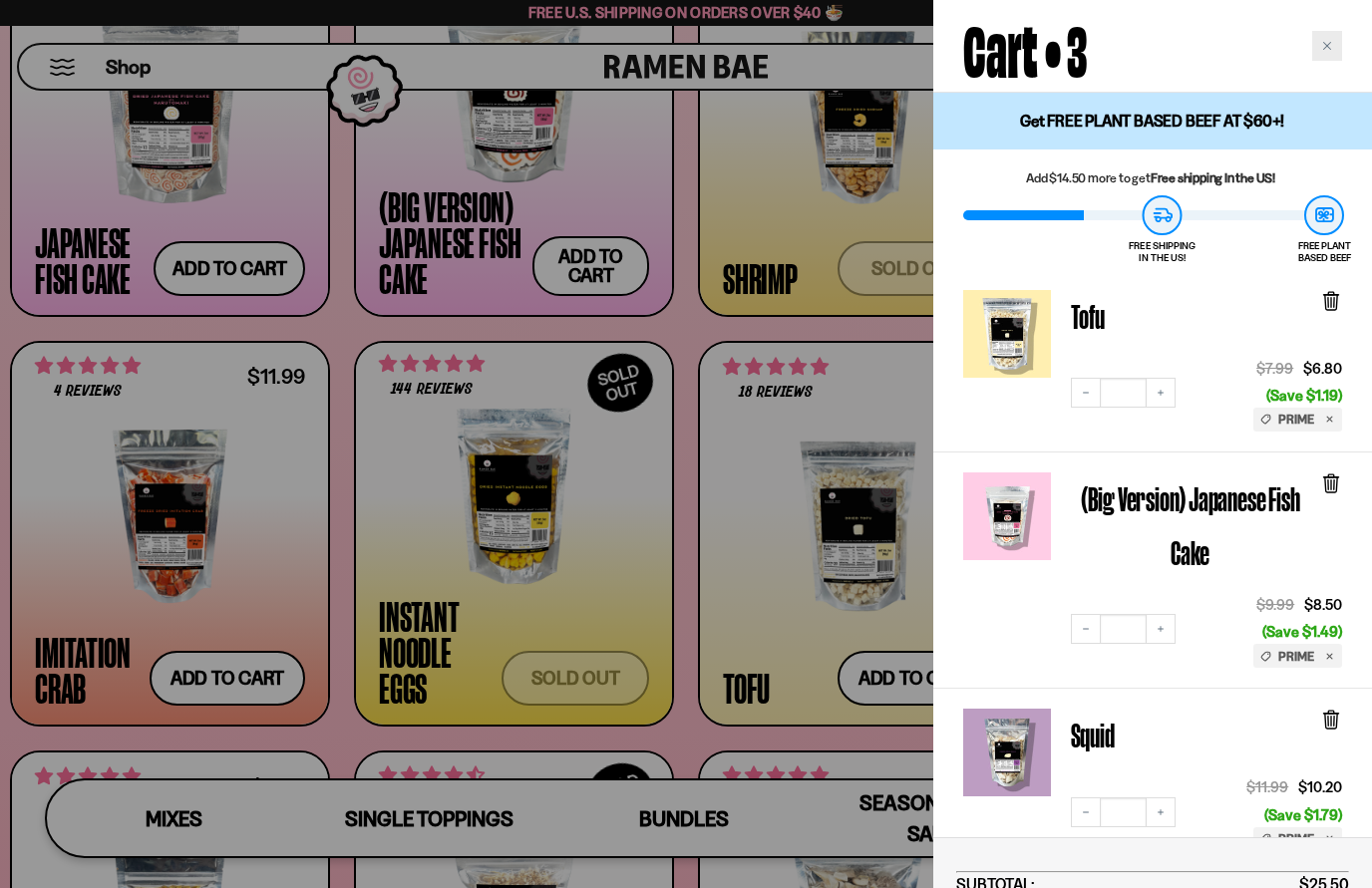 click at bounding box center [1327, 46] 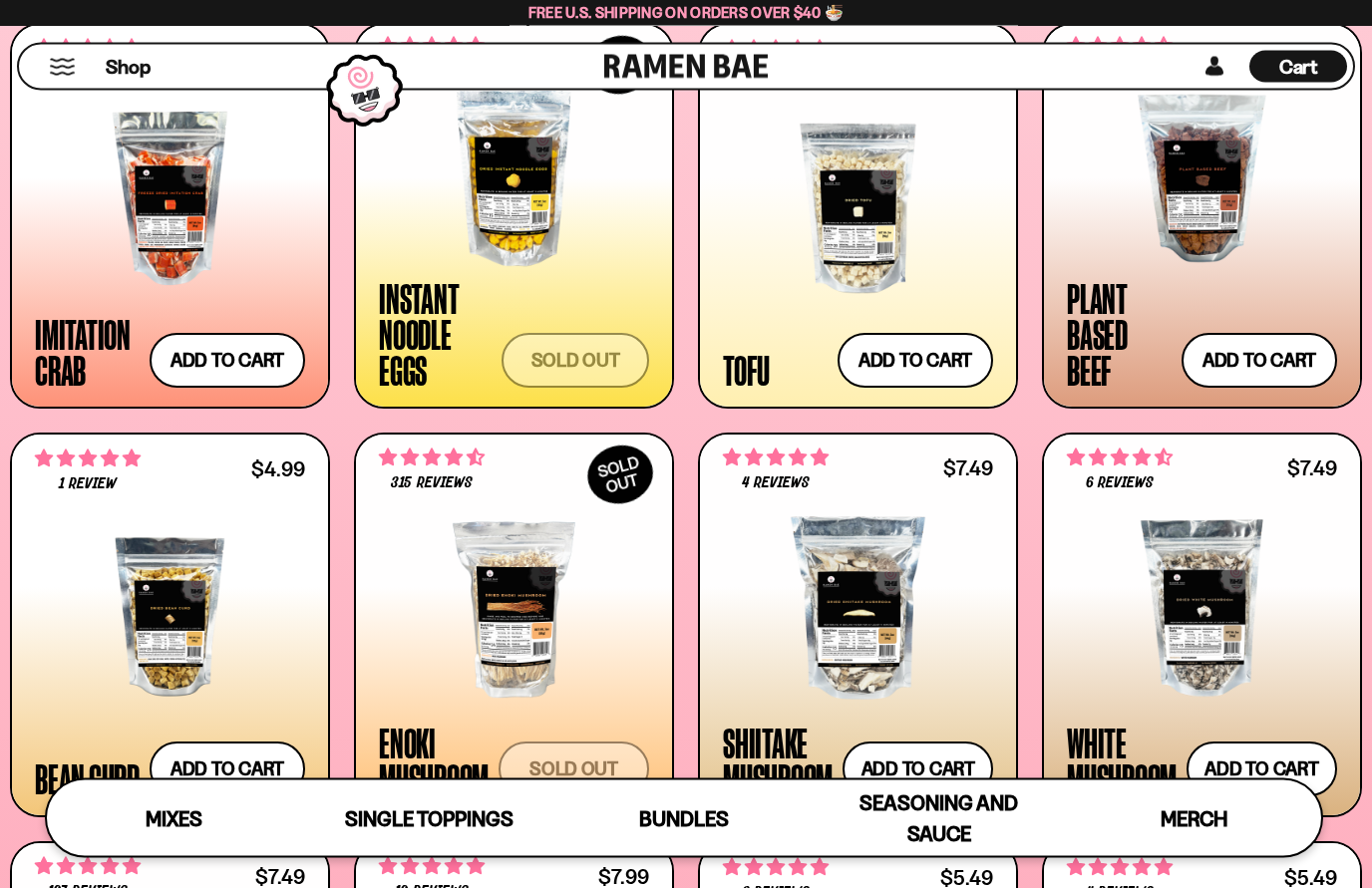 scroll, scrollTop: 2177, scrollLeft: 0, axis: vertical 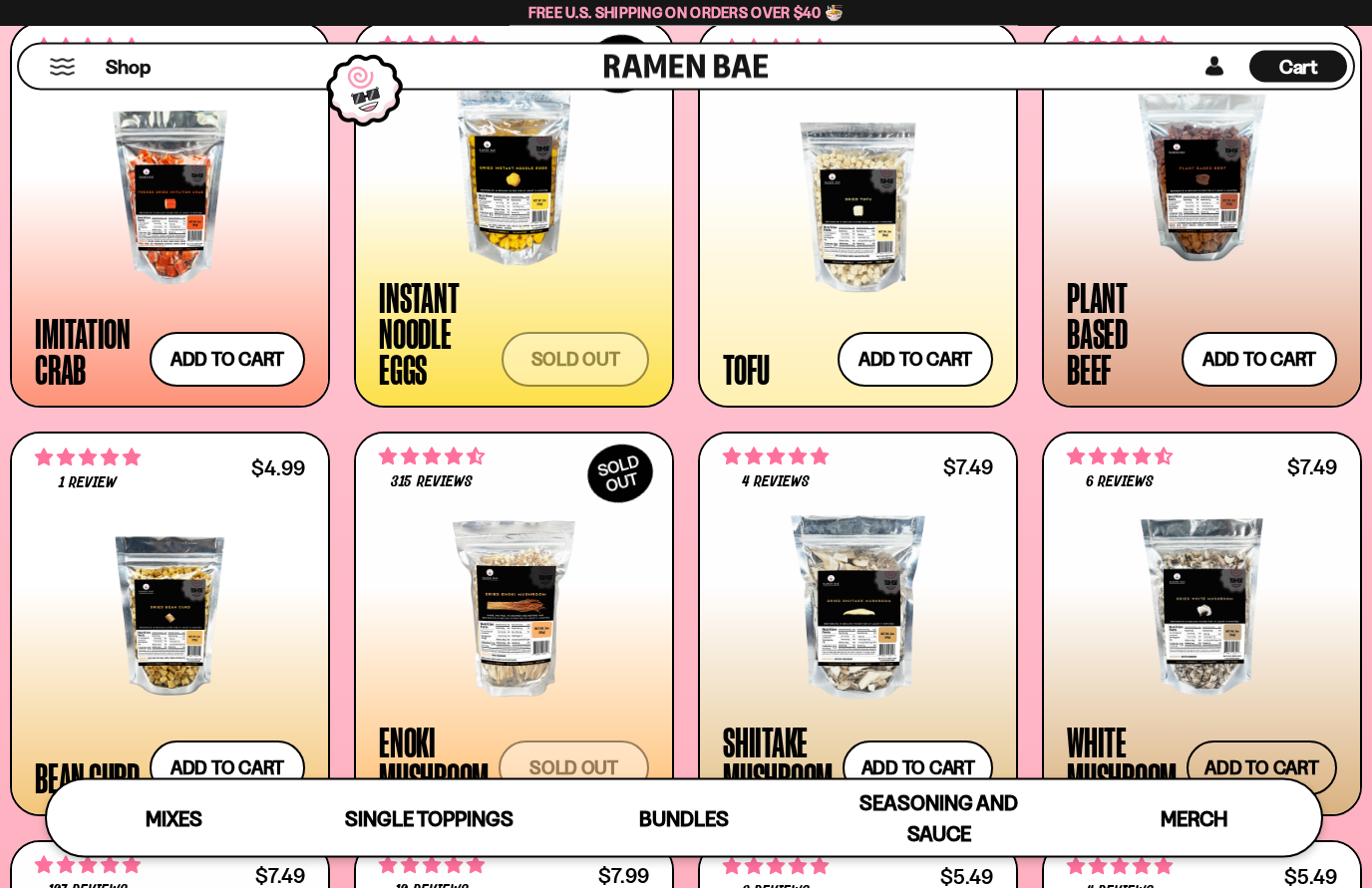 click on "Add to cart
Add
—
Regular price
$7.49
Regular price
Sale price
$7.49
Unit price
/
per" at bounding box center [1261, 768] 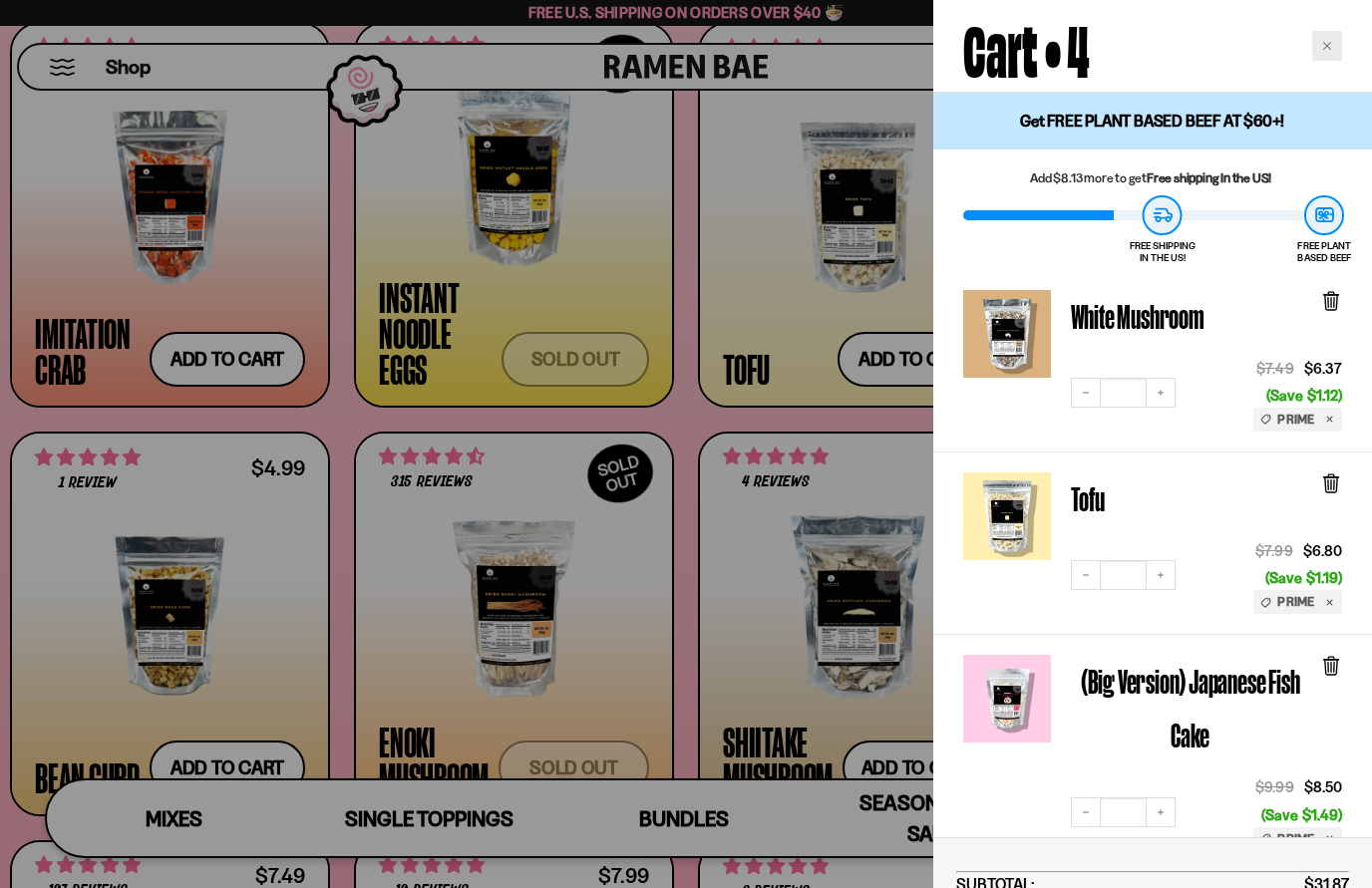 click at bounding box center [1327, 46] 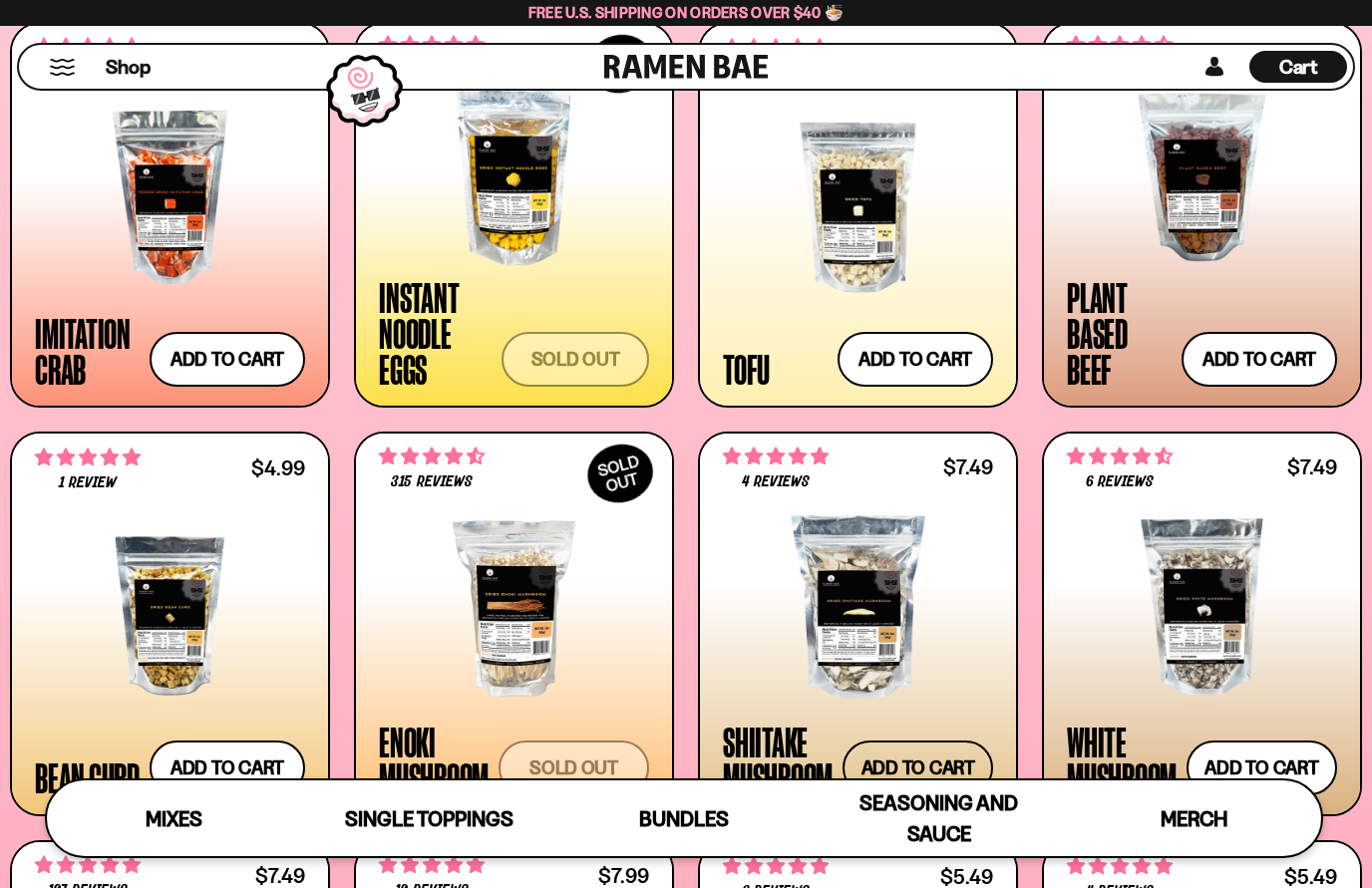 click on "Add to cart
Add
—
Regular price
$7.49
Regular price
Sale price
$7.49
Unit price
/
per" at bounding box center [917, 767] 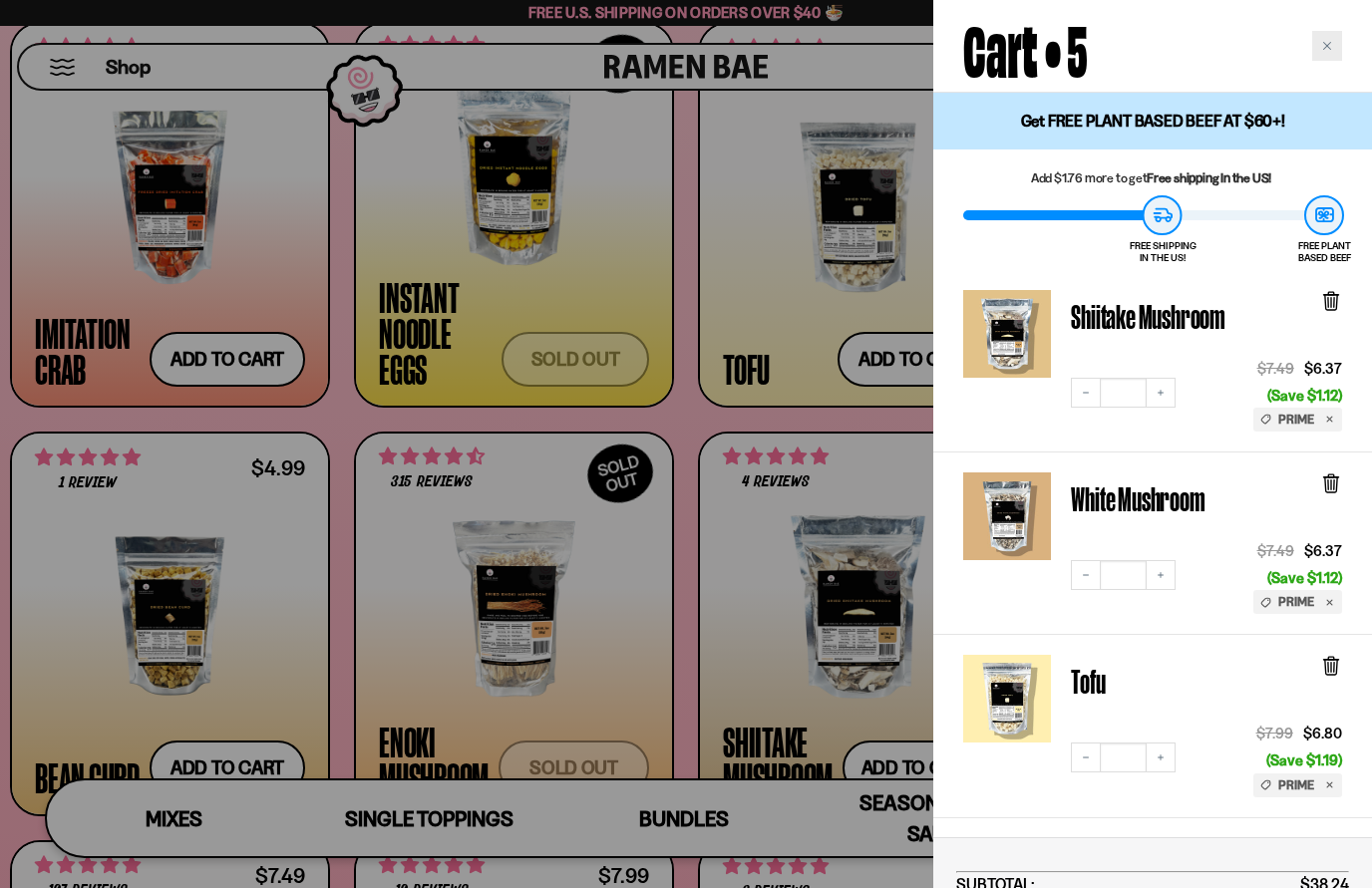 click 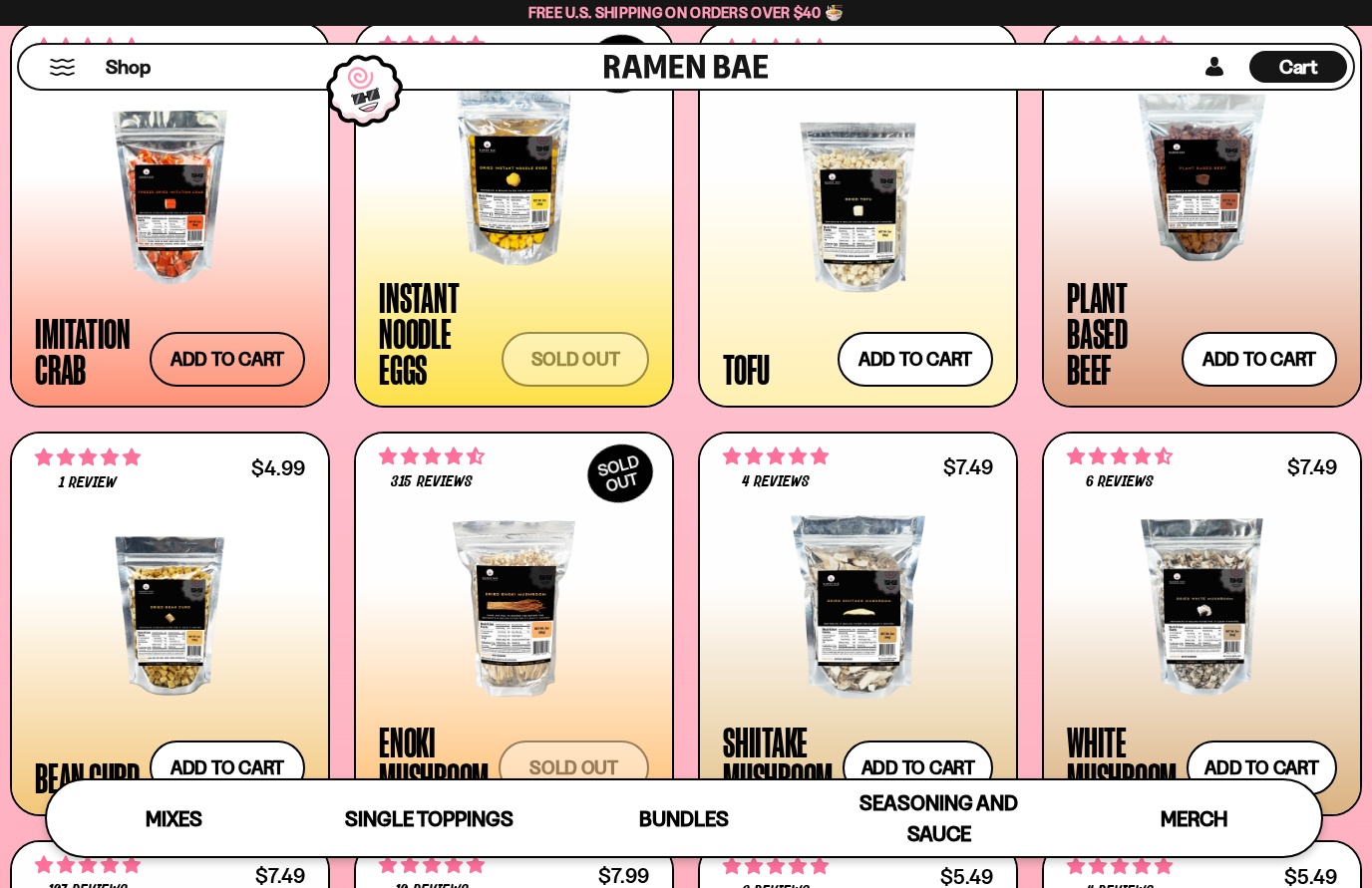 click on "Add to cart
Add
—
Regular price
$11.99
Regular price
Sale price
$11.99
Unit price
/
per" at bounding box center (227, 359) 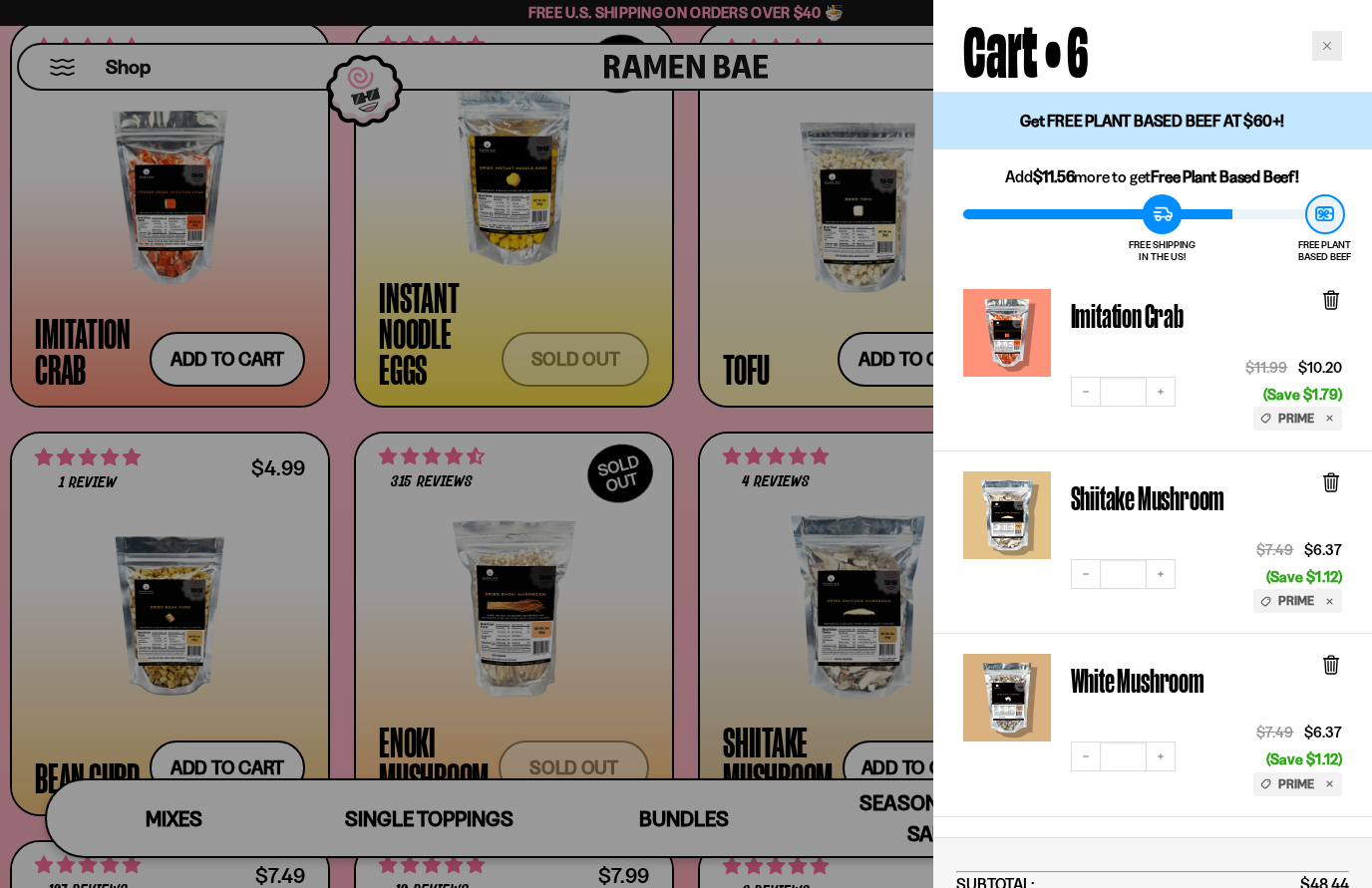 click at bounding box center [1327, 46] 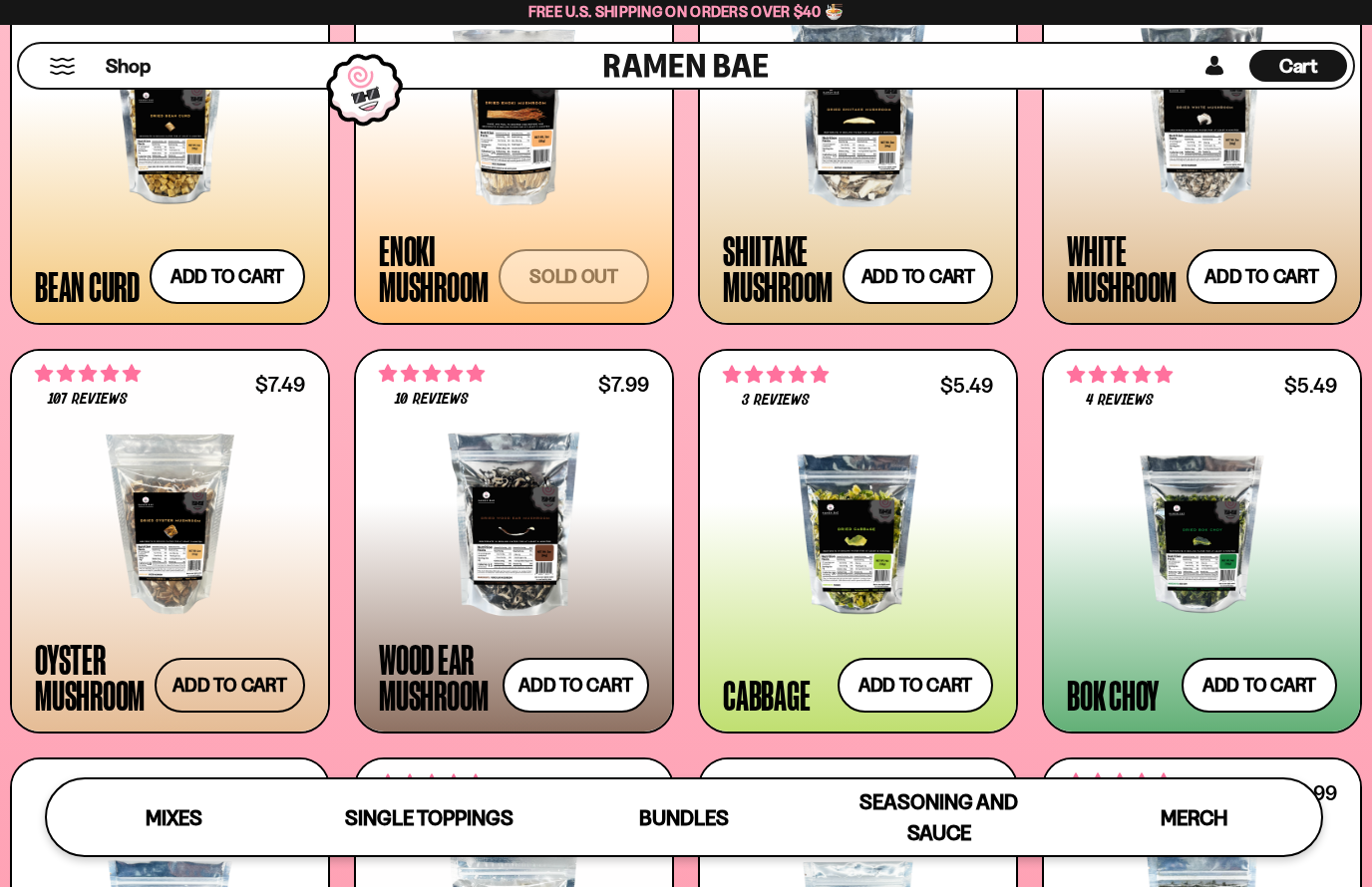 click on "Add to cart
Add
—
Regular price
$7.49
Regular price
Sale price
$7.49
Unit price
/
per" at bounding box center (229, 686) 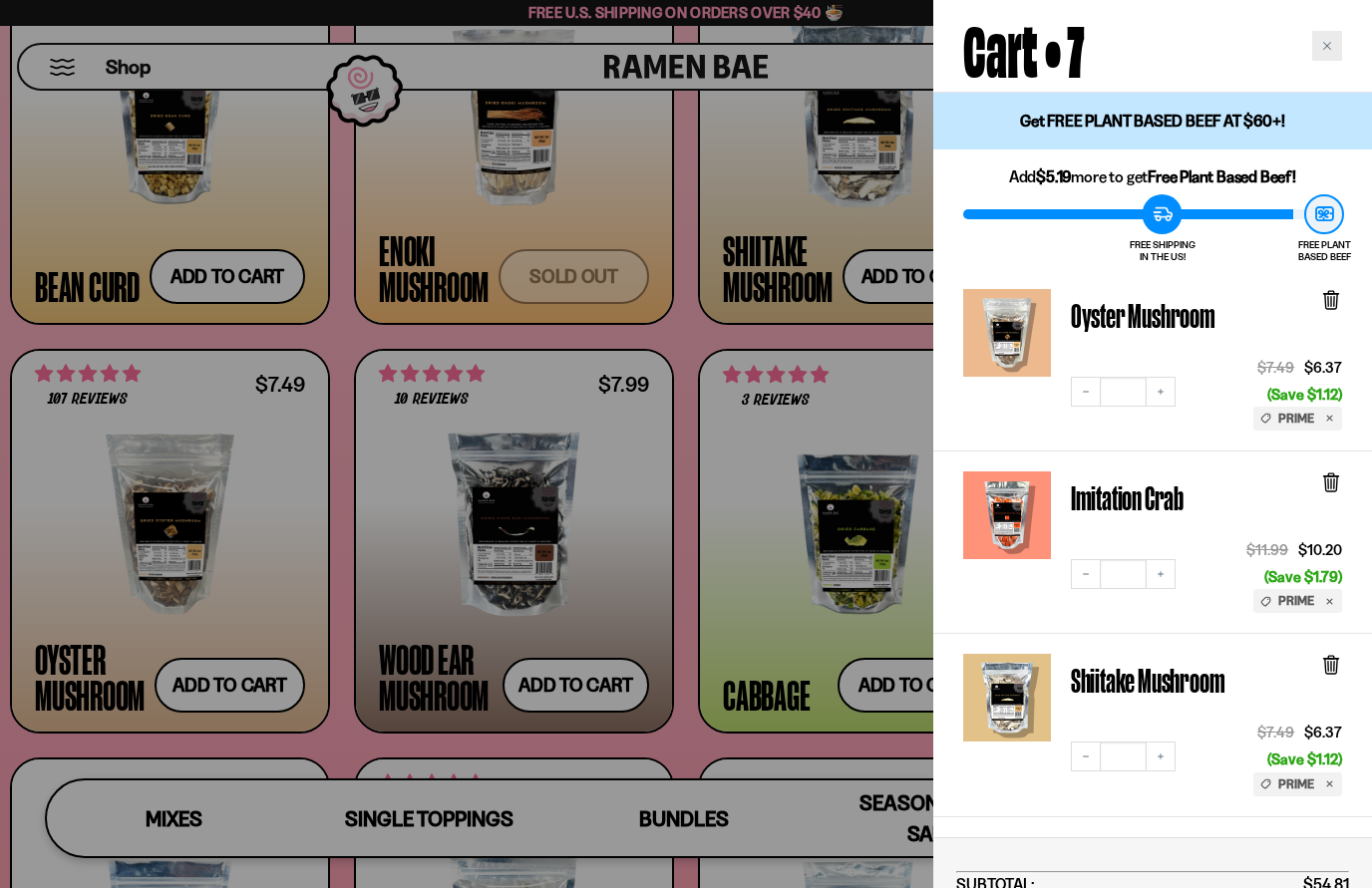 click at bounding box center (1327, 46) 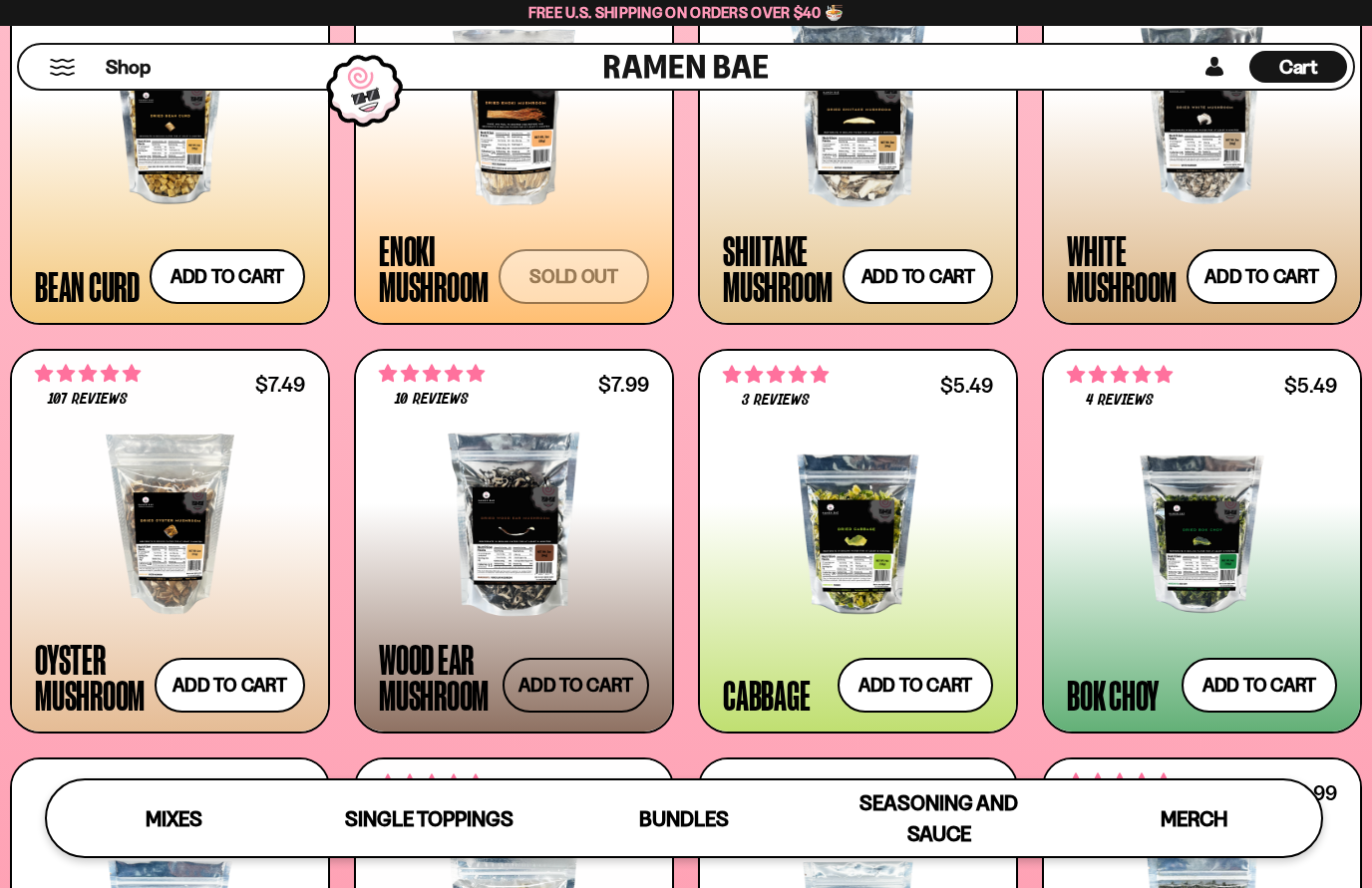 click on "Add to cart
Add
—
Regular price
$7.99
Regular price
Sale price
$7.99
Unit price
/
per" at bounding box center [575, 685] 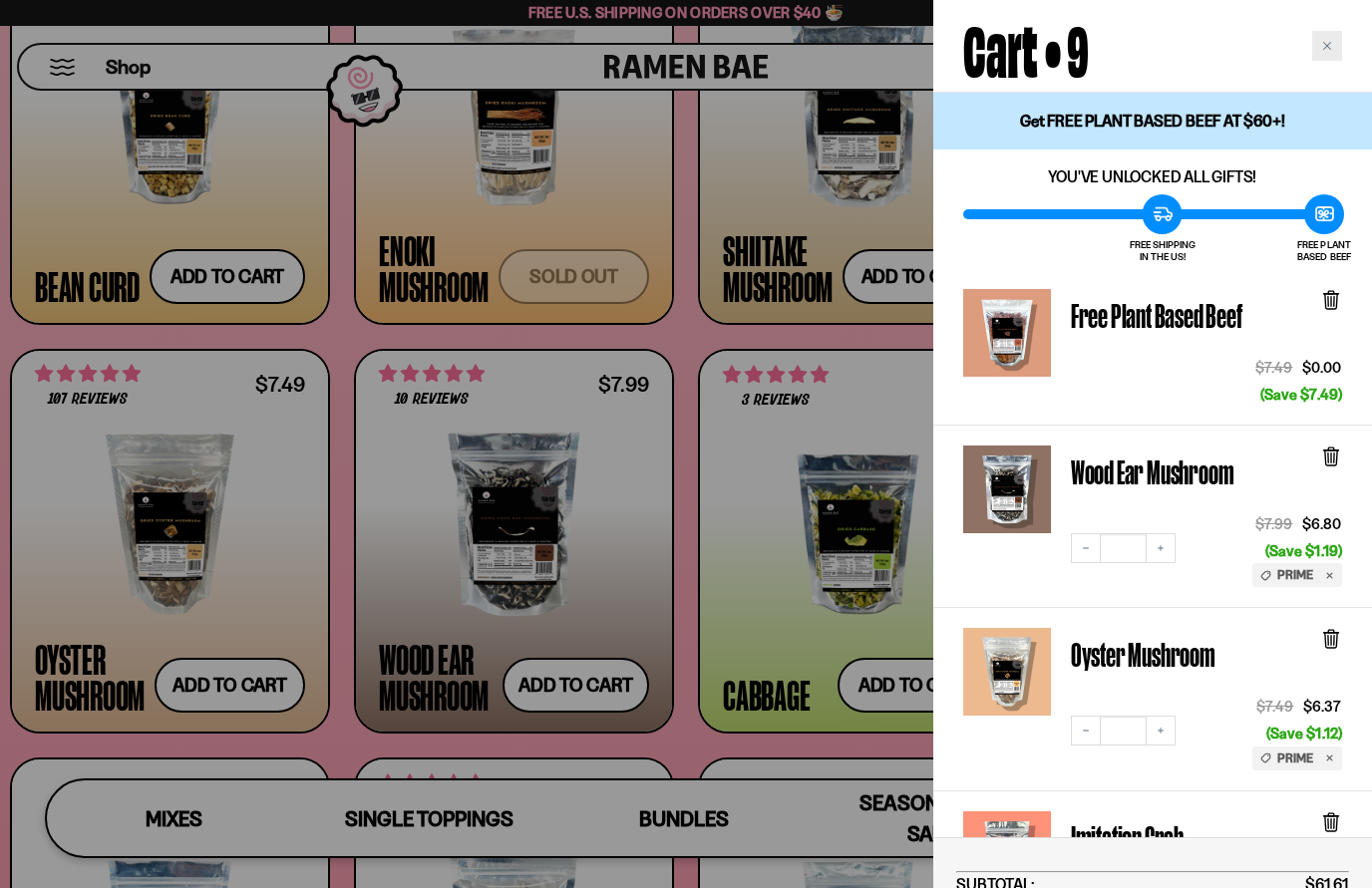click at bounding box center (1327, 46) 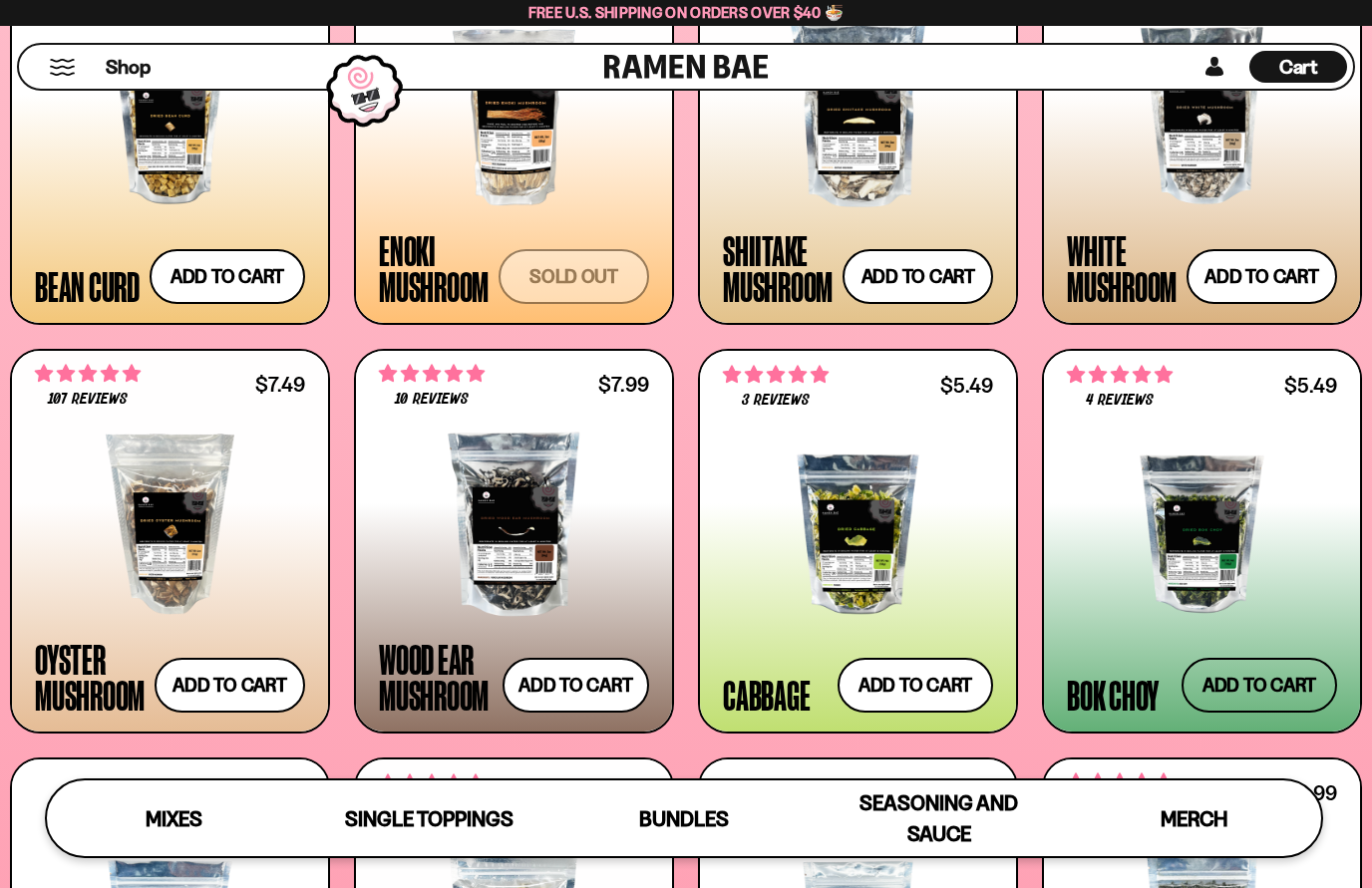 click on "Add to cart
Add
—
Regular price
$5.49
Regular price
Sale price
$5.49
Unit price
/
per" at bounding box center (1259, 685) 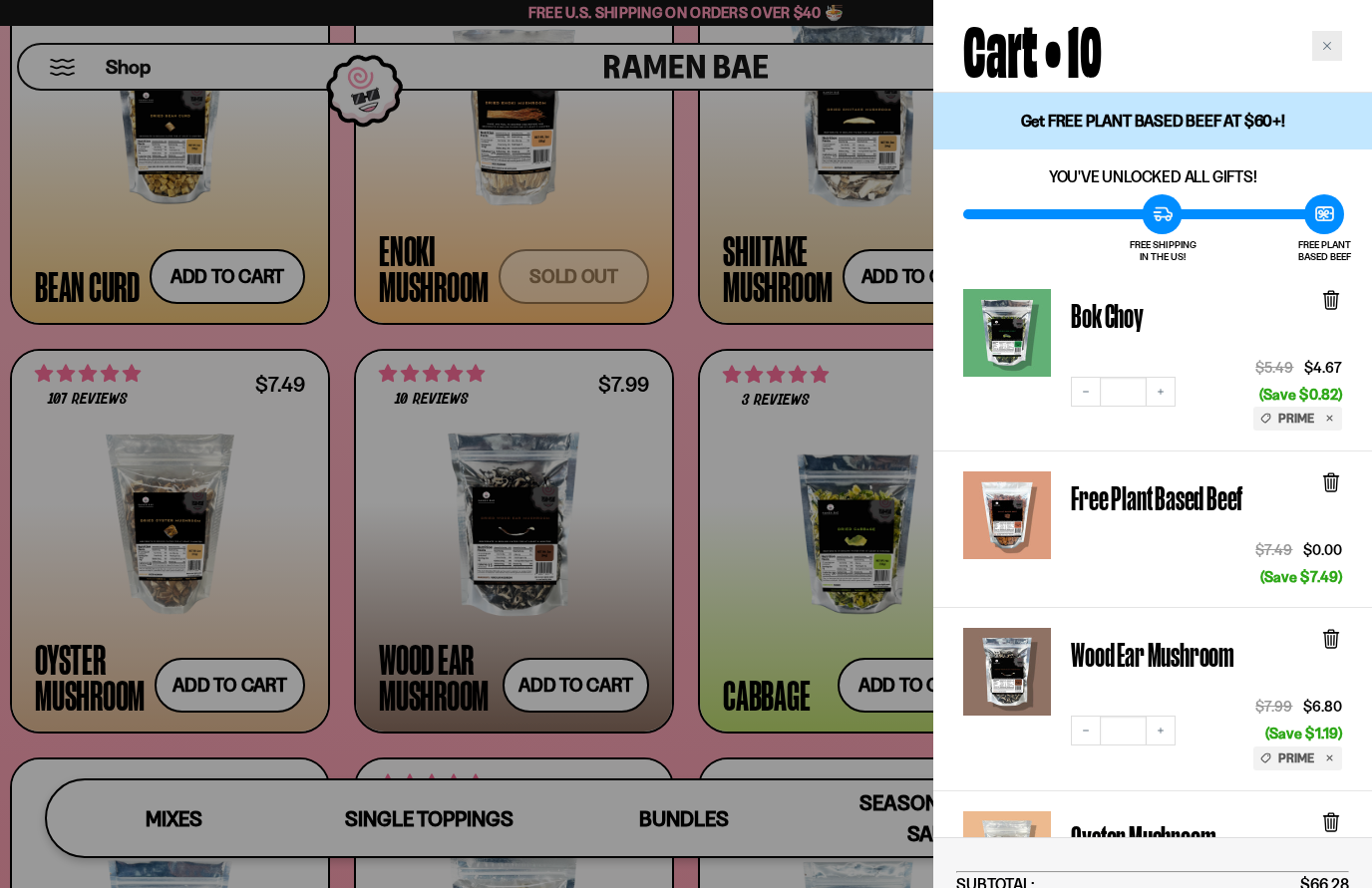 click at bounding box center [1327, 46] 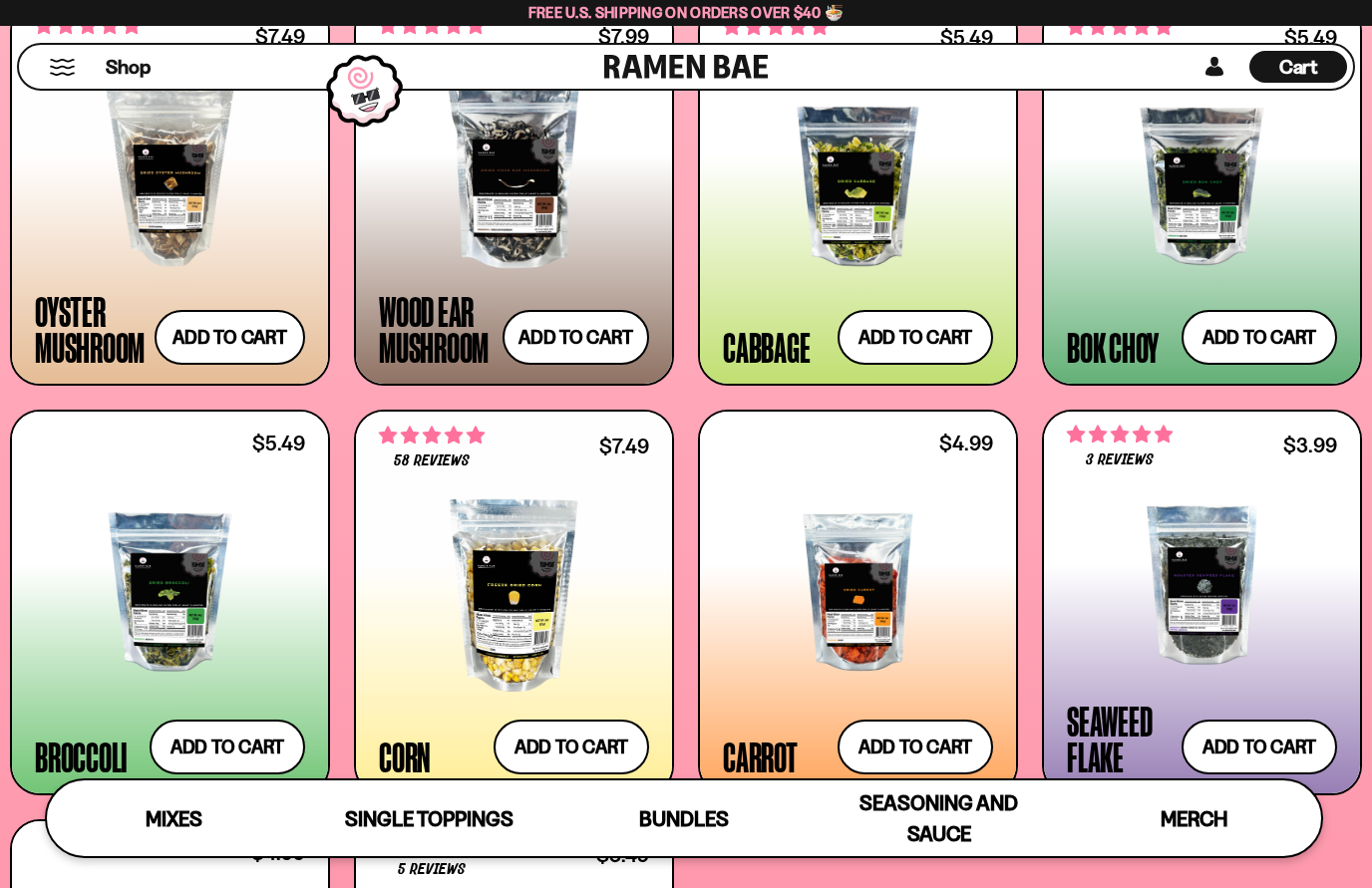 scroll, scrollTop: 3029, scrollLeft: 0, axis: vertical 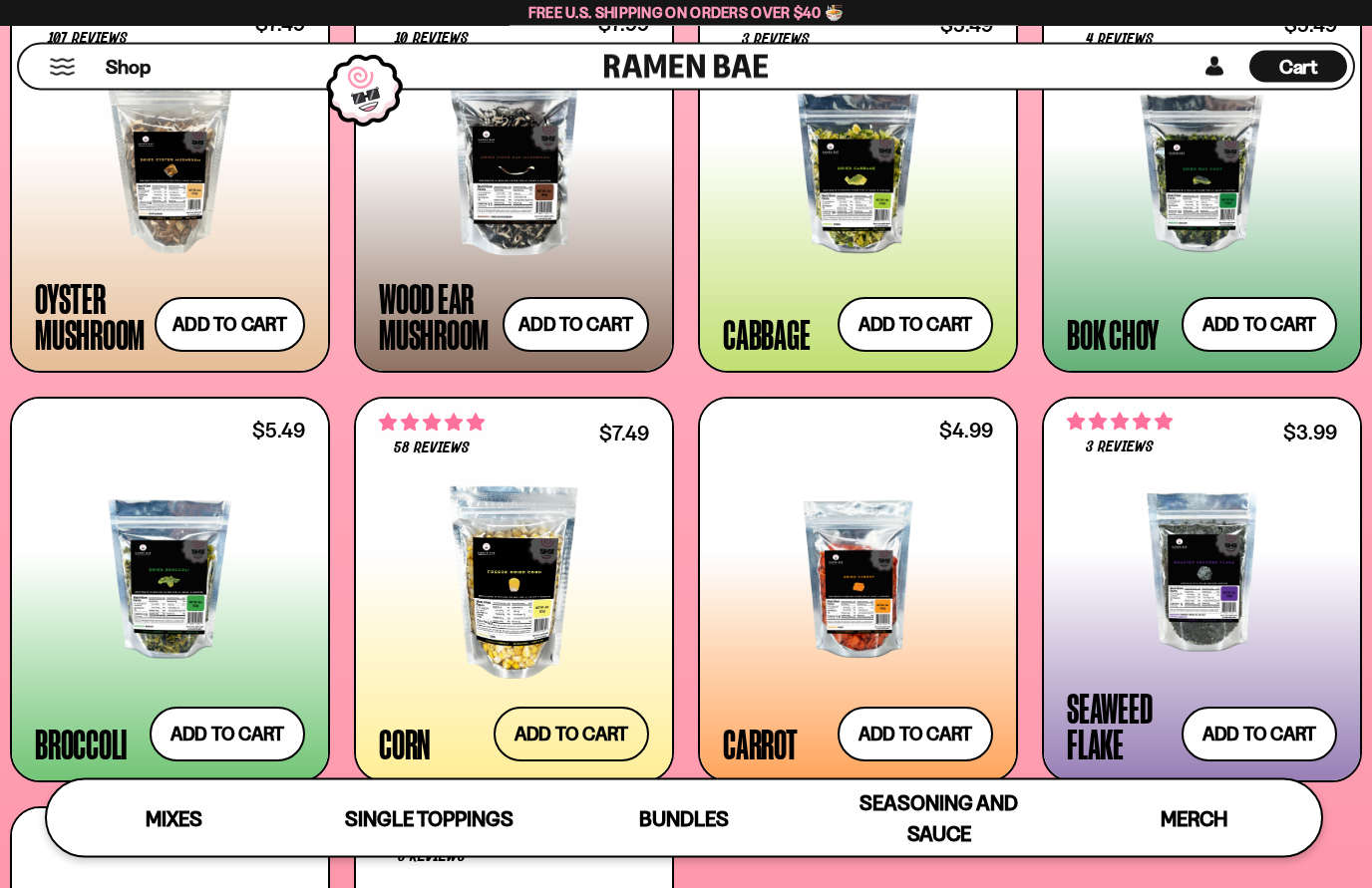 click on "Add to cart
Add
—
Regular price
$7.49
Regular price
Sale price
$7.49
Unit price
/
per" at bounding box center [571, 735] 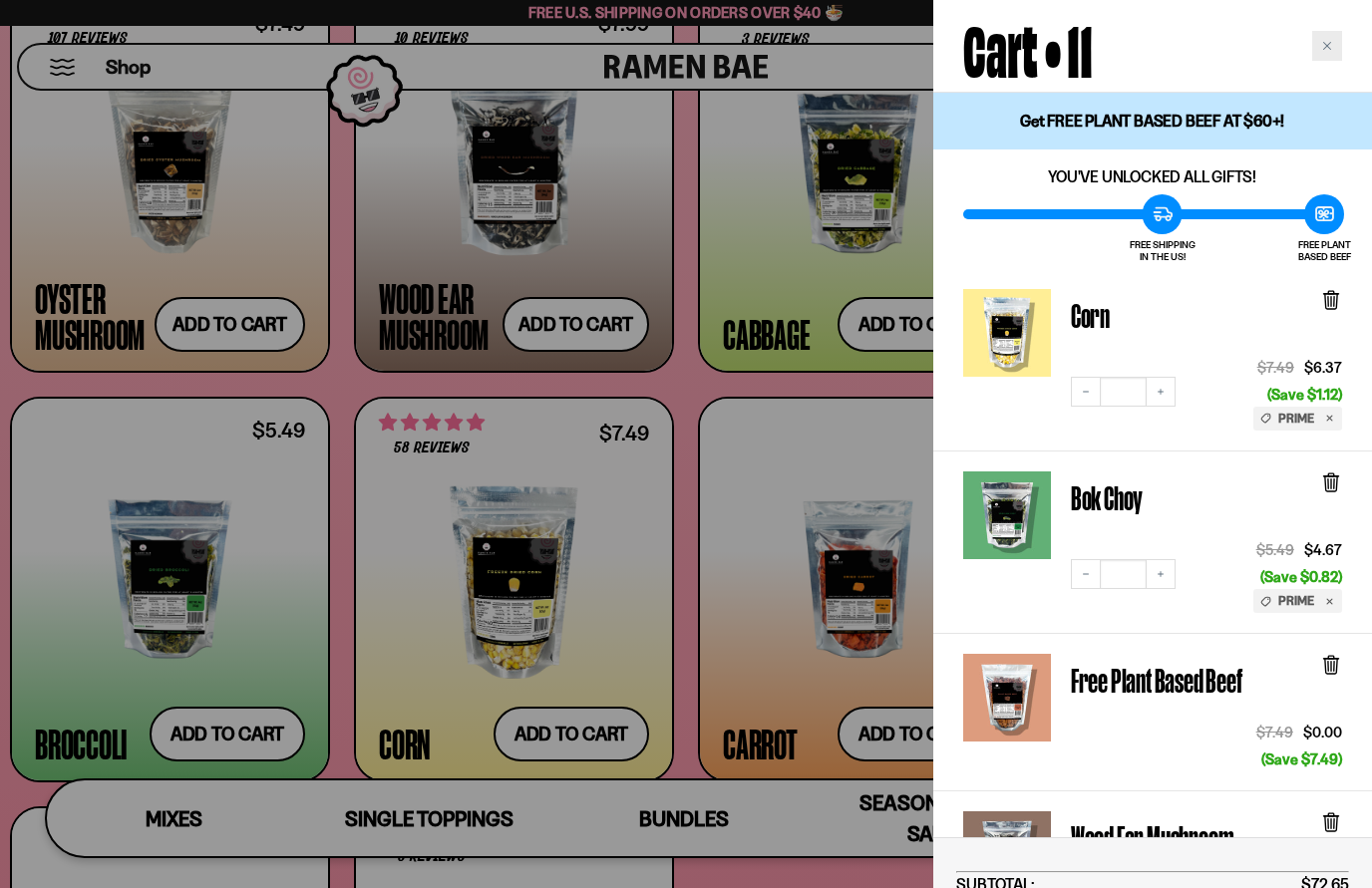 click at bounding box center (1327, 46) 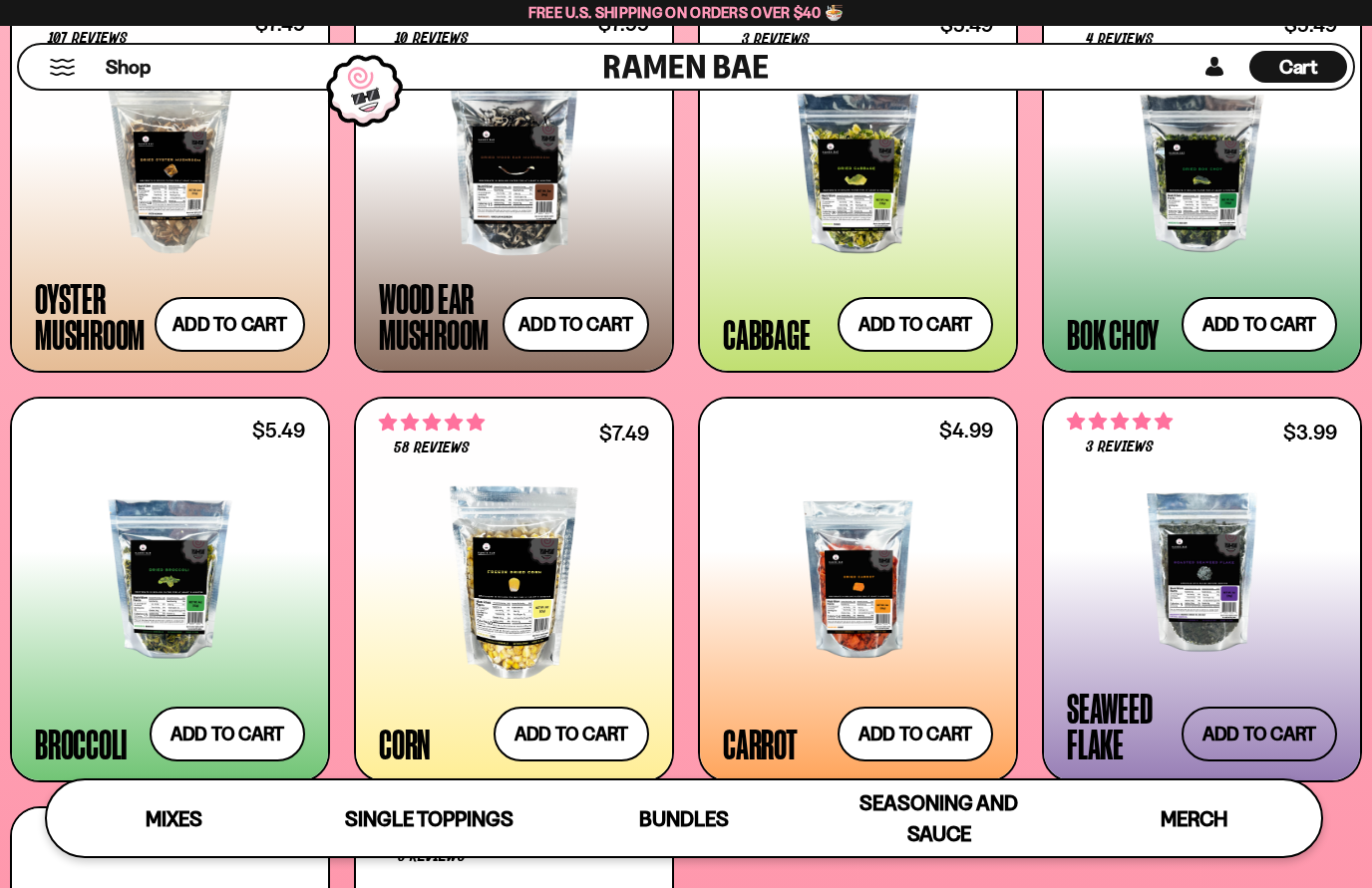 click on "Add to cart
Add
—
Regular price
$3.99
Regular price
Sale price
$3.99
Unit price
/
per" at bounding box center [1259, 734] 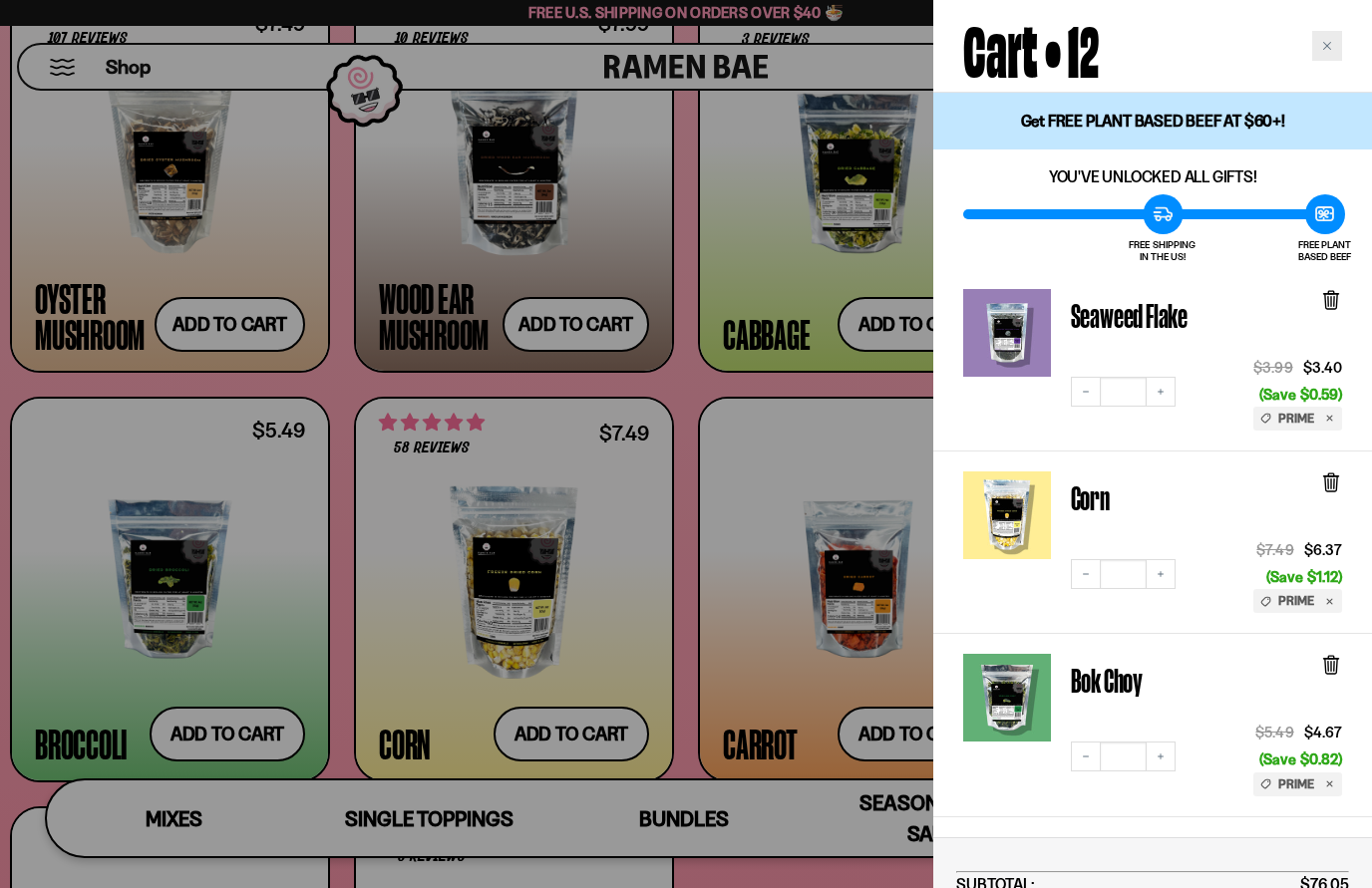 click at bounding box center (1327, 46) 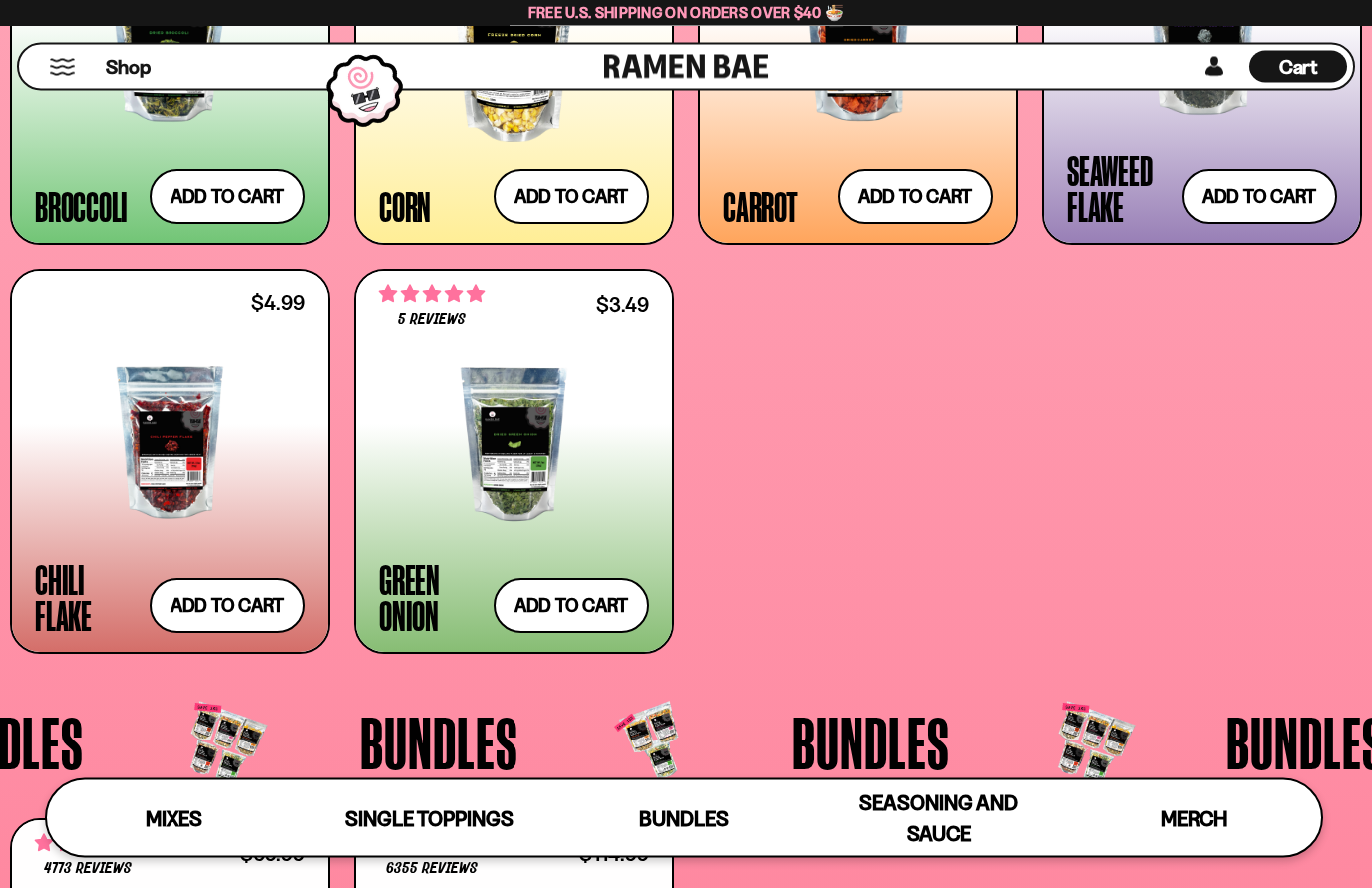 scroll, scrollTop: 3567, scrollLeft: 0, axis: vertical 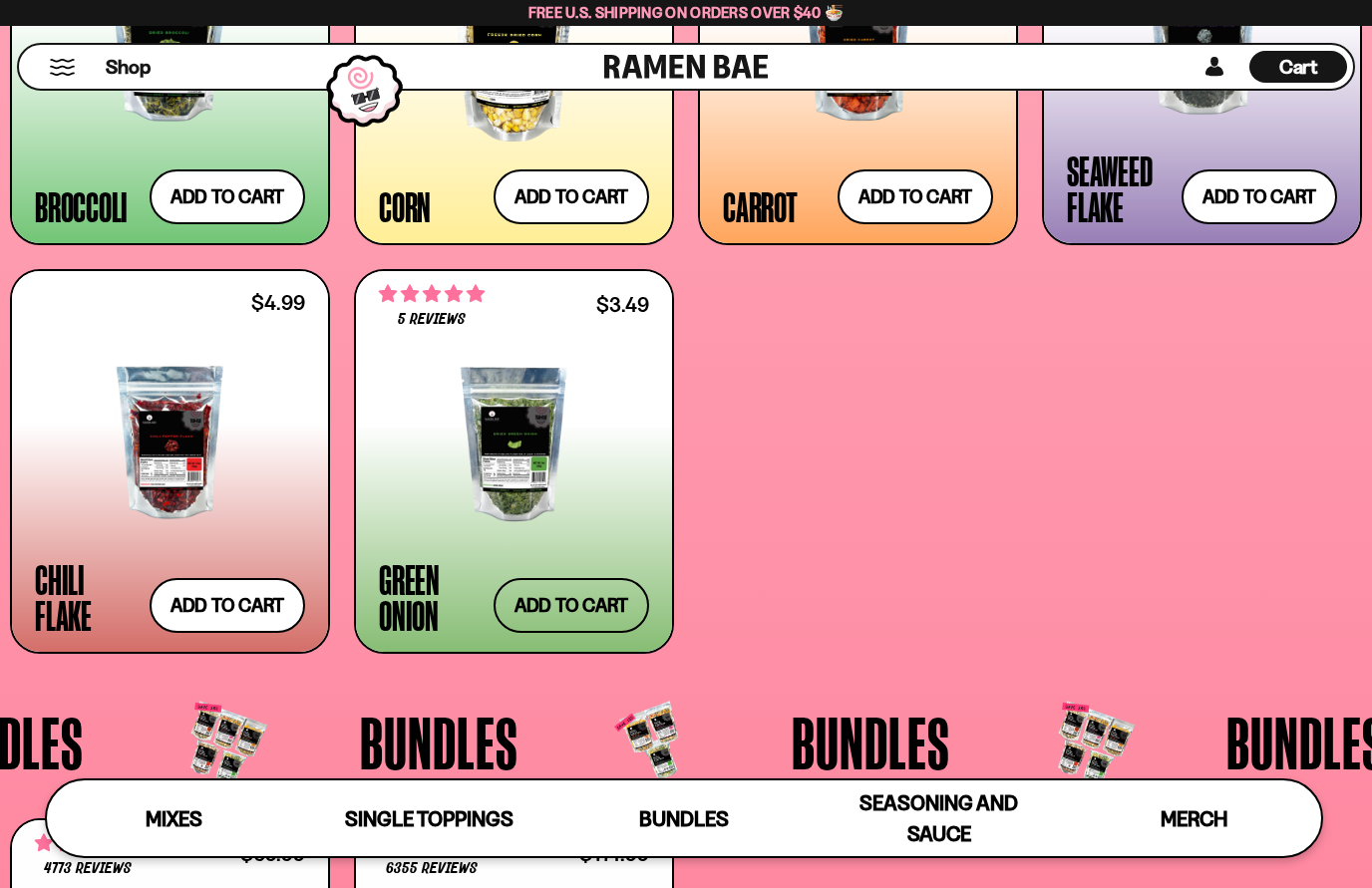 click on "Add to cart
Add
—
Regular price
$3.49
Regular price
Sale price
$3.49
Unit price
/
per" at bounding box center [571, 605] 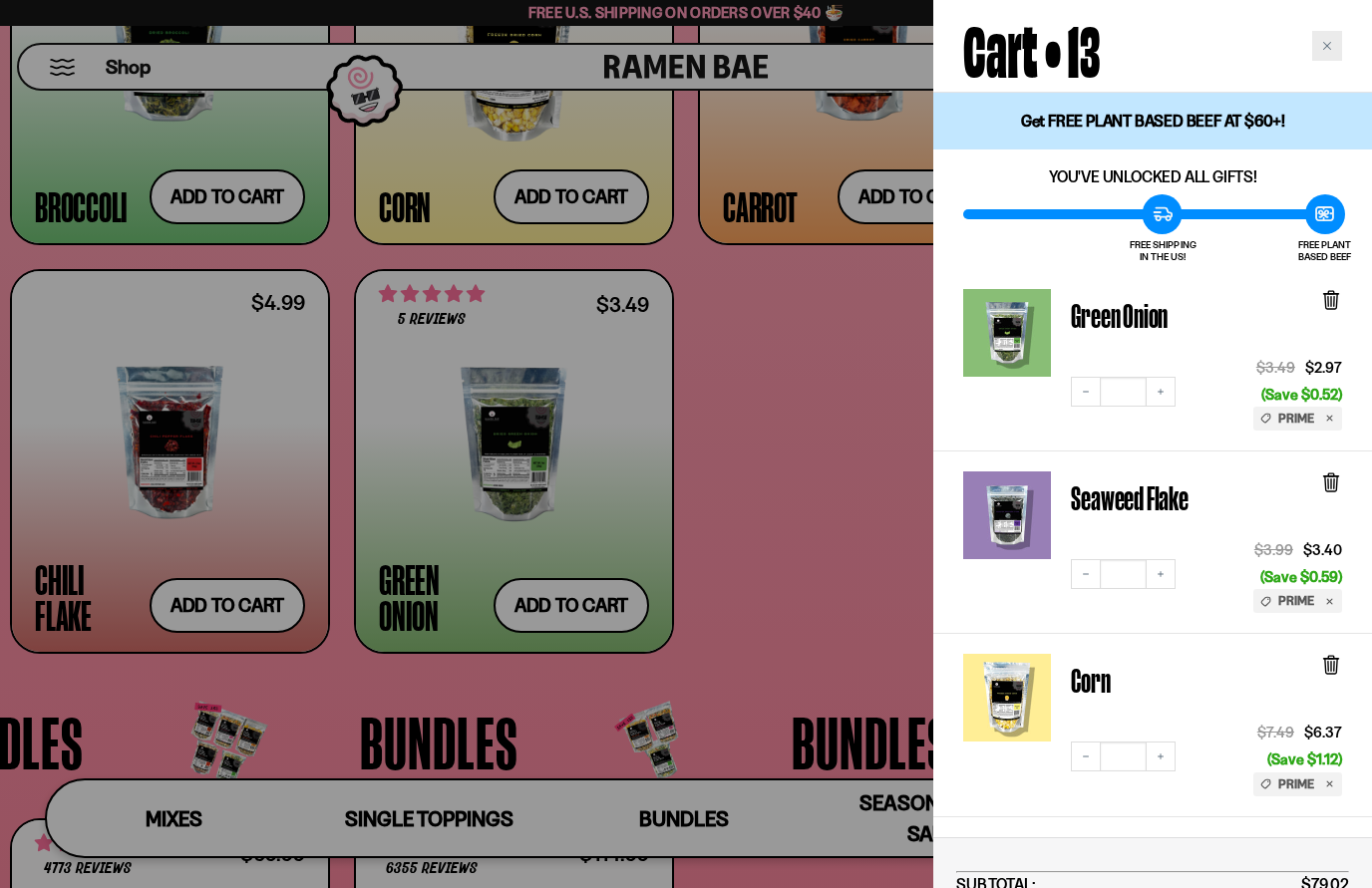 click 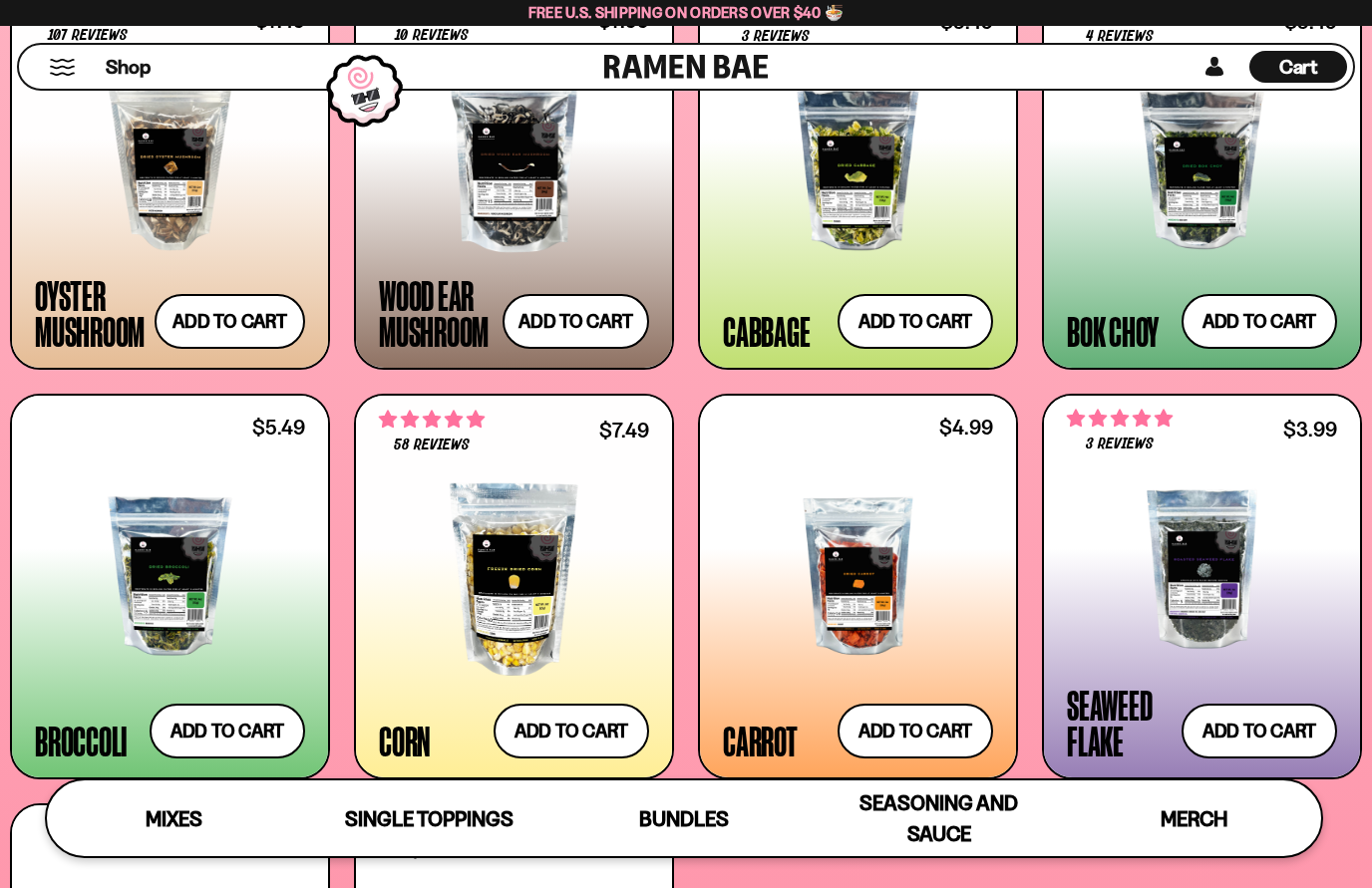 scroll, scrollTop: 3029, scrollLeft: 0, axis: vertical 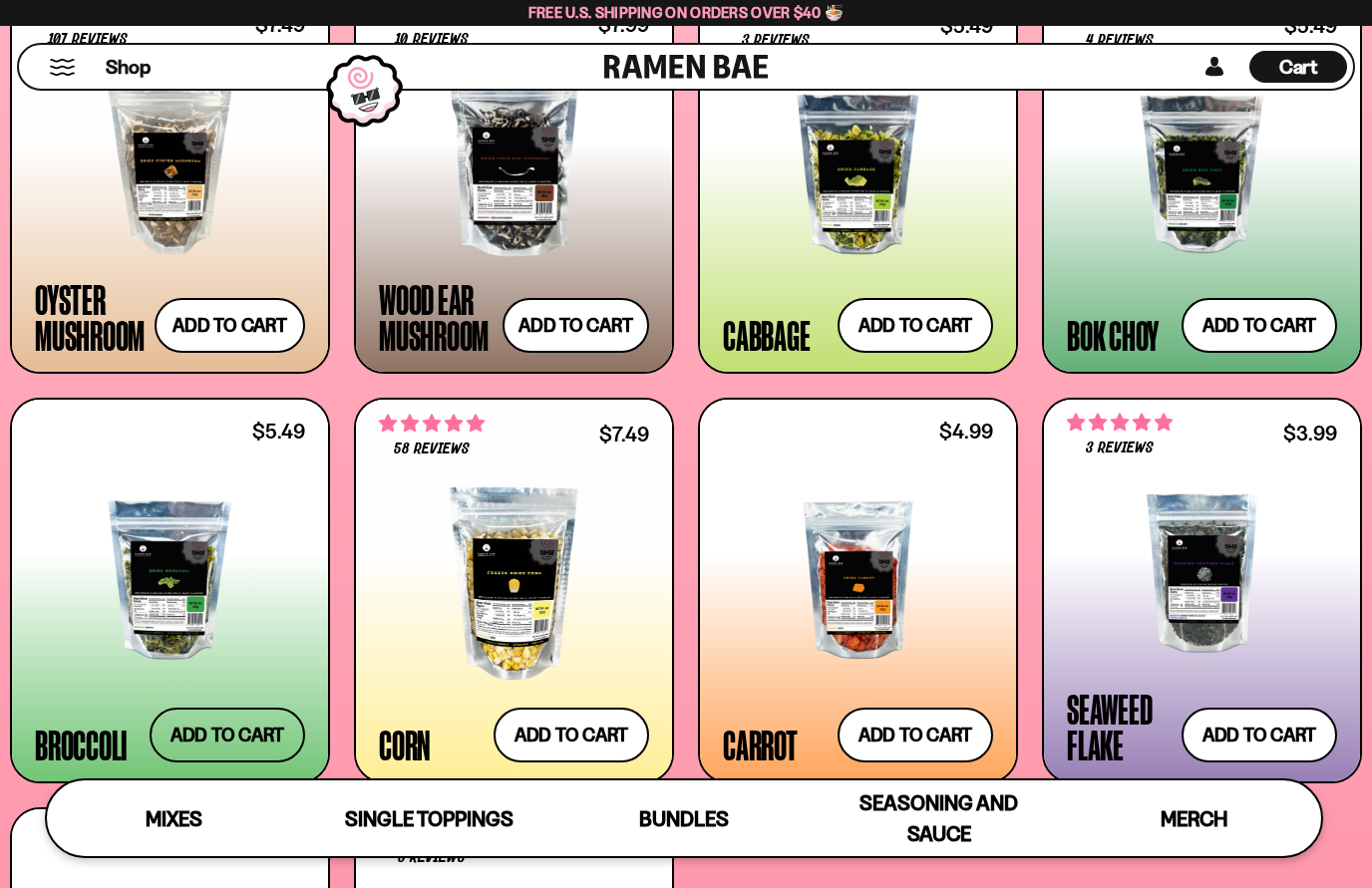click on "Add to cart
Add
—
Regular price
$5.49
Regular price
Sale price
$5.49
Unit price
/
per" at bounding box center (227, 735) 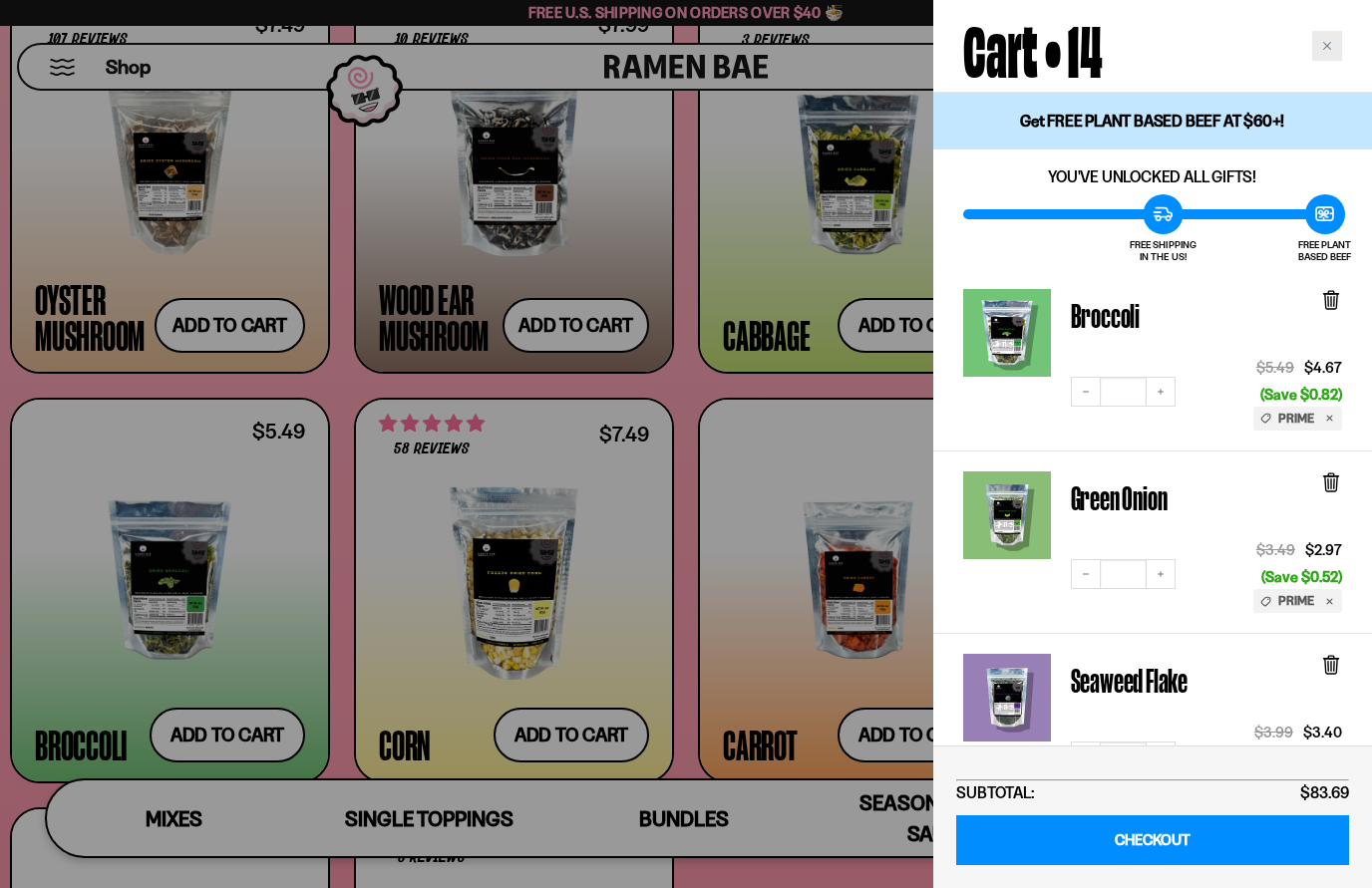 click at bounding box center [1327, 46] 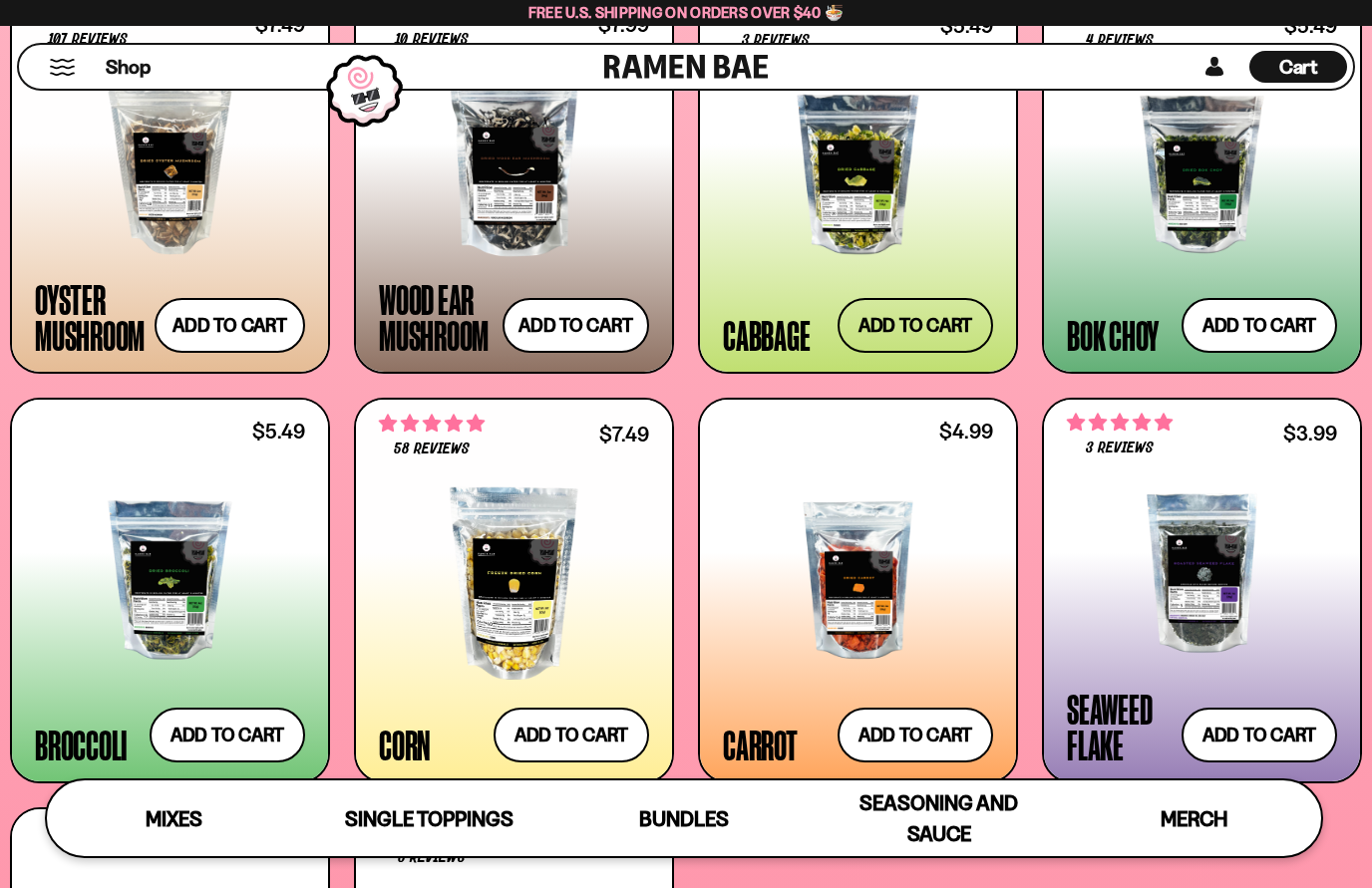 click on "Add to cart
Add
—
Regular price
$5.49
Regular price
Sale price
$5.49
Unit price
/
per" at bounding box center (915, 325) 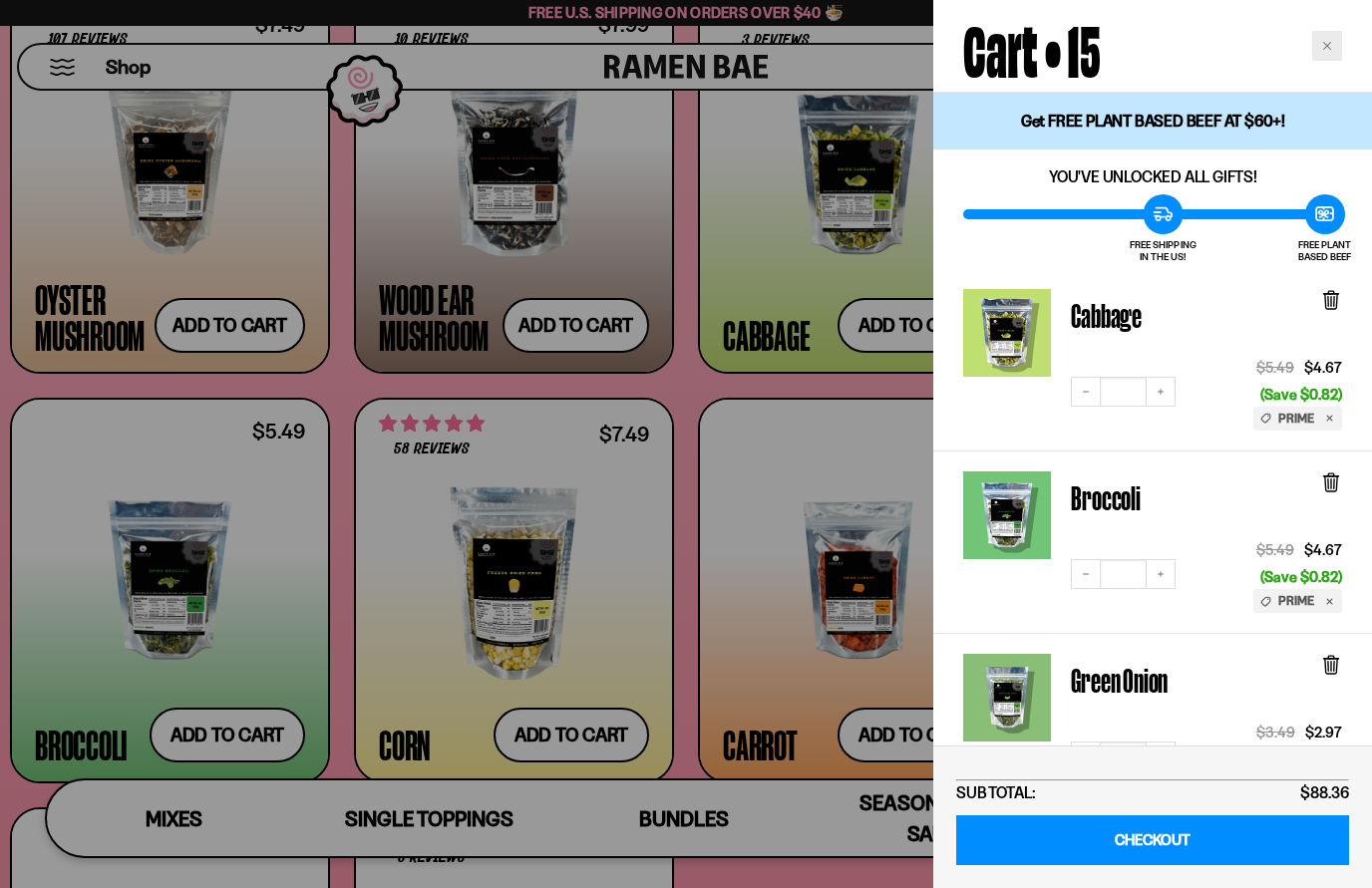 click at bounding box center (1327, 46) 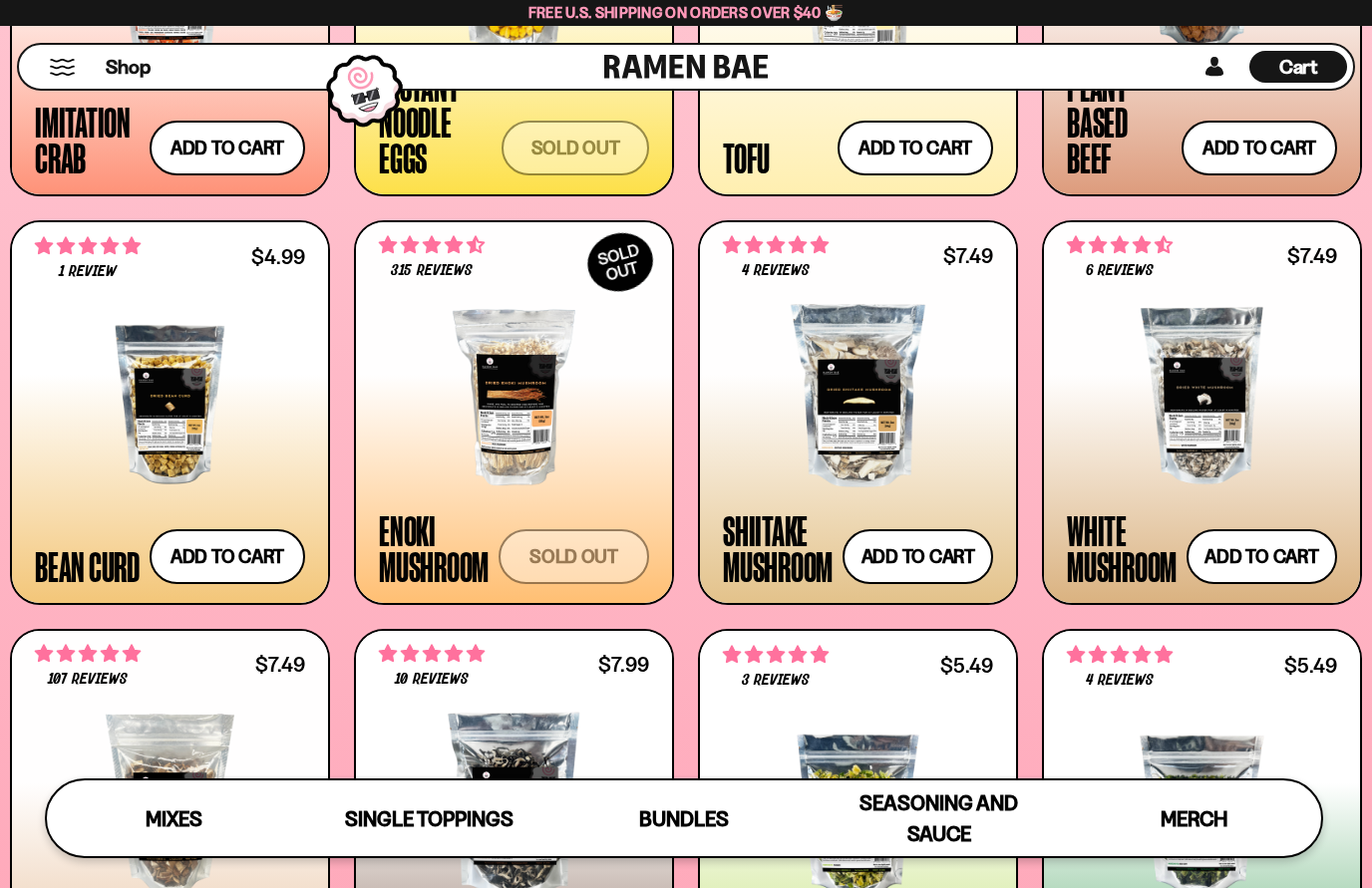 scroll, scrollTop: 2388, scrollLeft: 0, axis: vertical 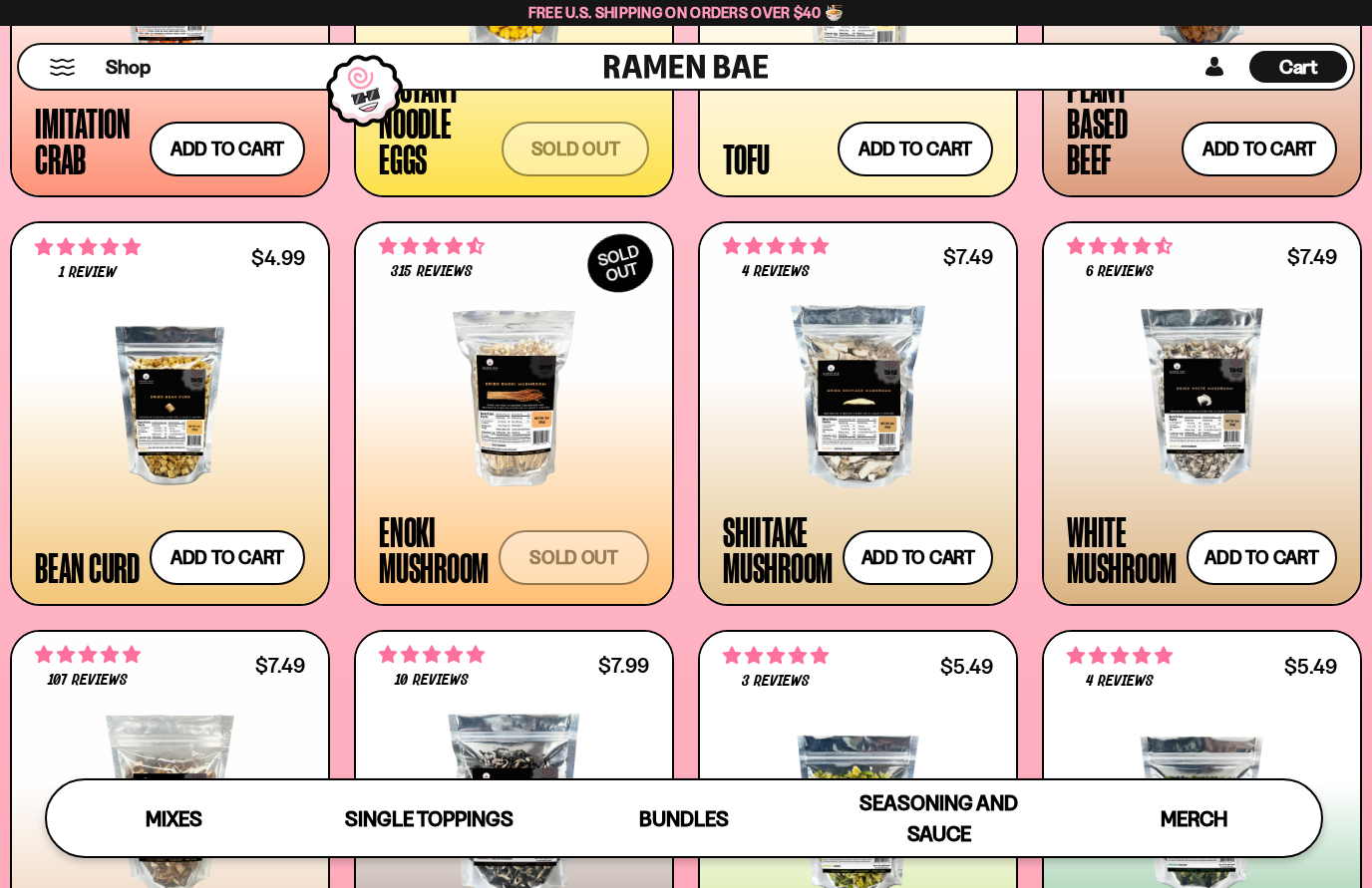 click on "Cart" at bounding box center (1298, 67) 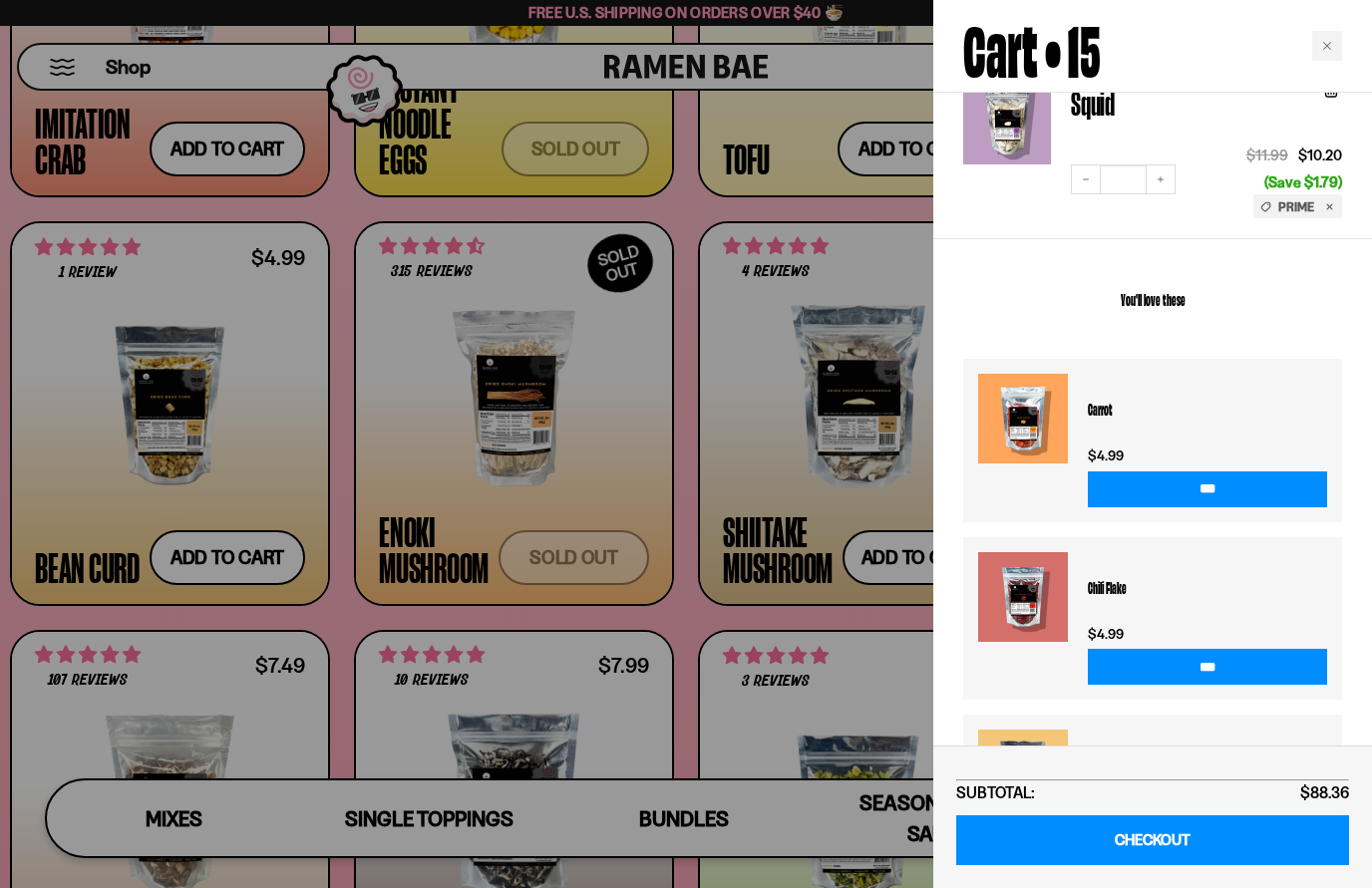 scroll, scrollTop: 2801, scrollLeft: 0, axis: vertical 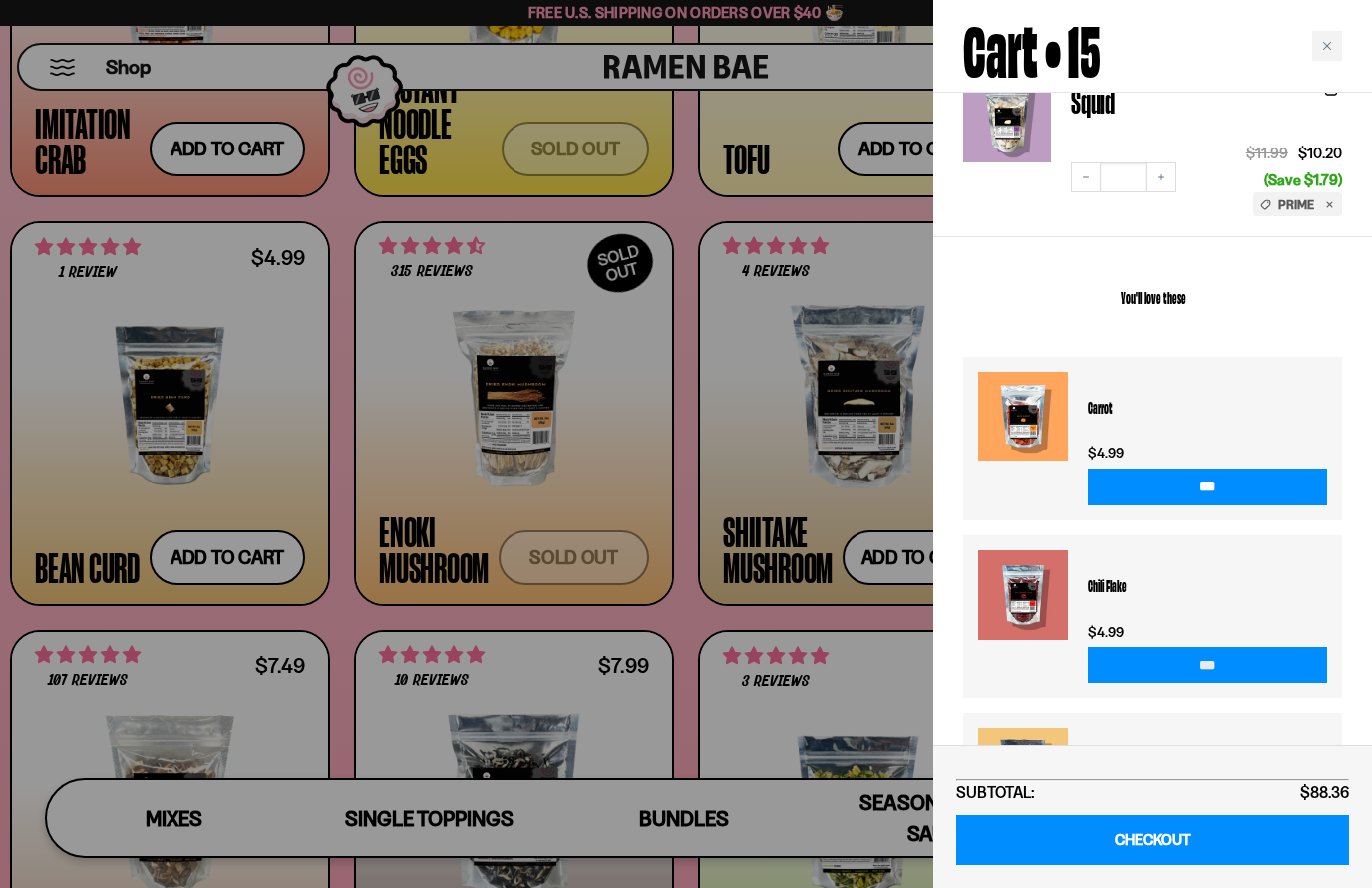 click on "***" at bounding box center (1207, 665) 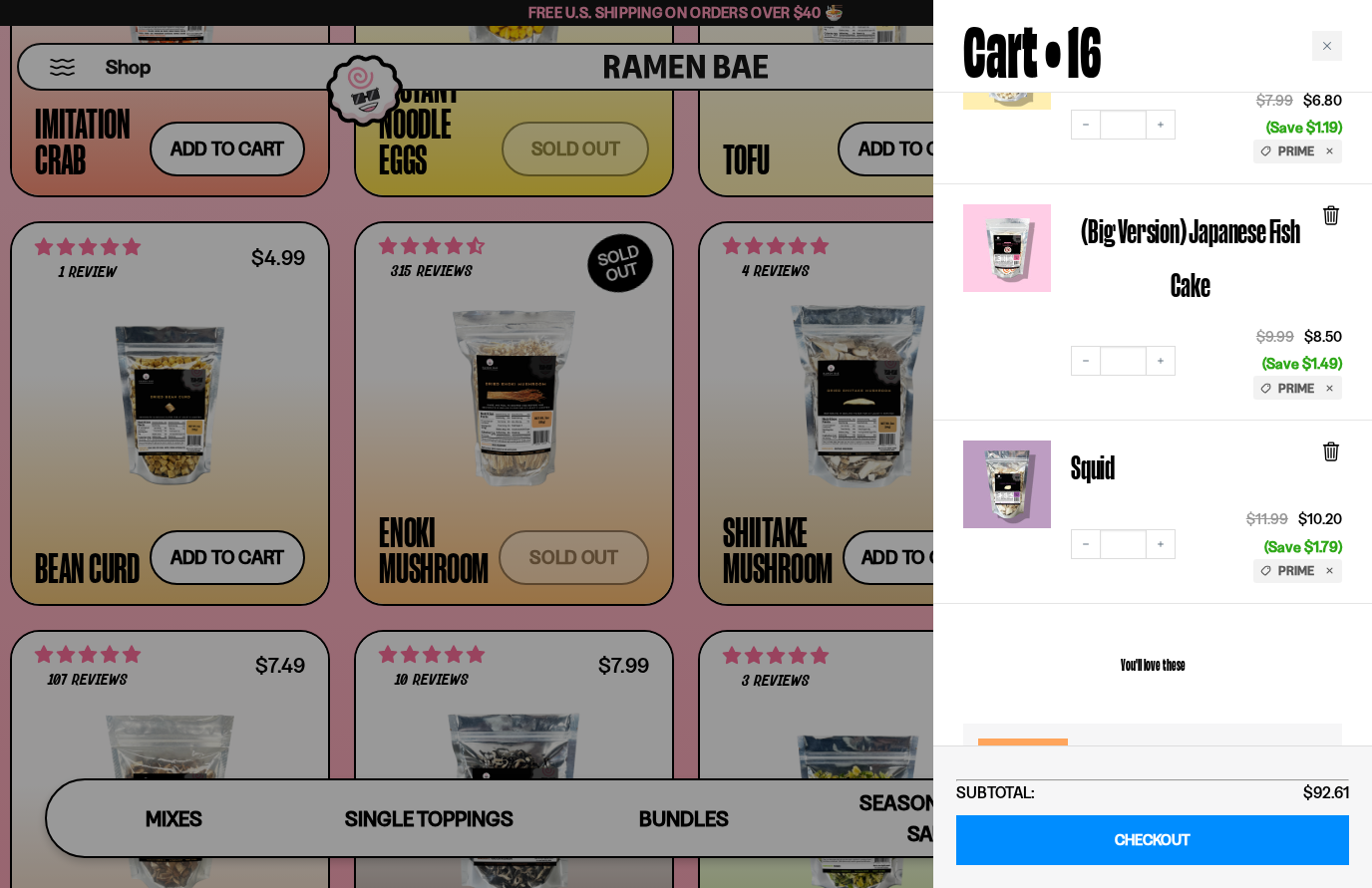 scroll, scrollTop: 2616, scrollLeft: 0, axis: vertical 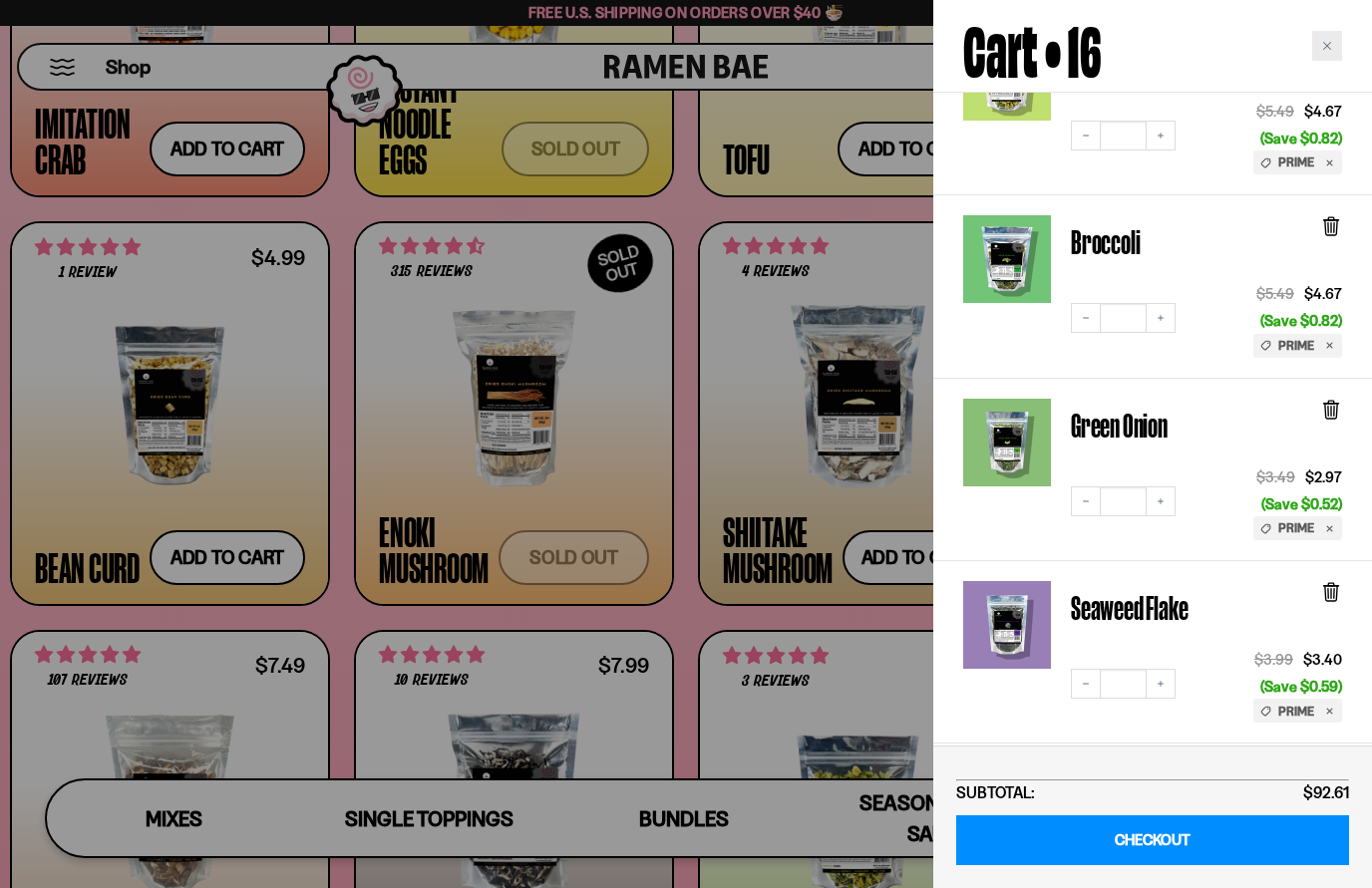 click at bounding box center [1327, 46] 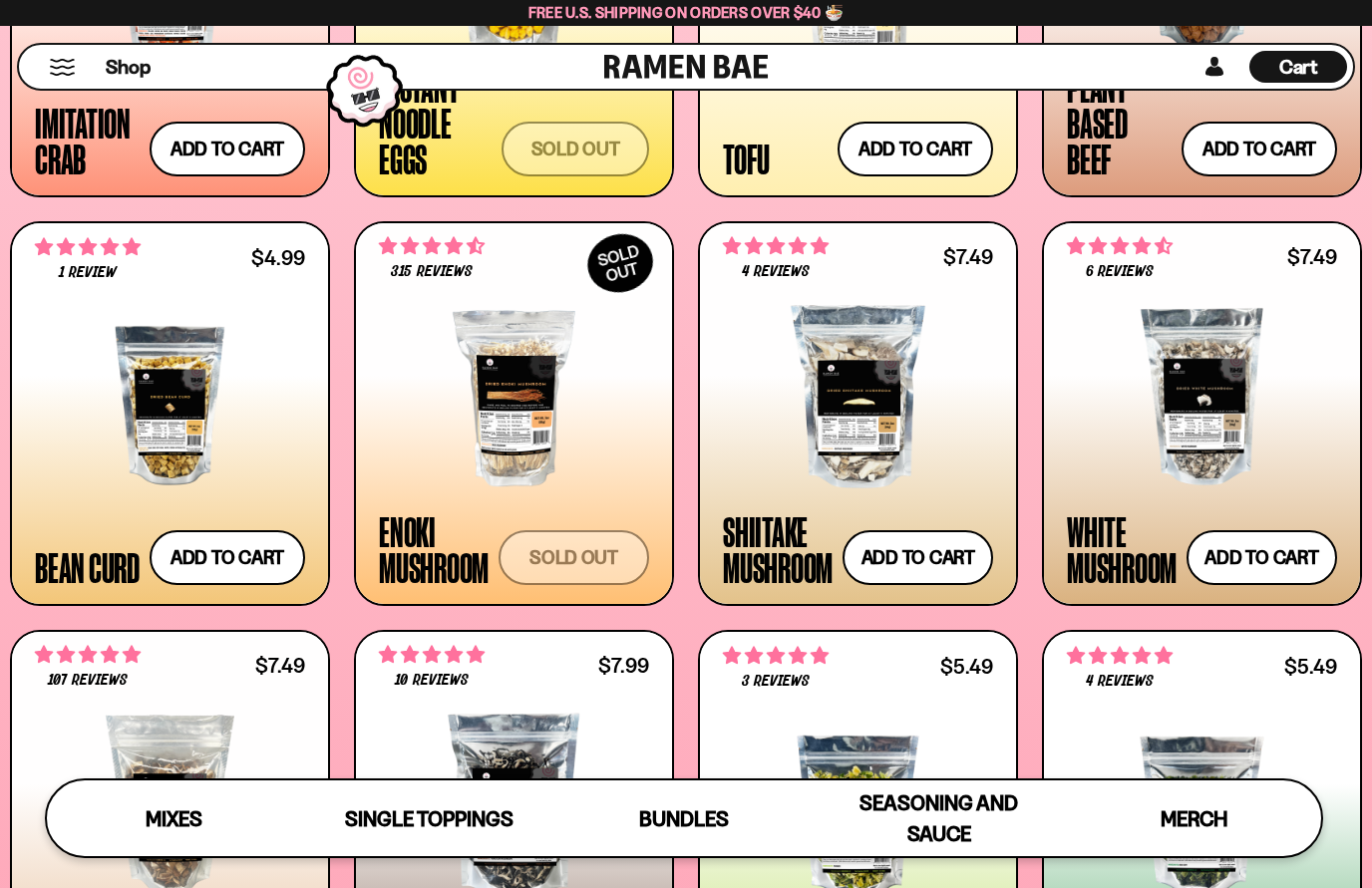 scroll, scrollTop: 438, scrollLeft: 0, axis: vertical 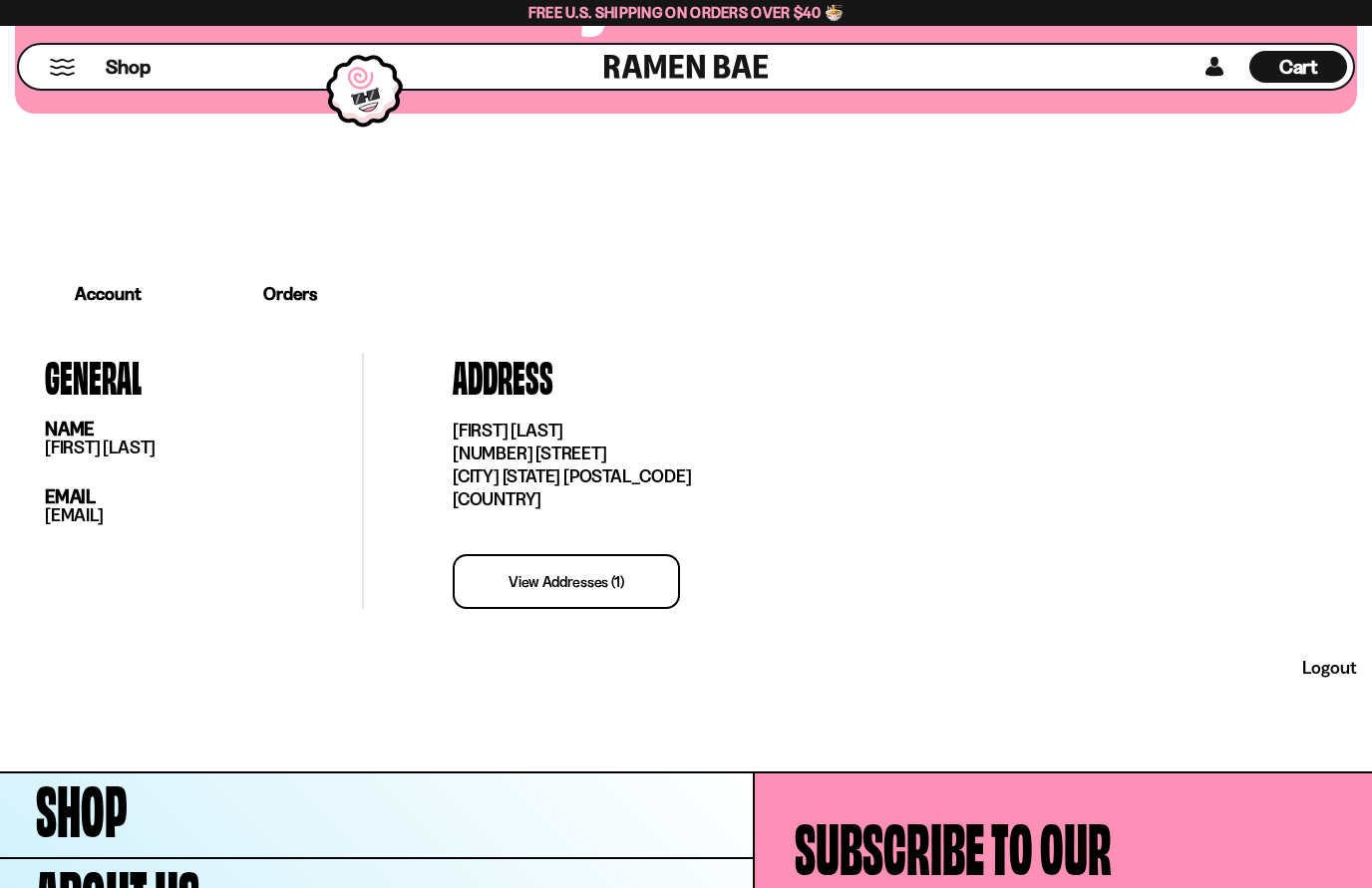 click on "Shop" at bounding box center [128, 67] 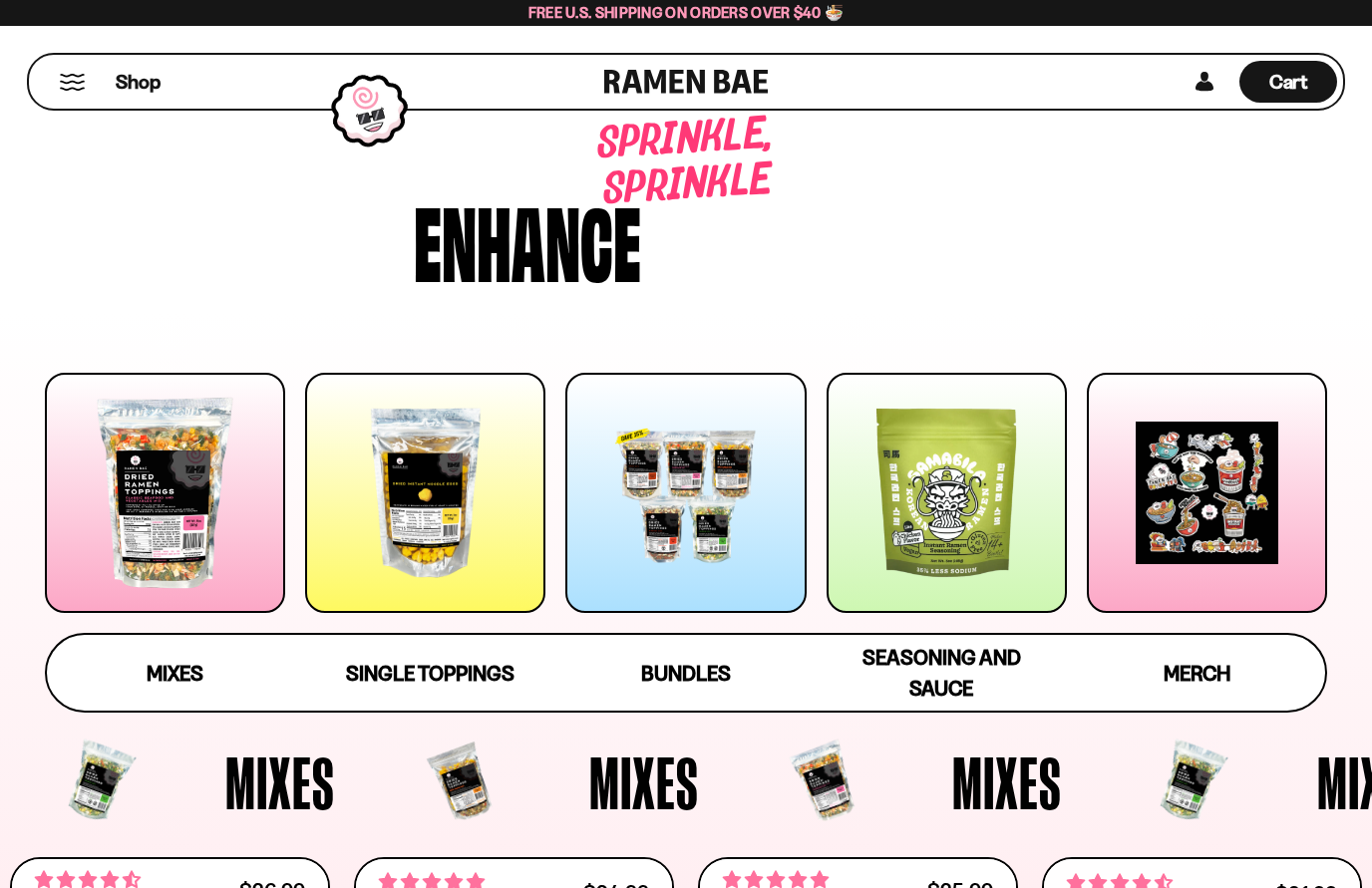 scroll, scrollTop: 0, scrollLeft: 0, axis: both 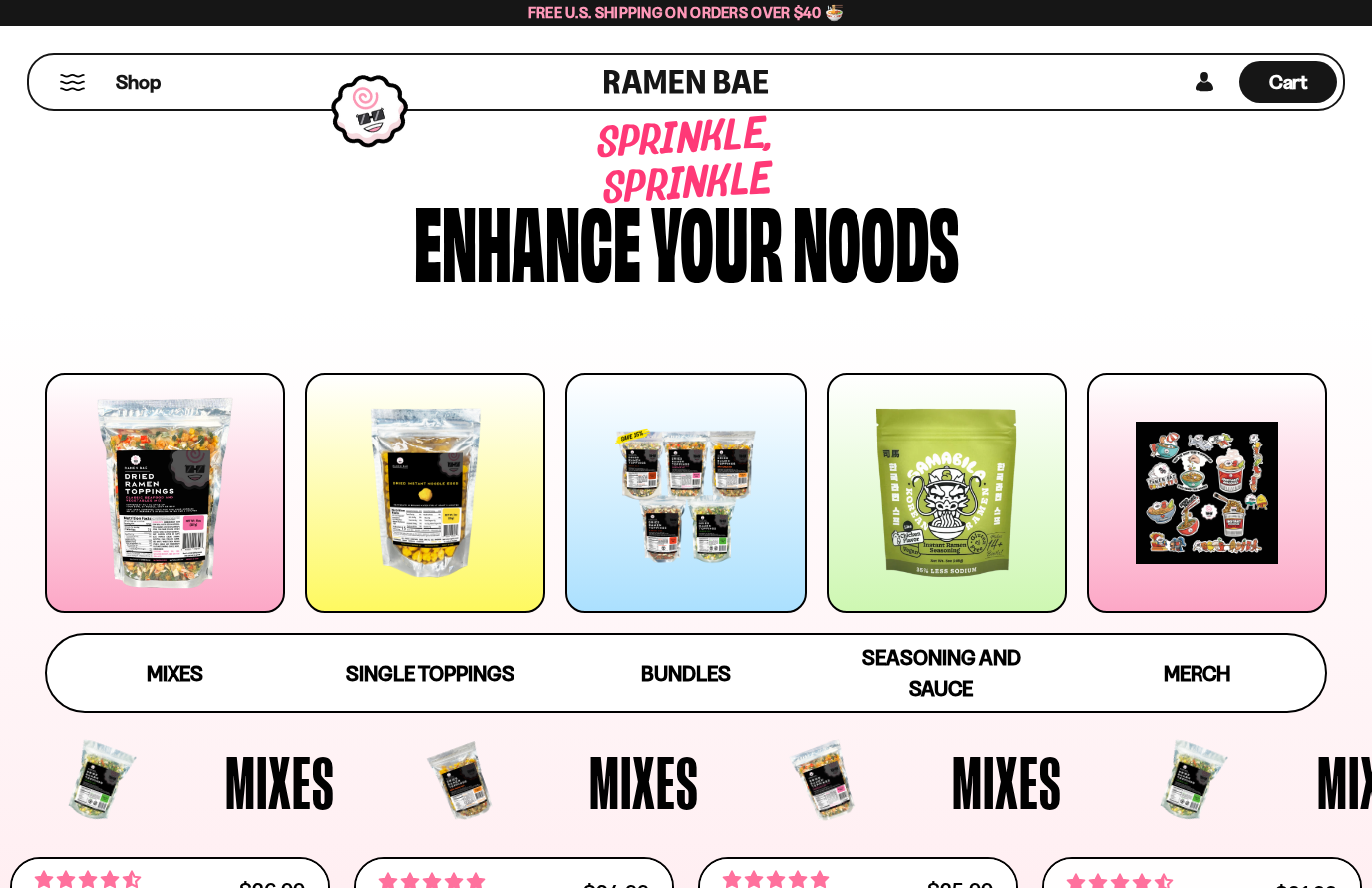 click at bounding box center (165, 492) 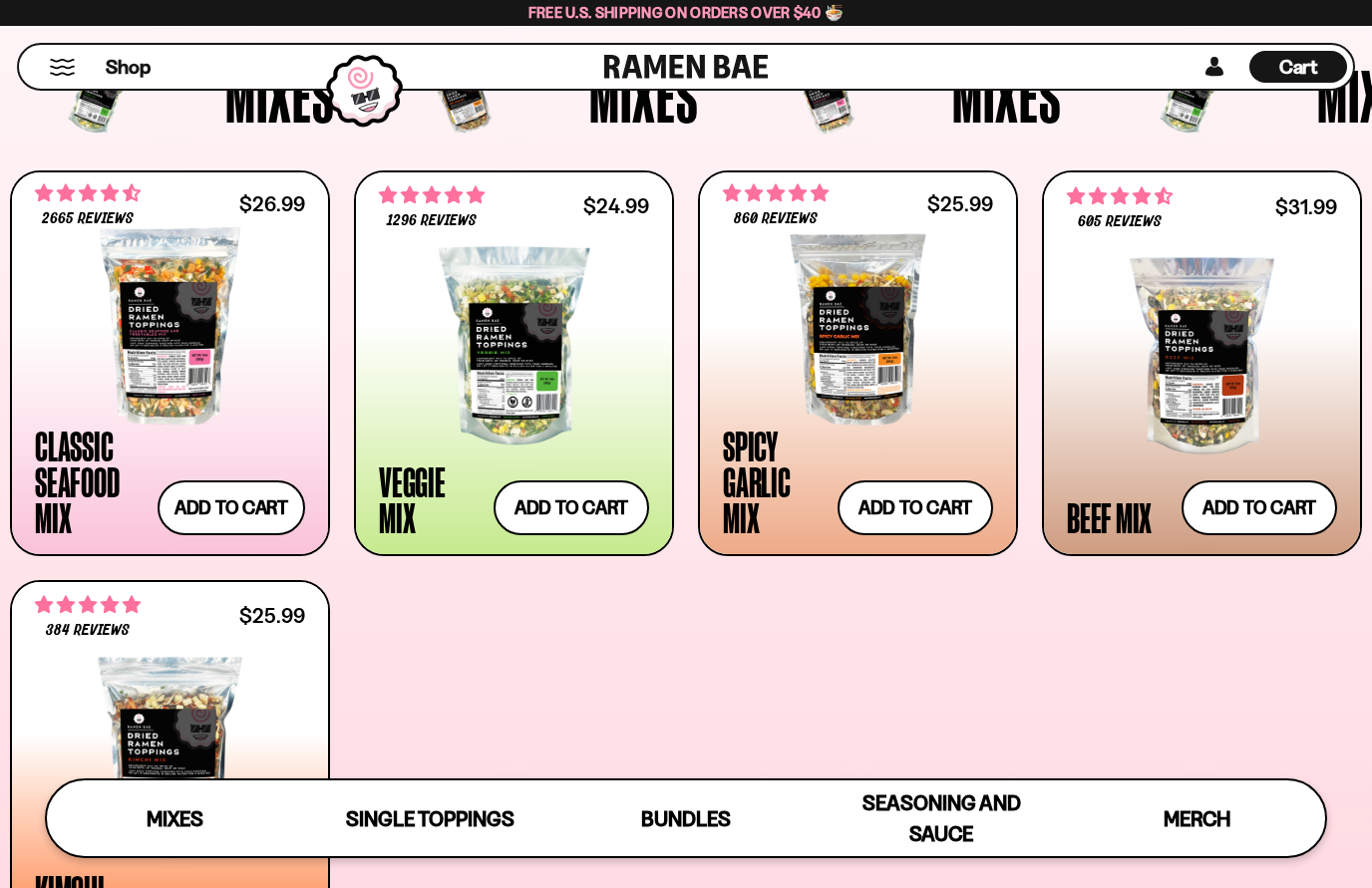 scroll, scrollTop: 592, scrollLeft: 0, axis: vertical 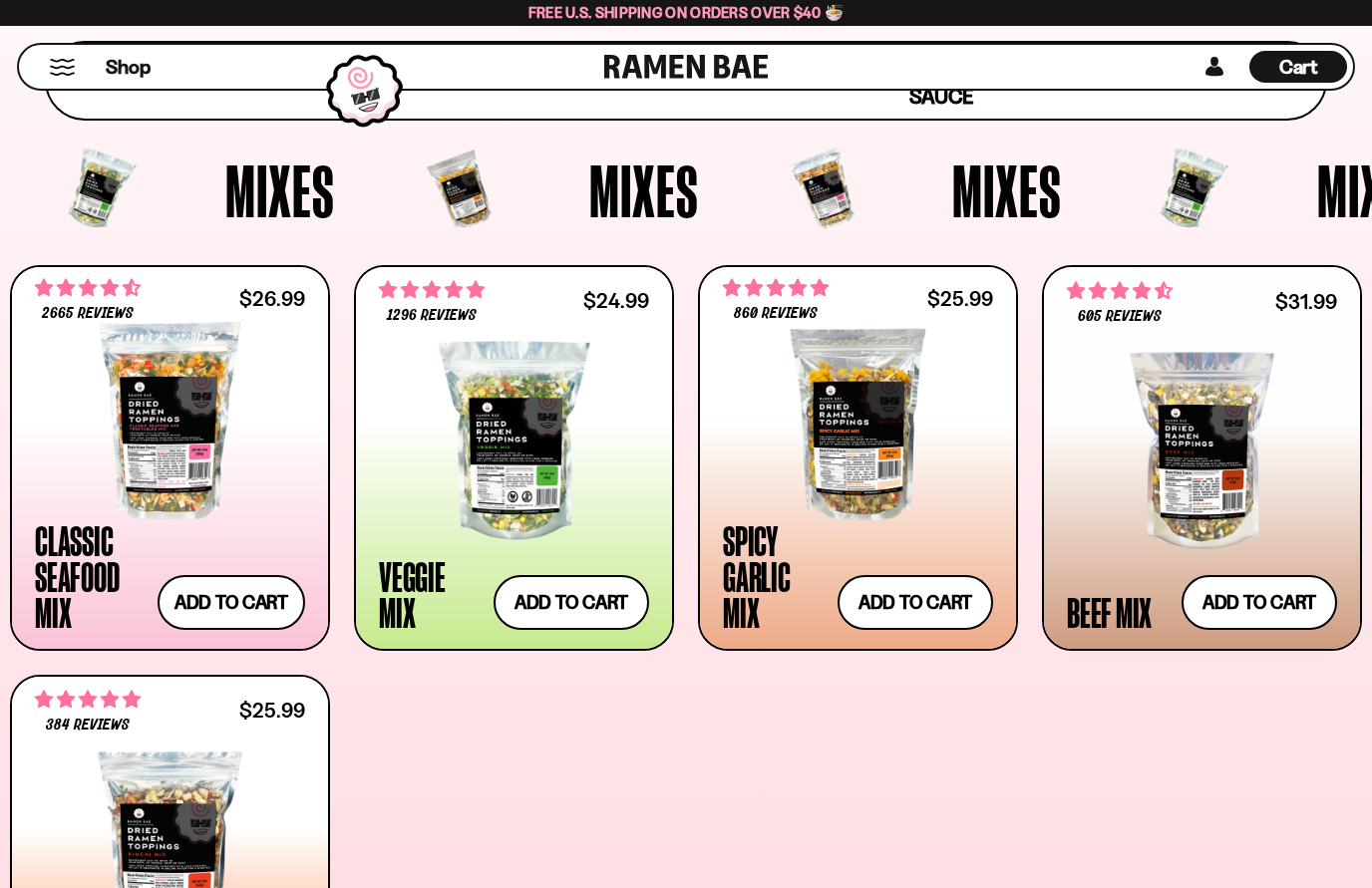 click at bounding box center [170, 421] 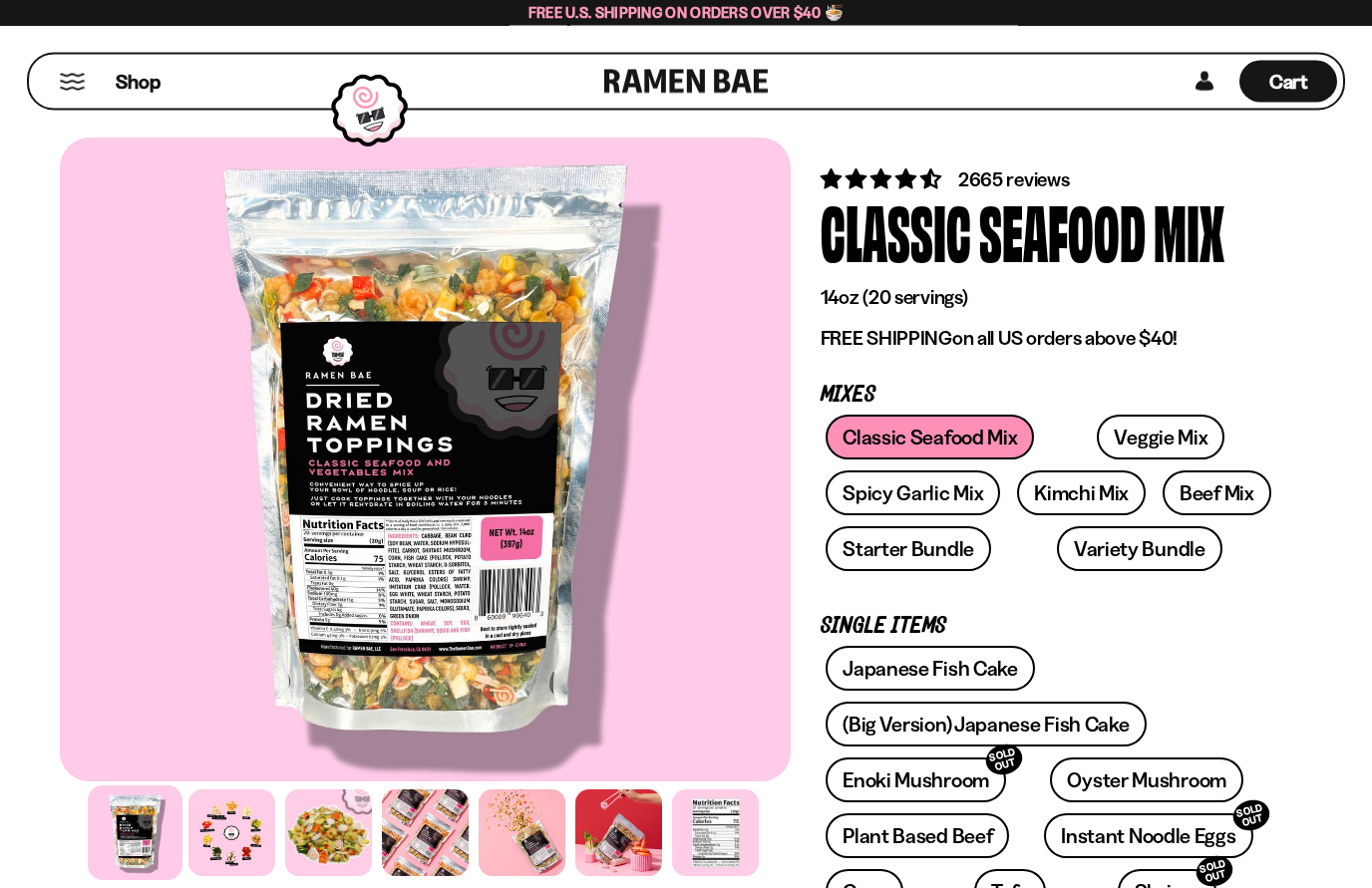 scroll, scrollTop: 0, scrollLeft: 0, axis: both 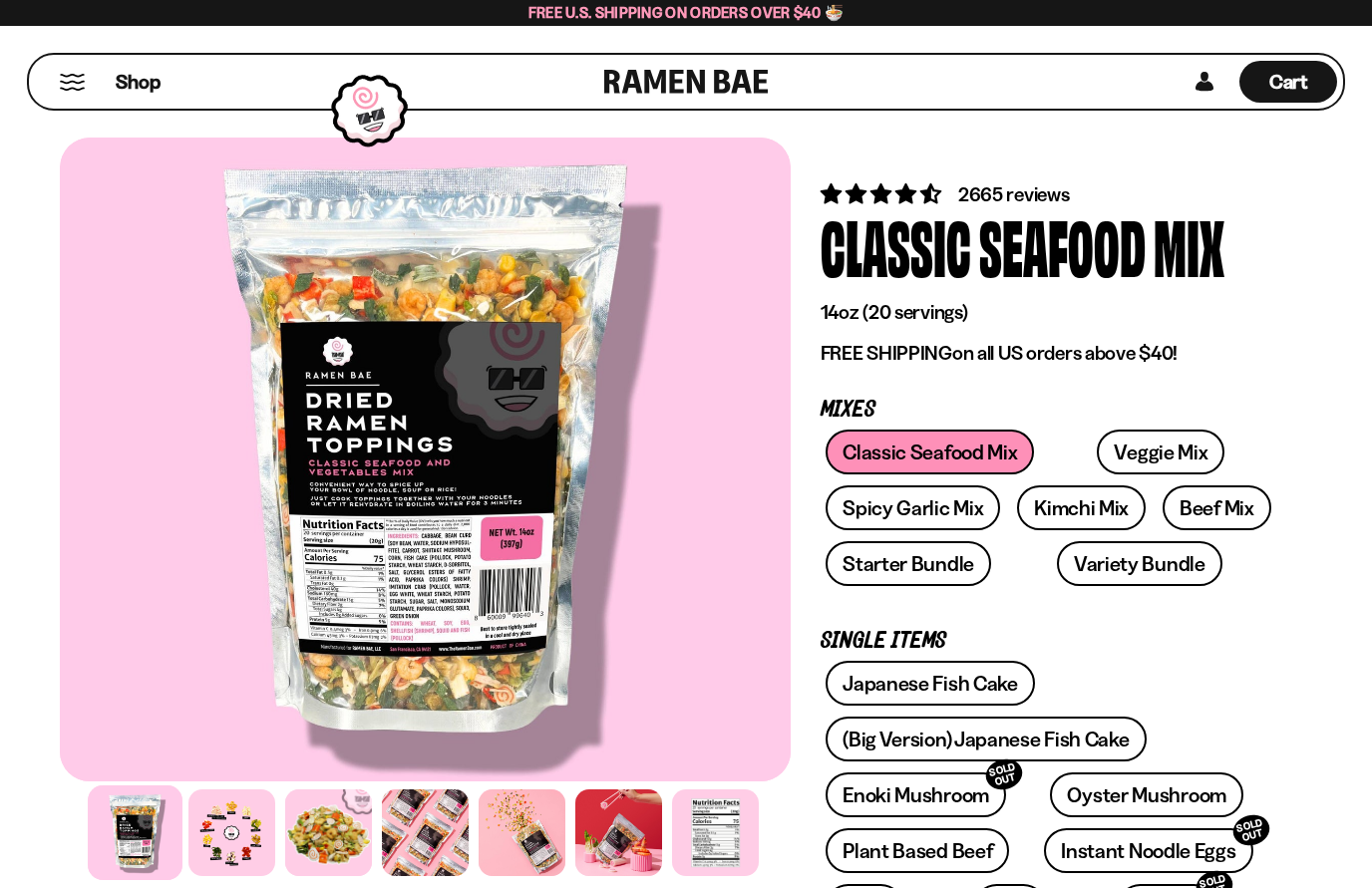click on "Cart" at bounding box center [1288, 82] 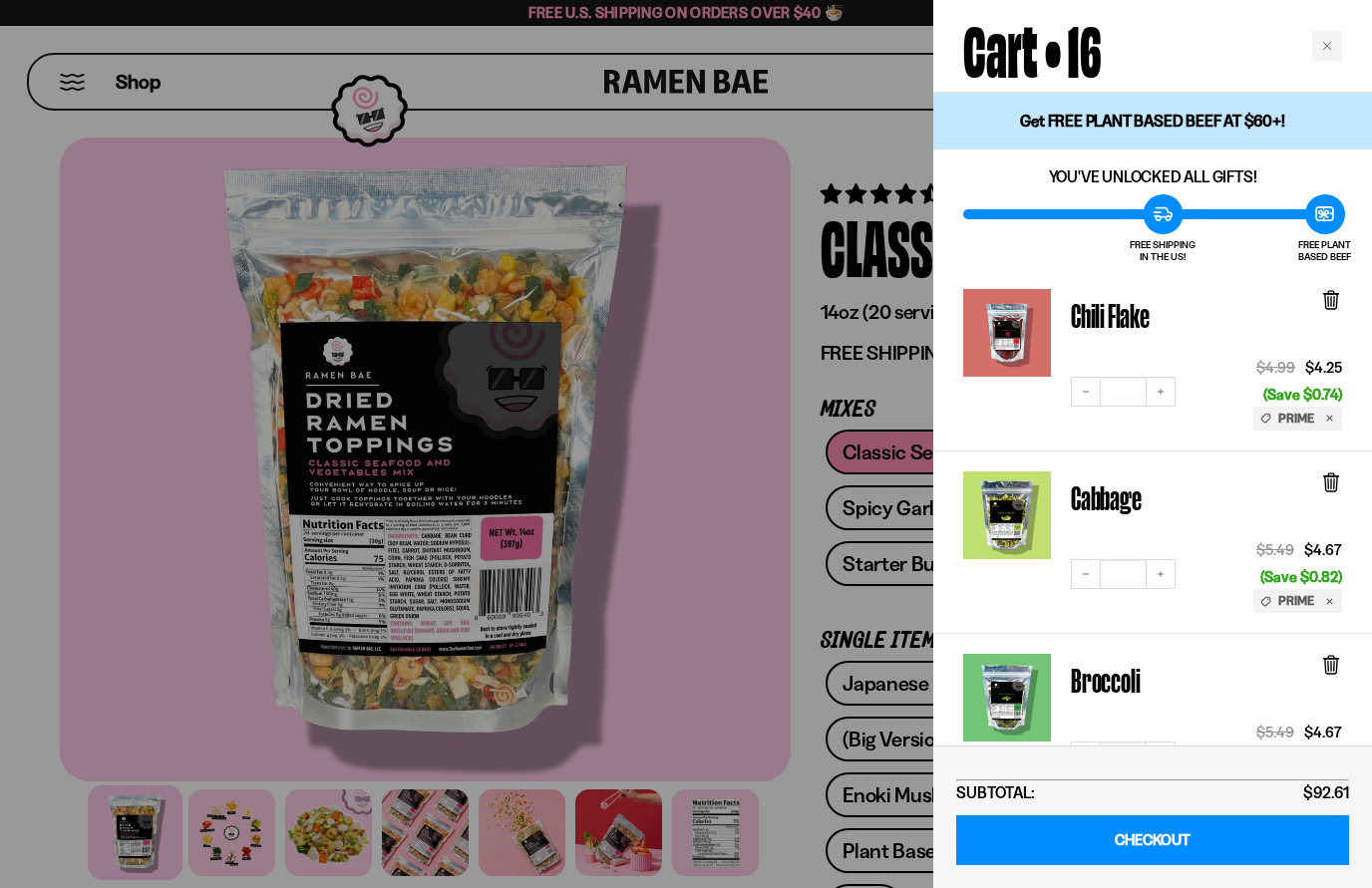 click 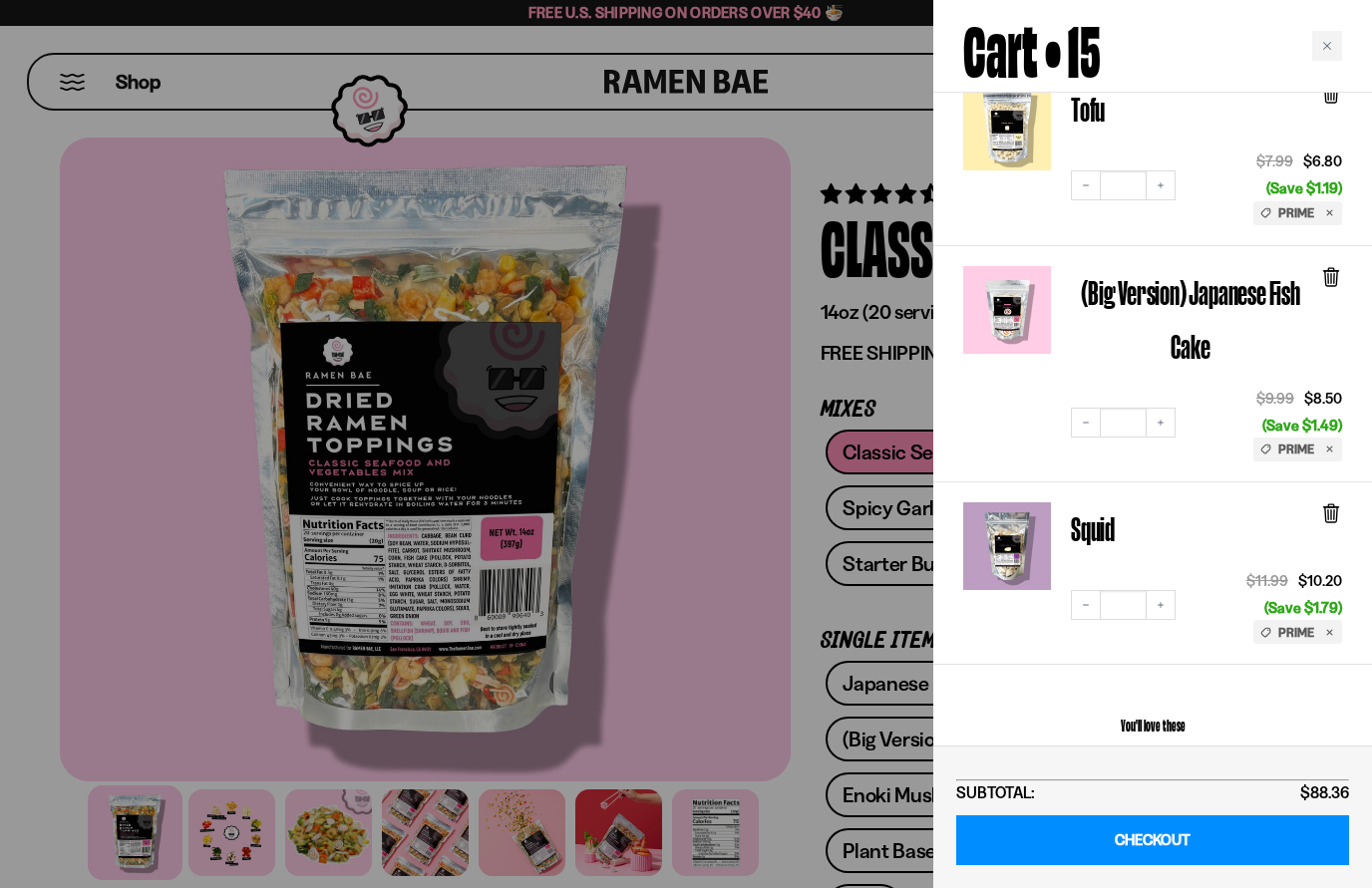 scroll, scrollTop: 2374, scrollLeft: 0, axis: vertical 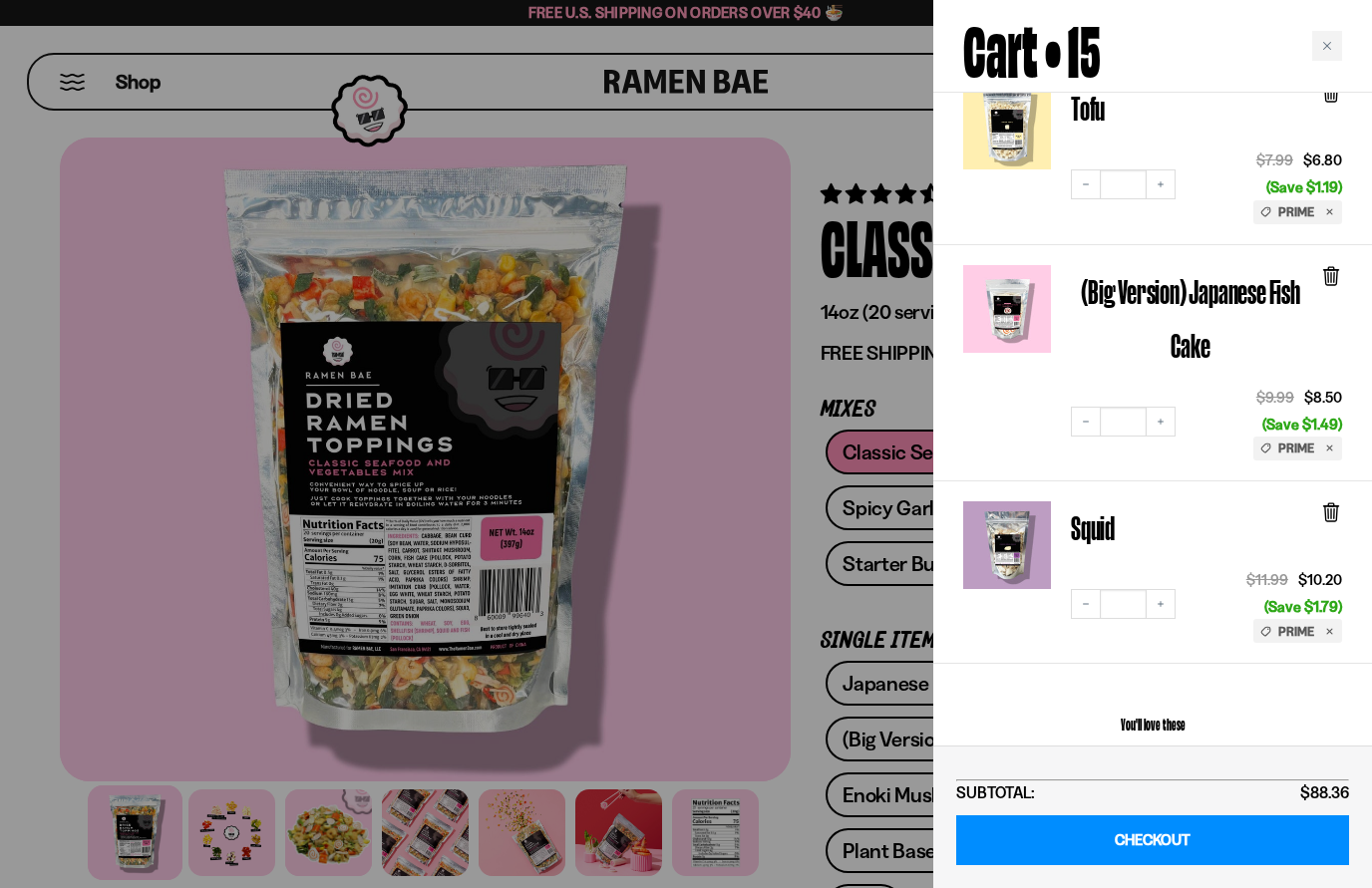 click at bounding box center (1331, 319) 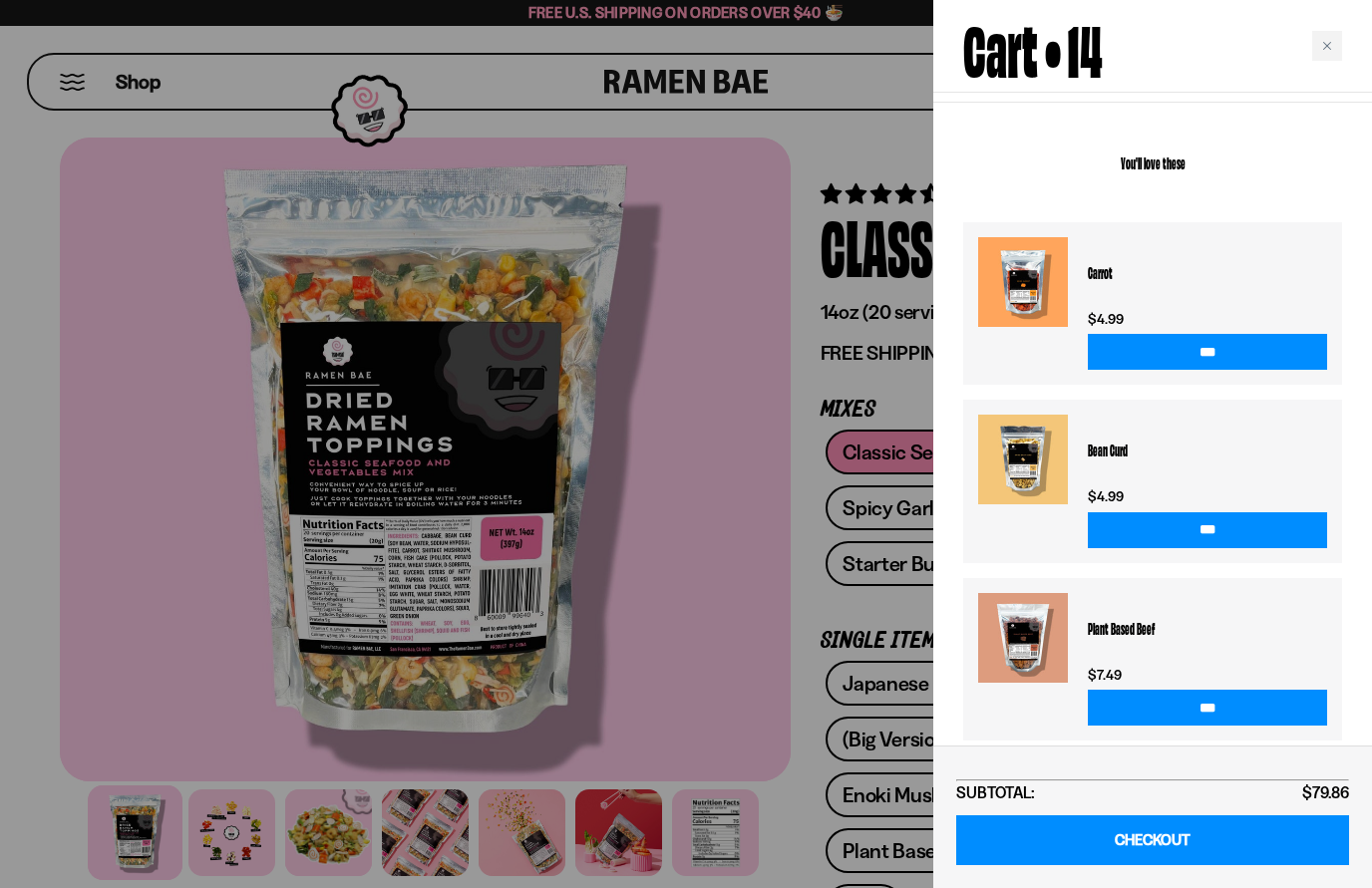 scroll, scrollTop: 2698, scrollLeft: 0, axis: vertical 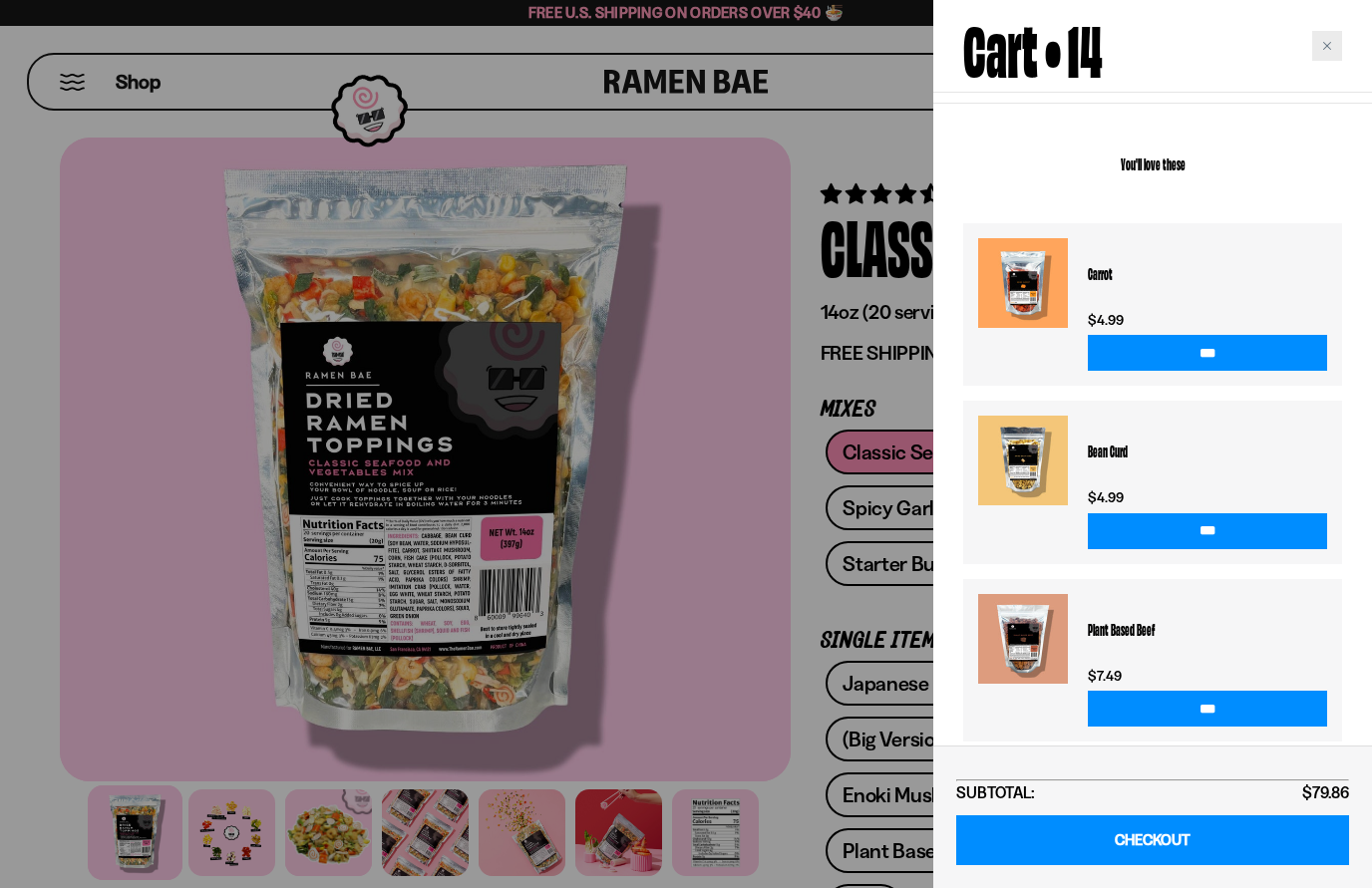 click at bounding box center [1327, 46] 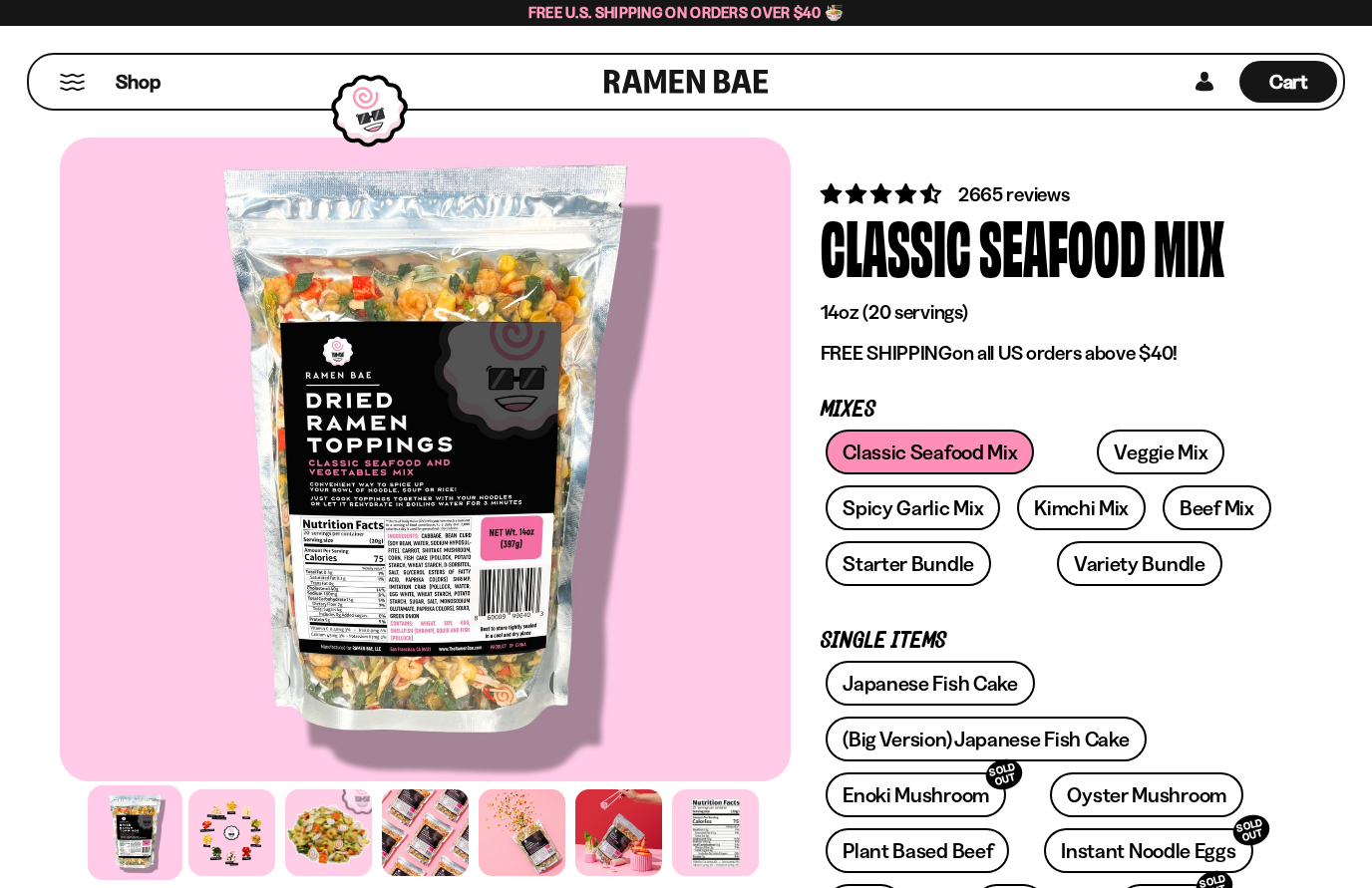 scroll, scrollTop: 2686, scrollLeft: 0, axis: vertical 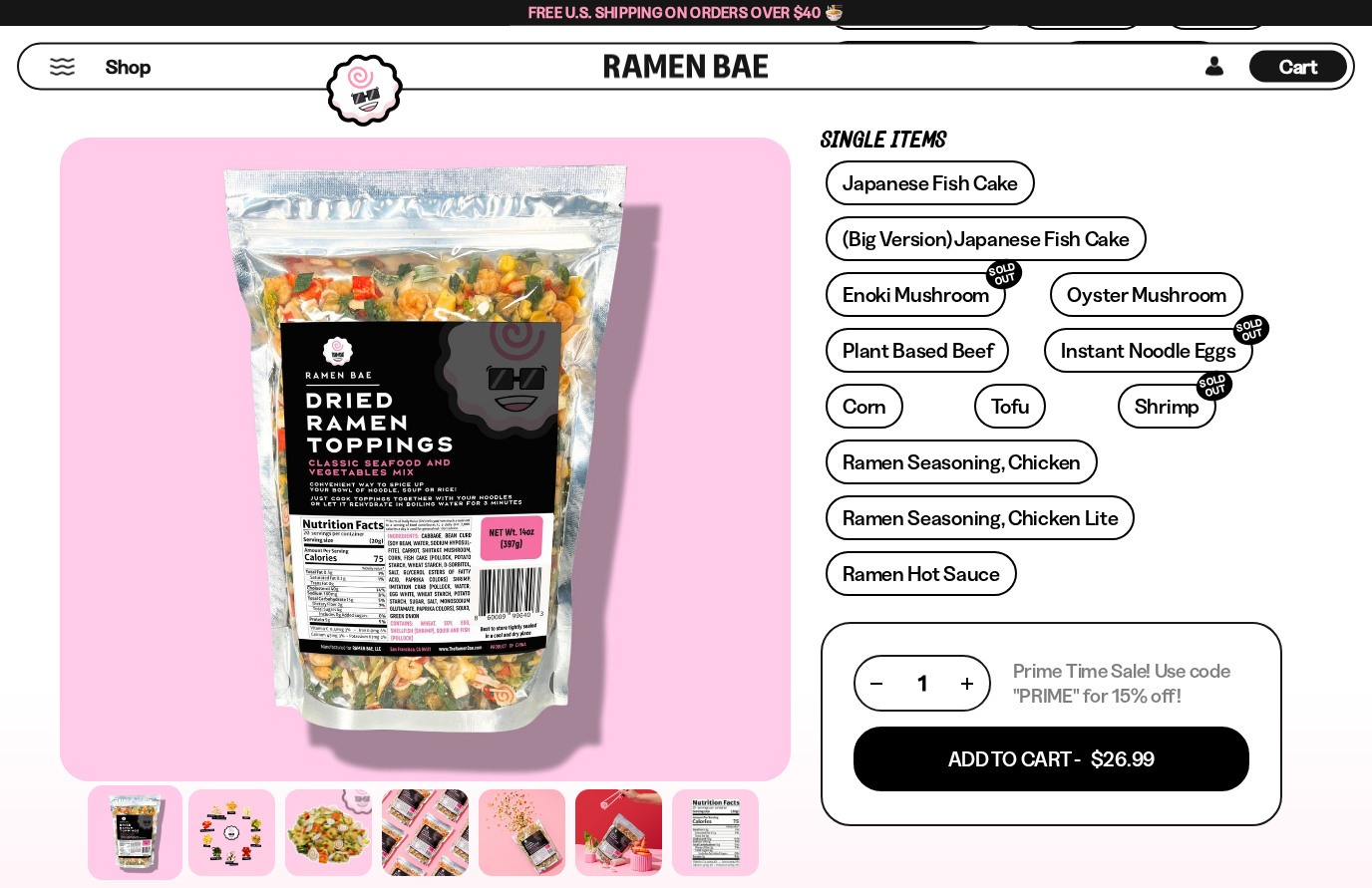 click on "Add To Cart -
$26.99" at bounding box center [1051, 759] 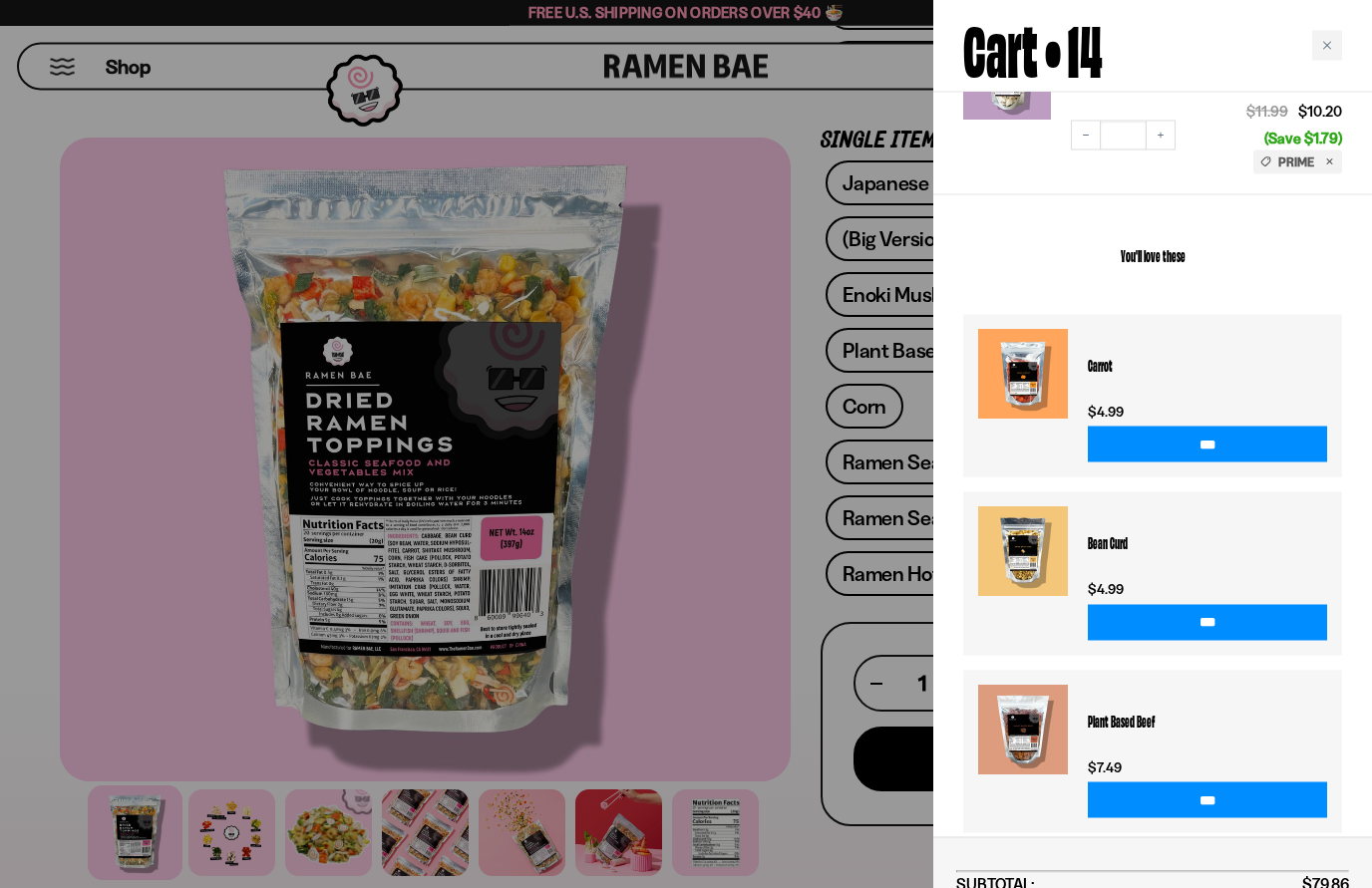 scroll, scrollTop: 500, scrollLeft: 0, axis: vertical 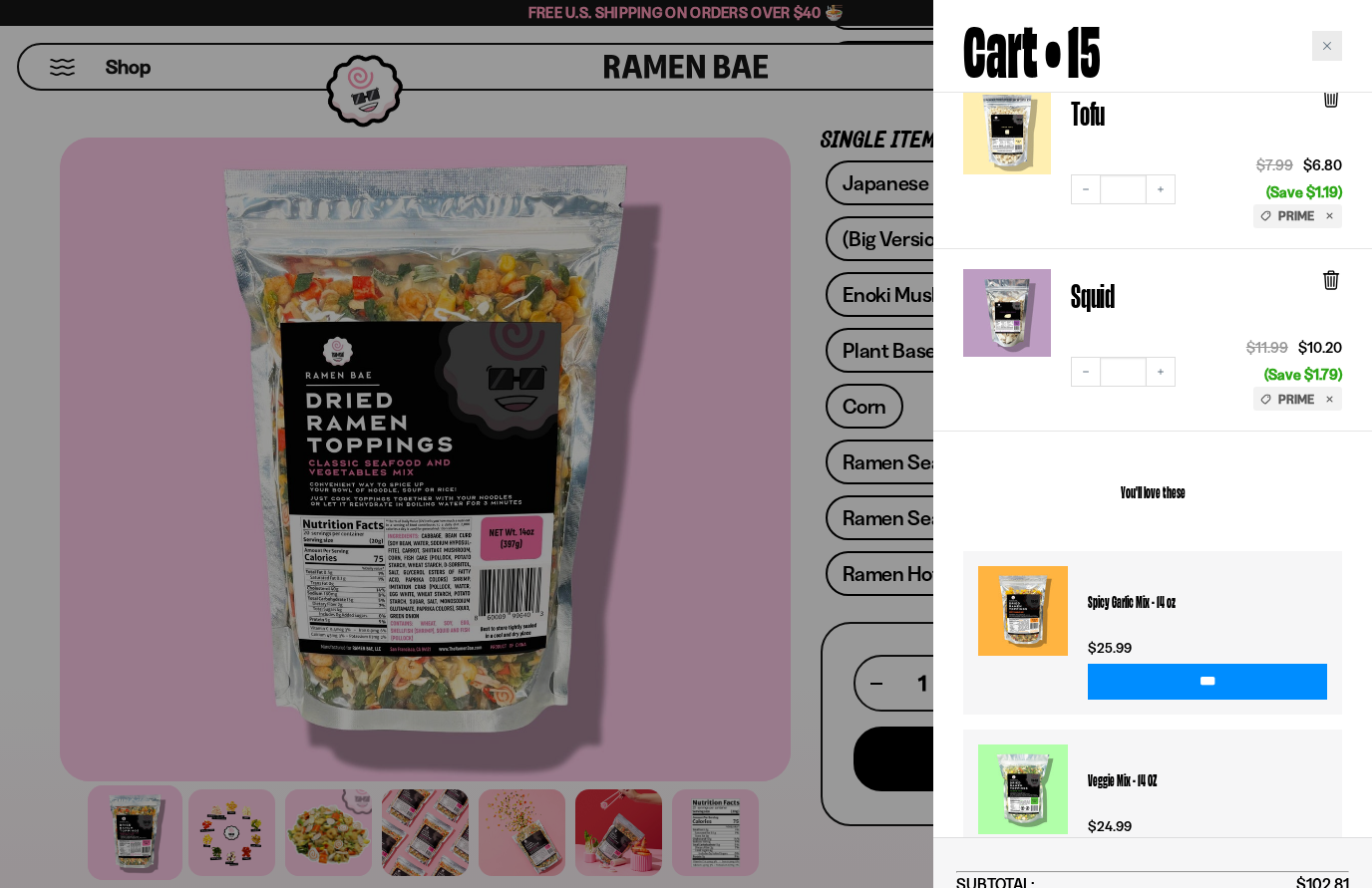 click at bounding box center [1327, 46] 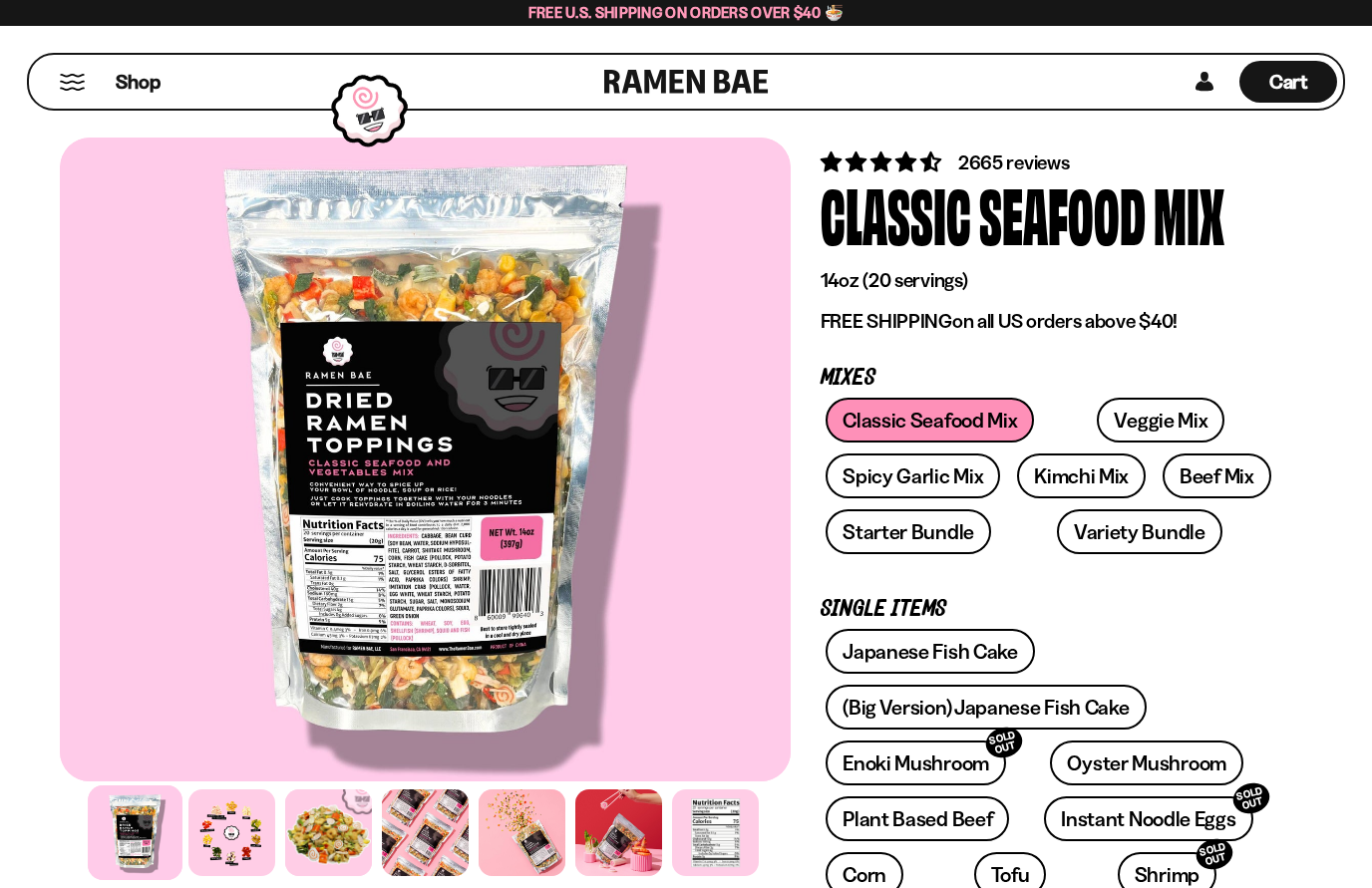 scroll, scrollTop: 0, scrollLeft: 0, axis: both 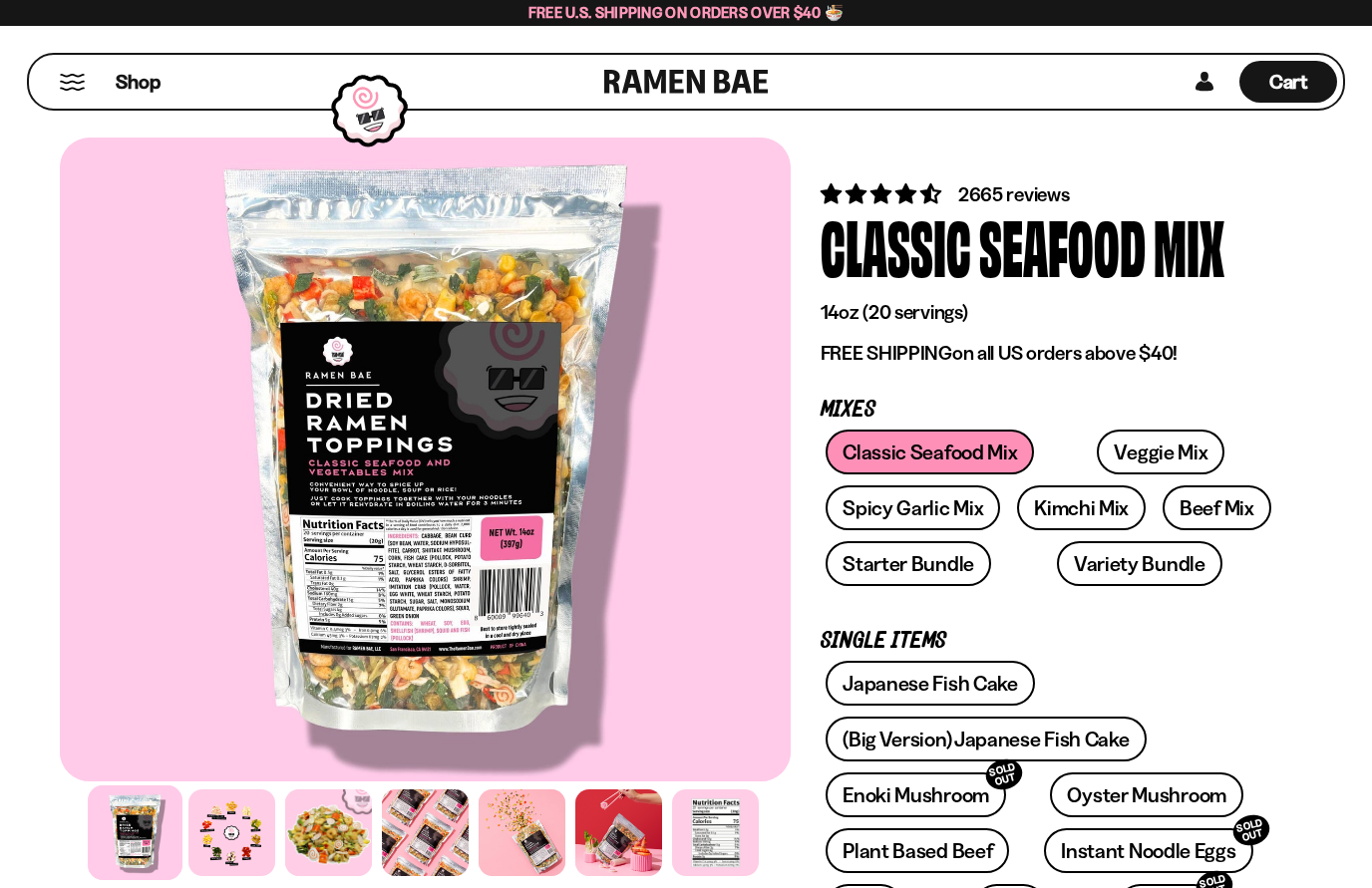 click on "Beef Mix" at bounding box center [1216, 507] 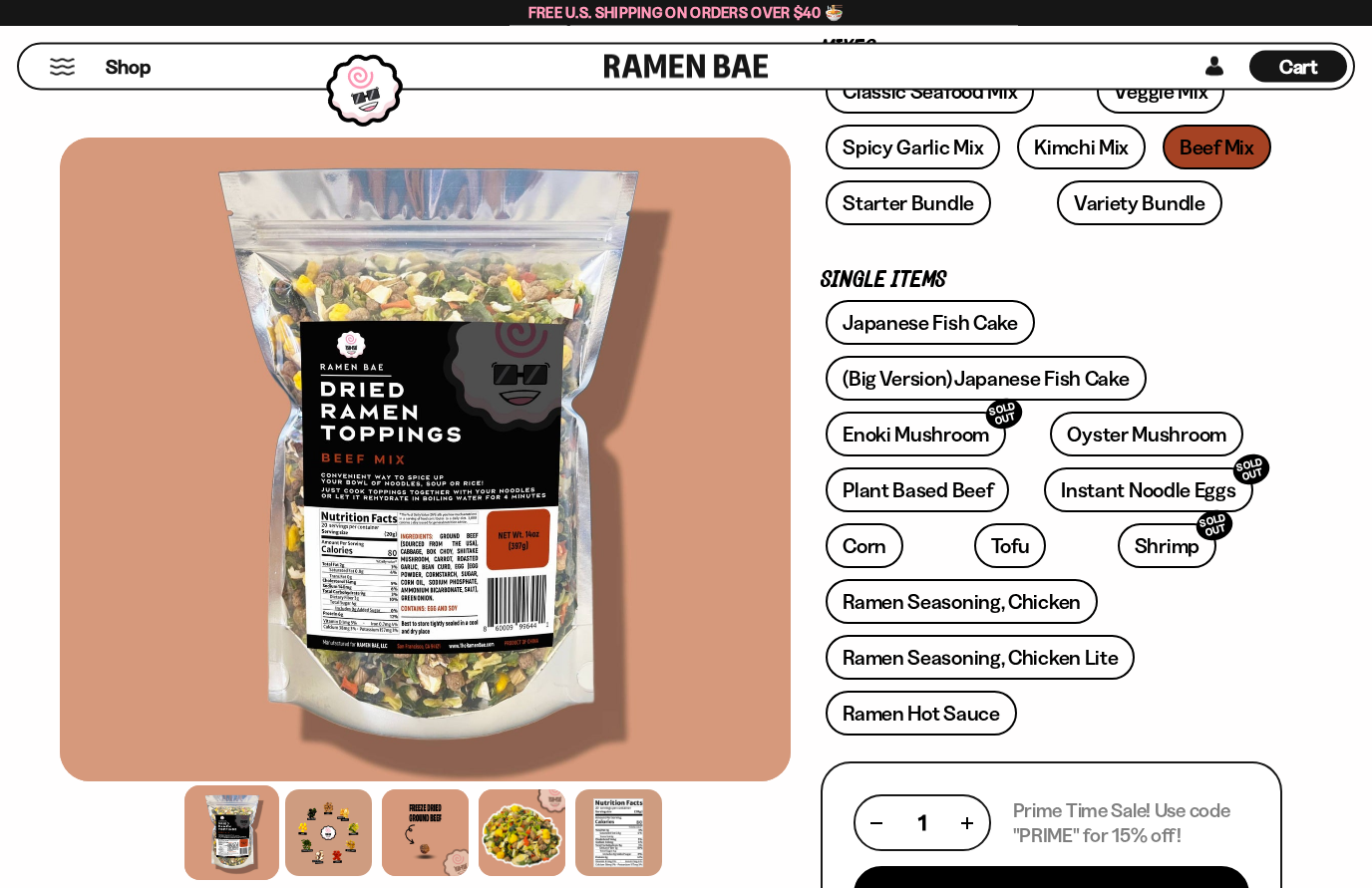 scroll, scrollTop: 363, scrollLeft: 0, axis: vertical 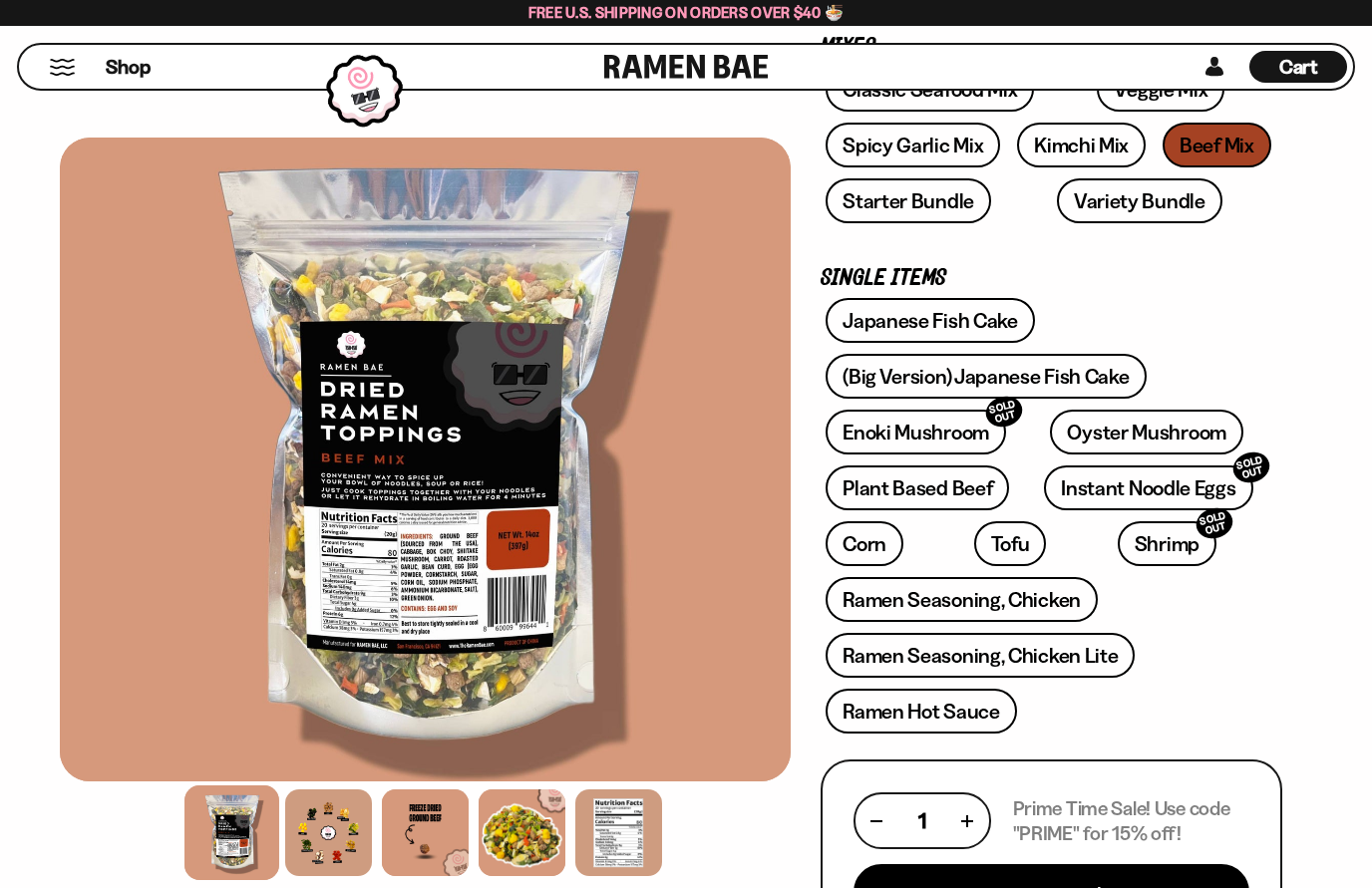 click on "Add To Cart -
$31.99" at bounding box center (1051, 896) 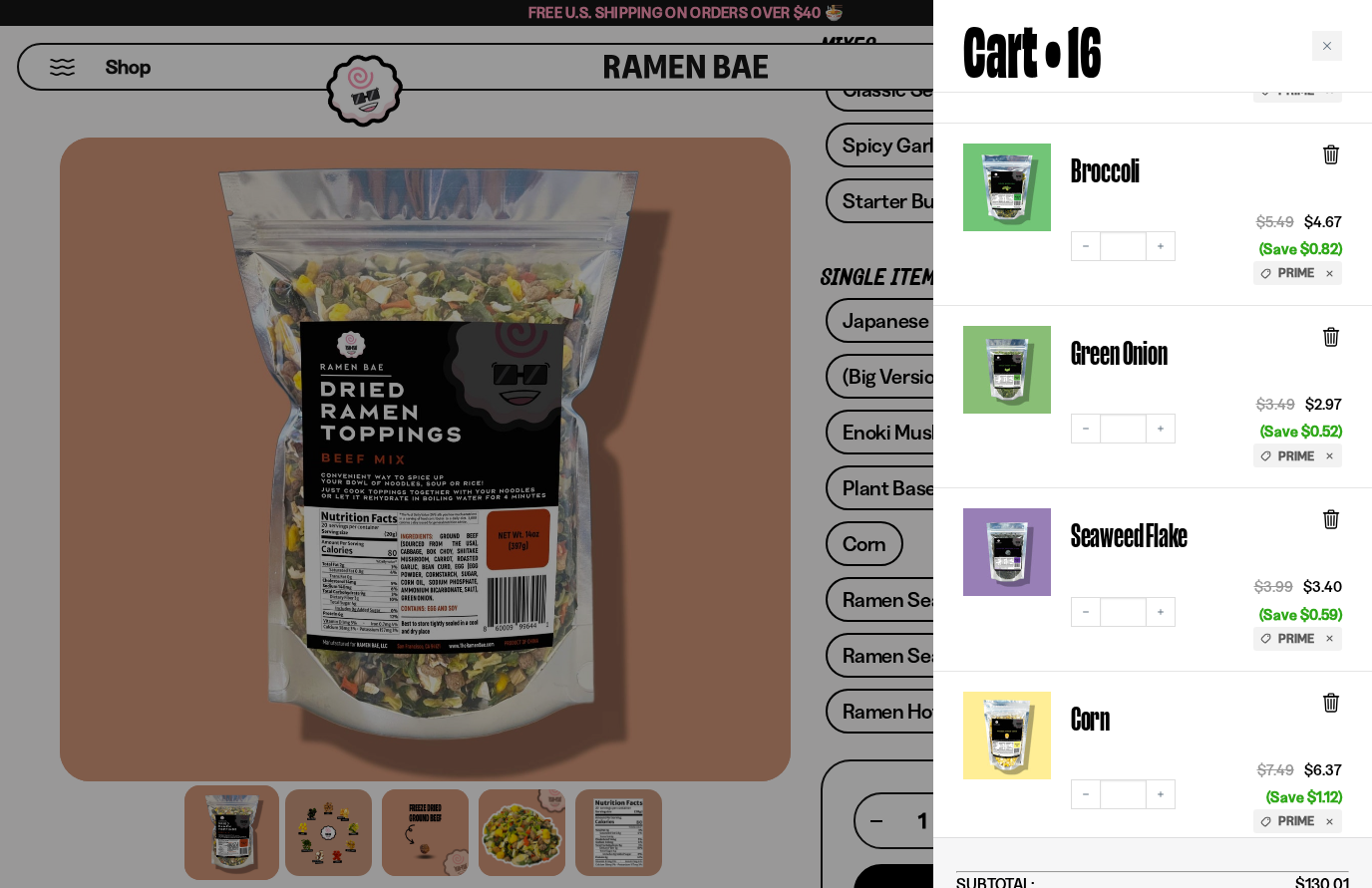 scroll, scrollTop: 749, scrollLeft: 0, axis: vertical 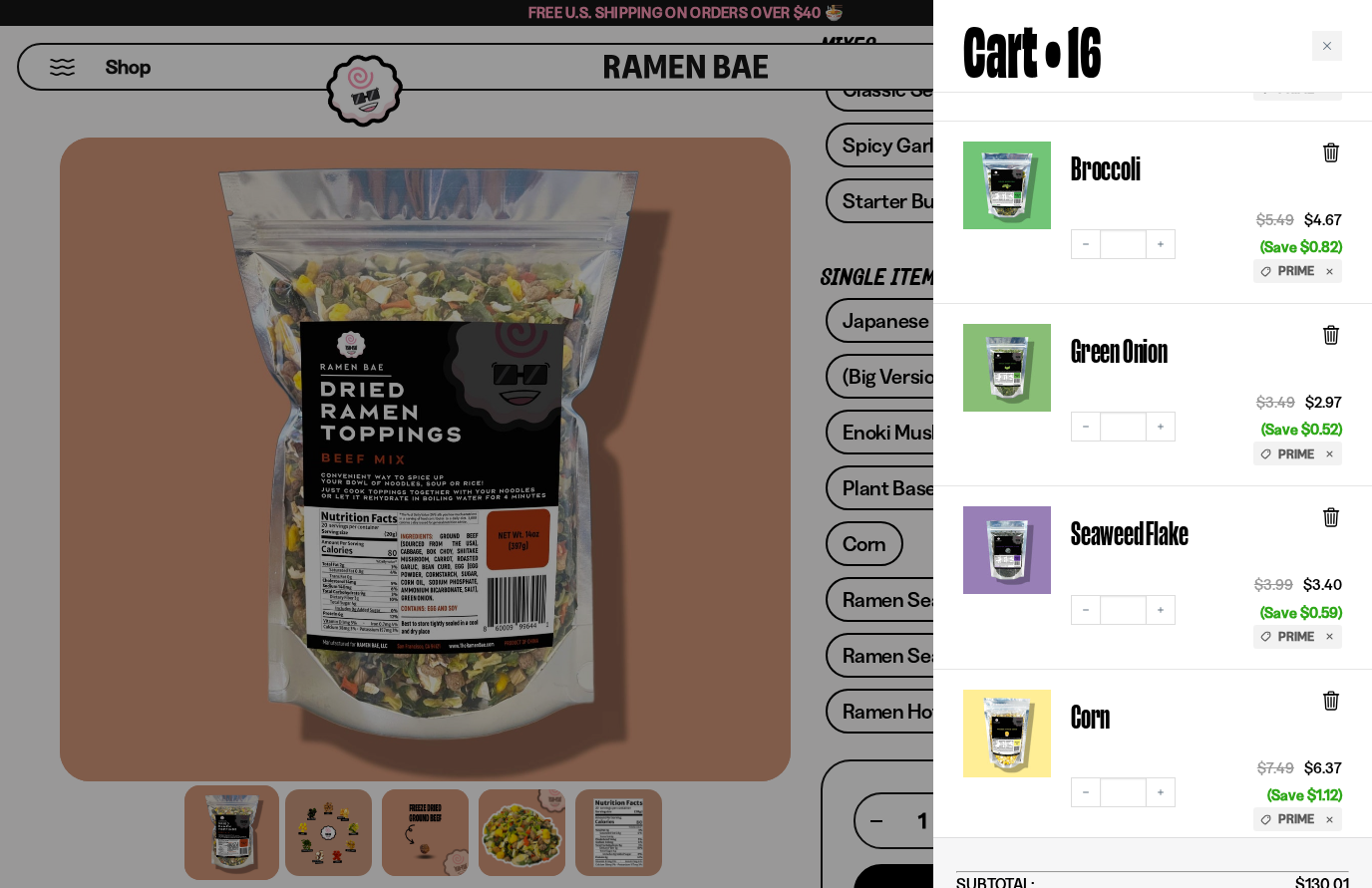 click at bounding box center [1331, 717] 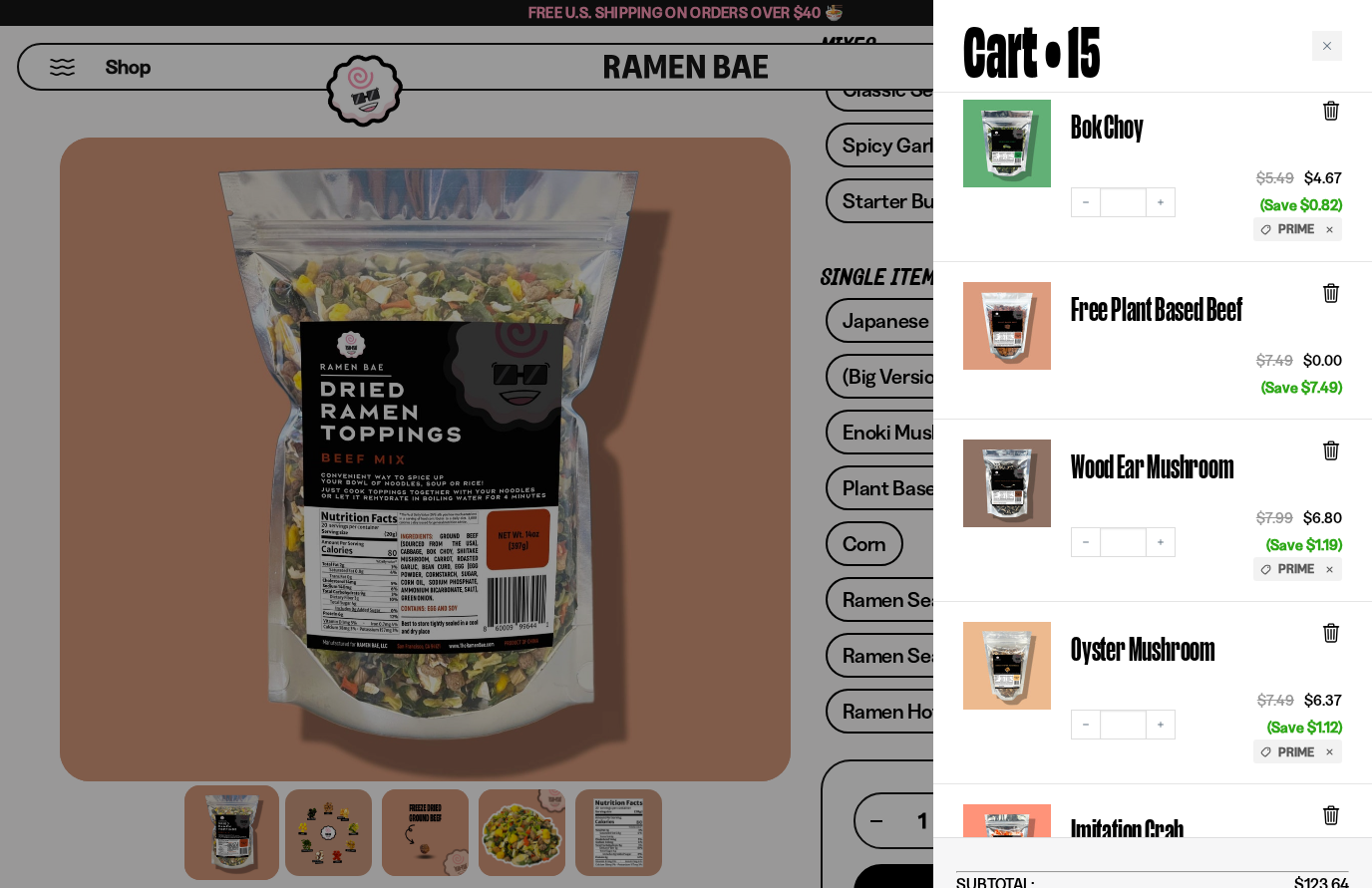 scroll, scrollTop: 1341, scrollLeft: 0, axis: vertical 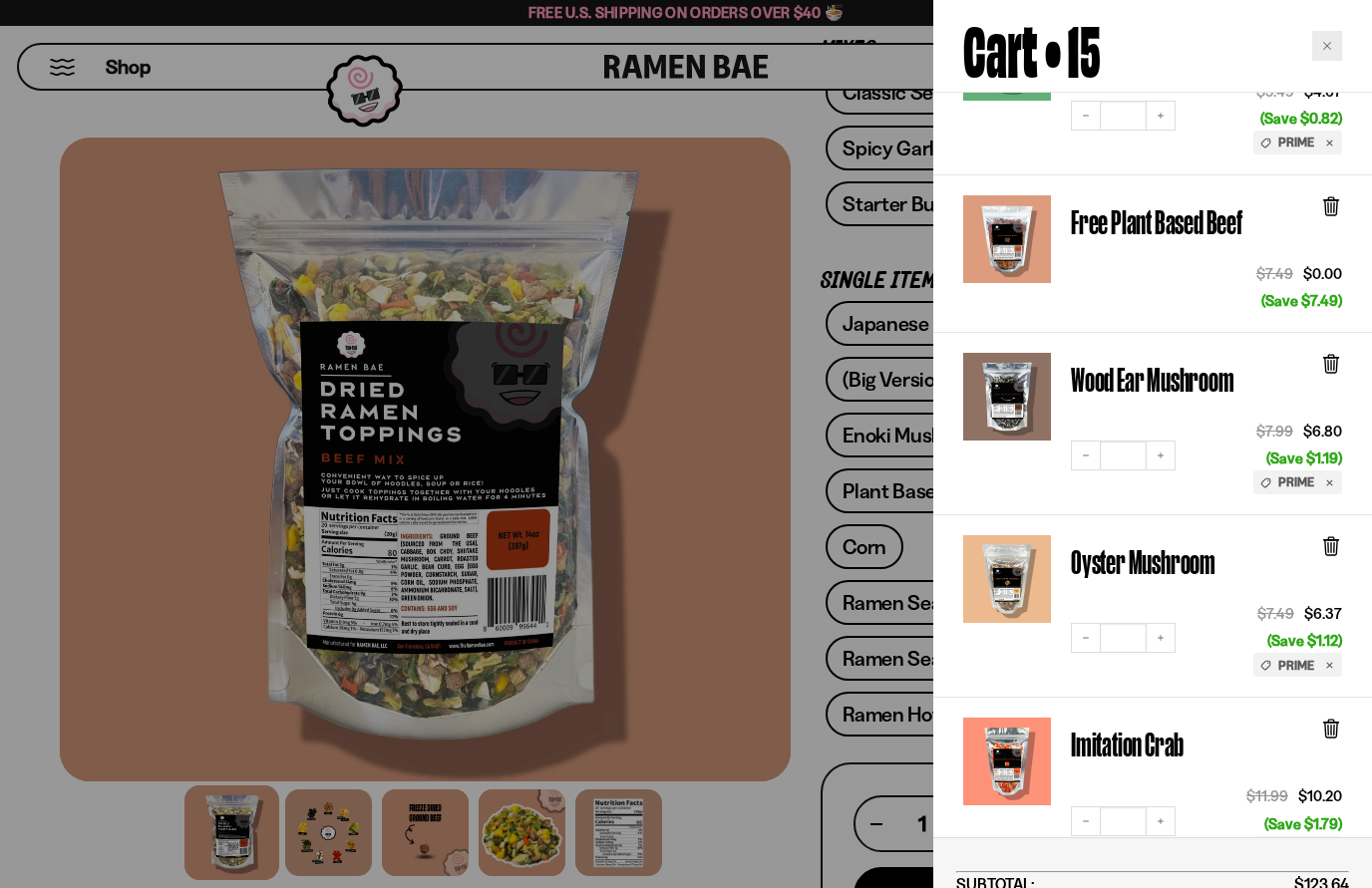 click at bounding box center [1327, 46] 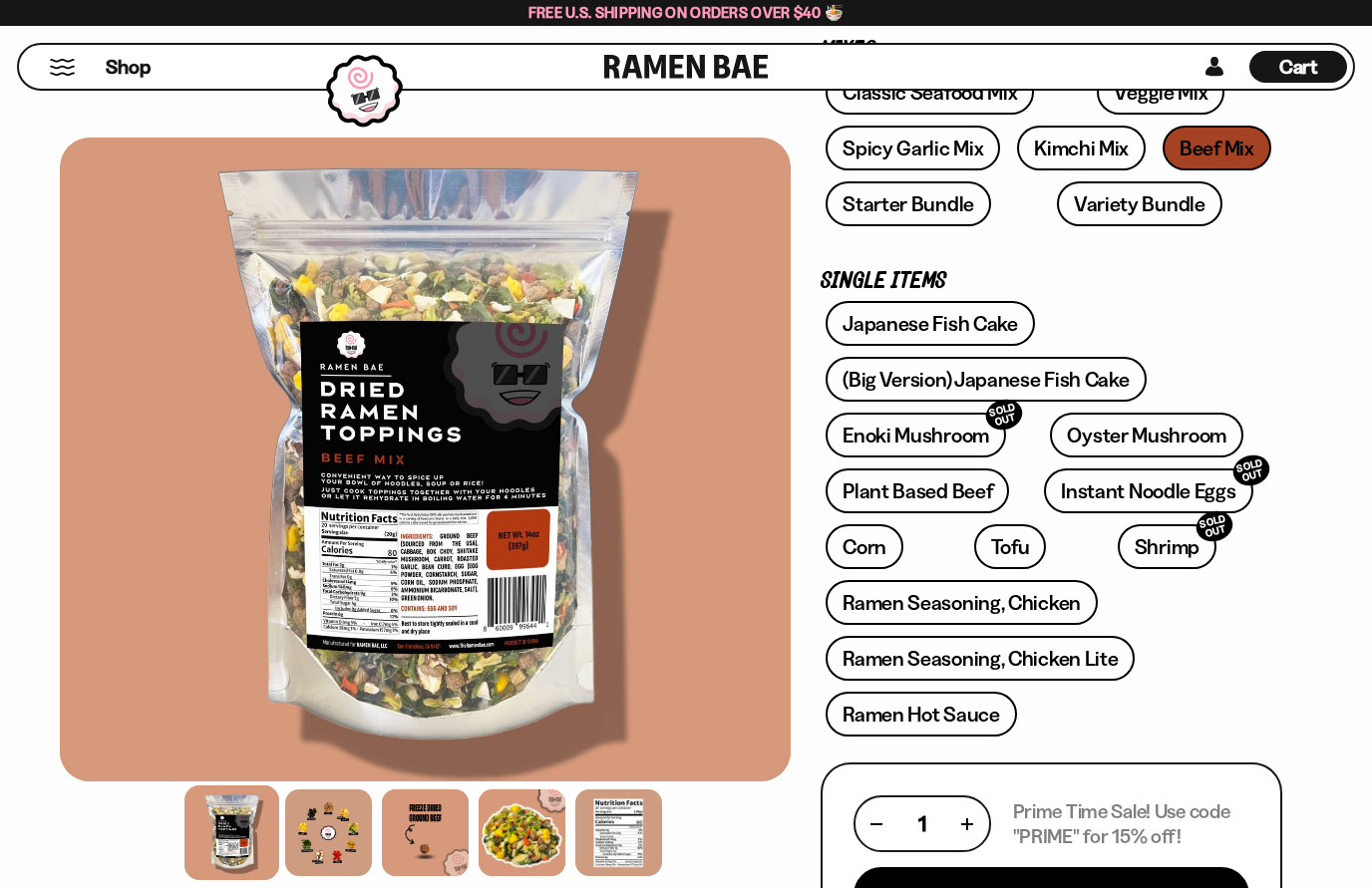 scroll, scrollTop: 1403, scrollLeft: 0, axis: vertical 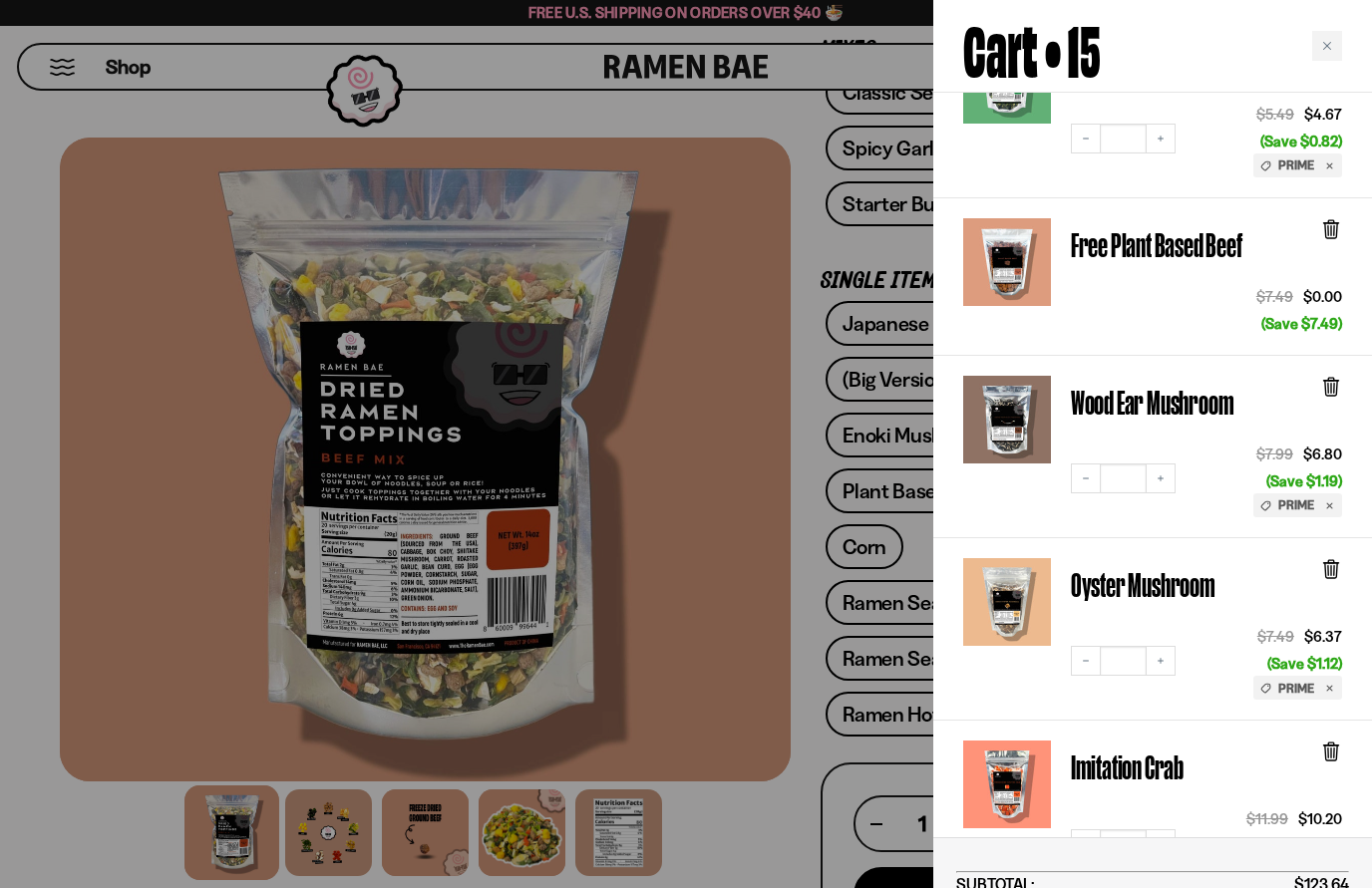 click 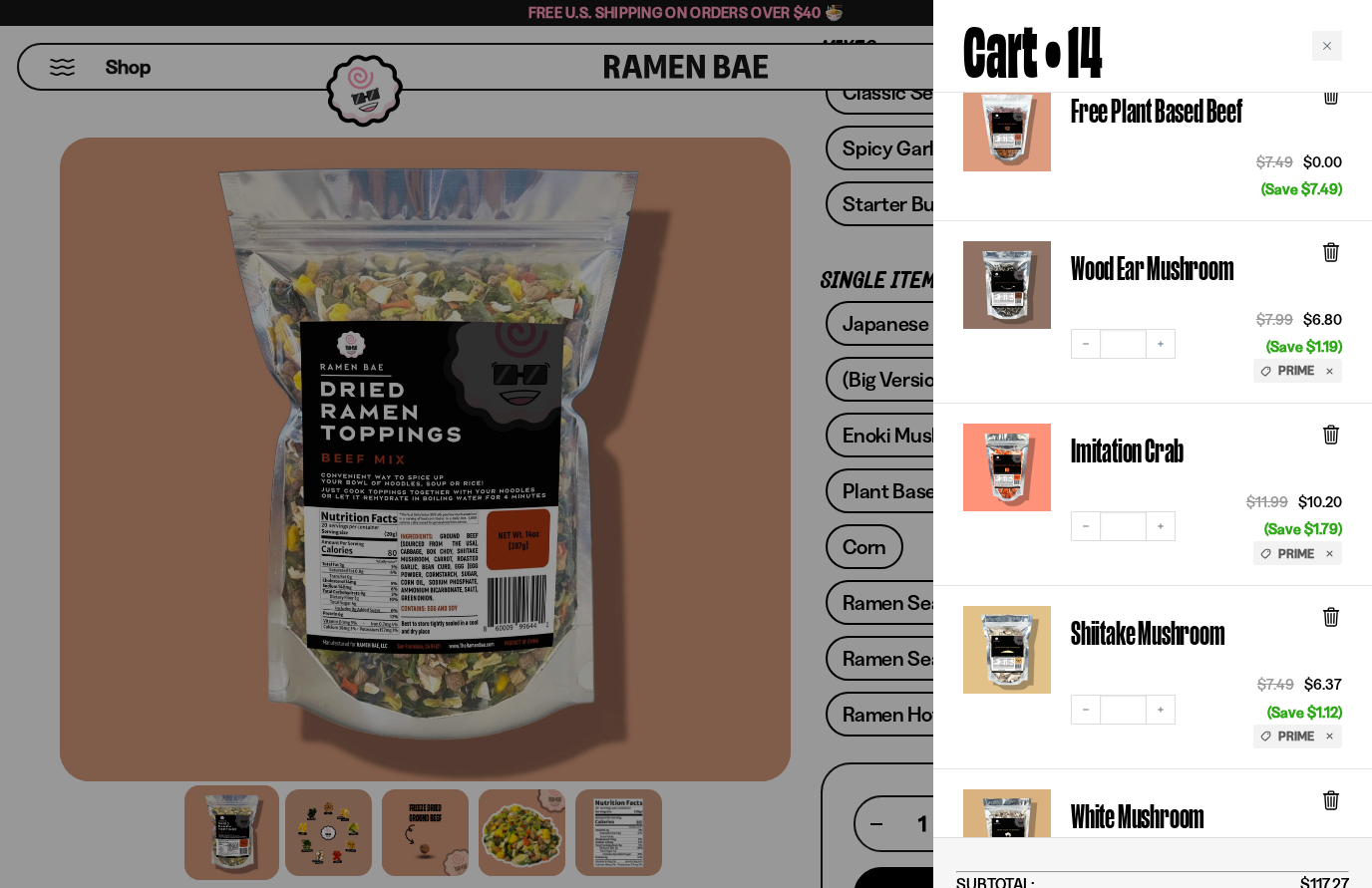 scroll, scrollTop: 1536, scrollLeft: 0, axis: vertical 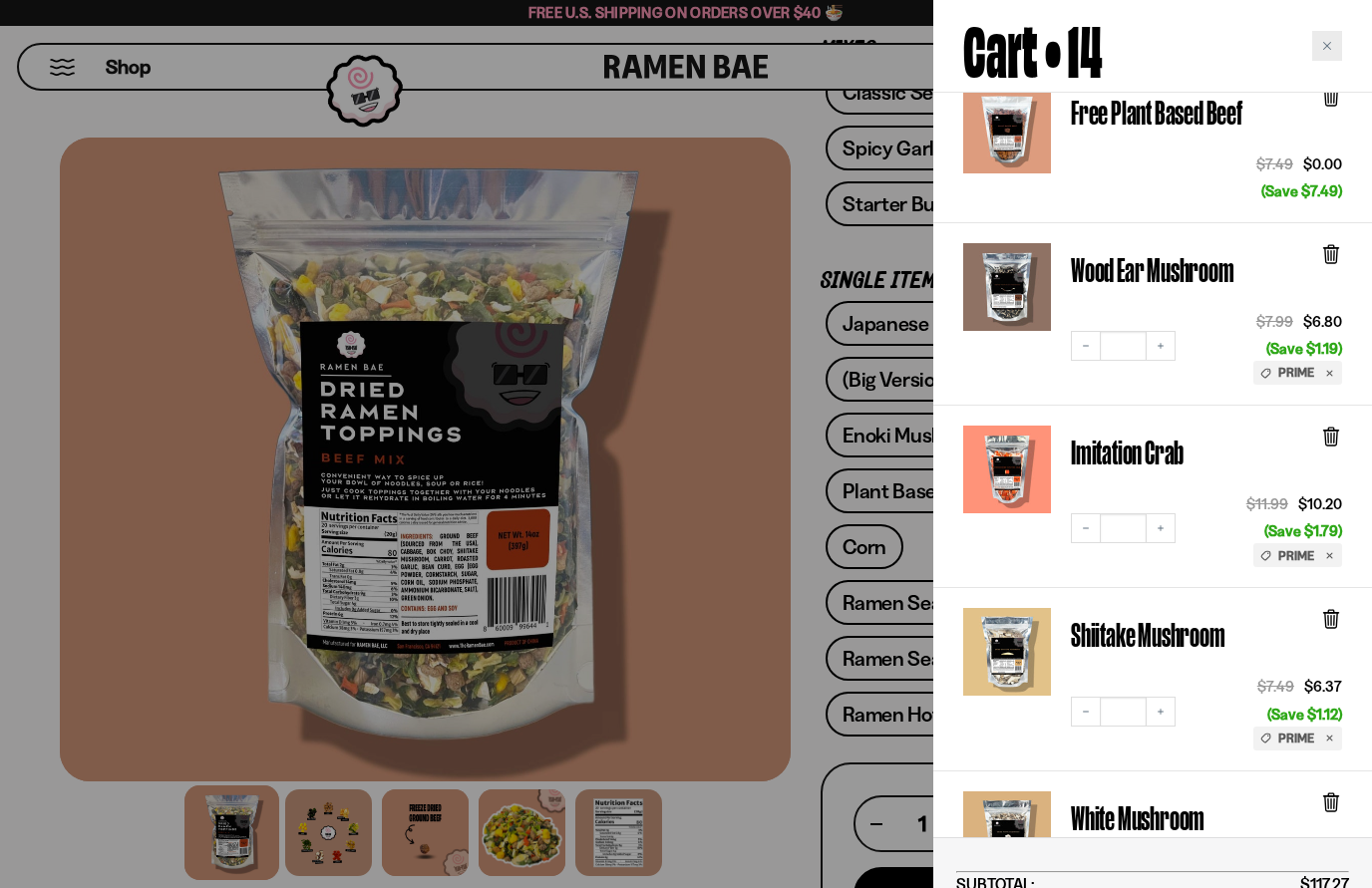 click 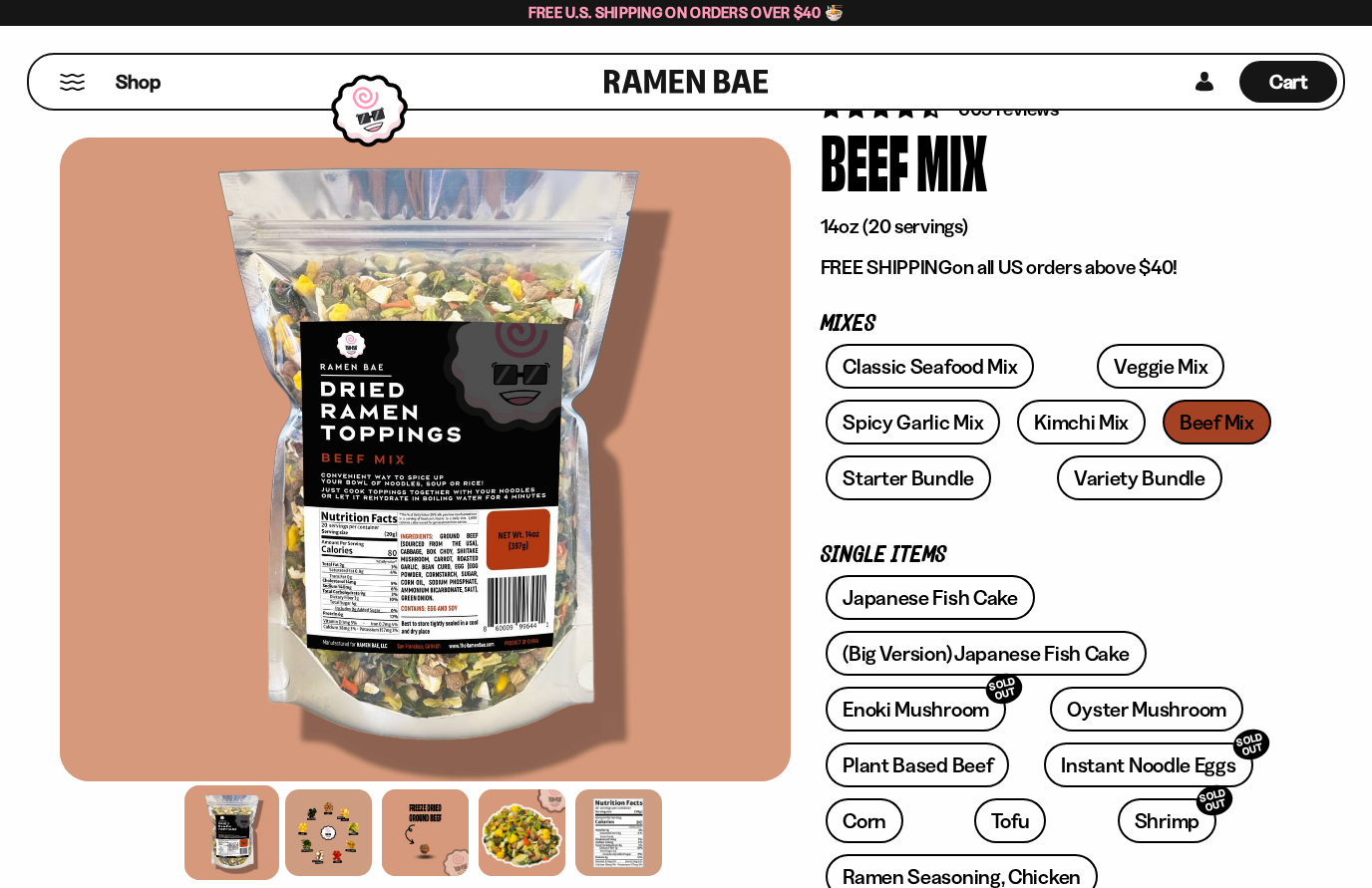 scroll, scrollTop: 87, scrollLeft: 0, axis: vertical 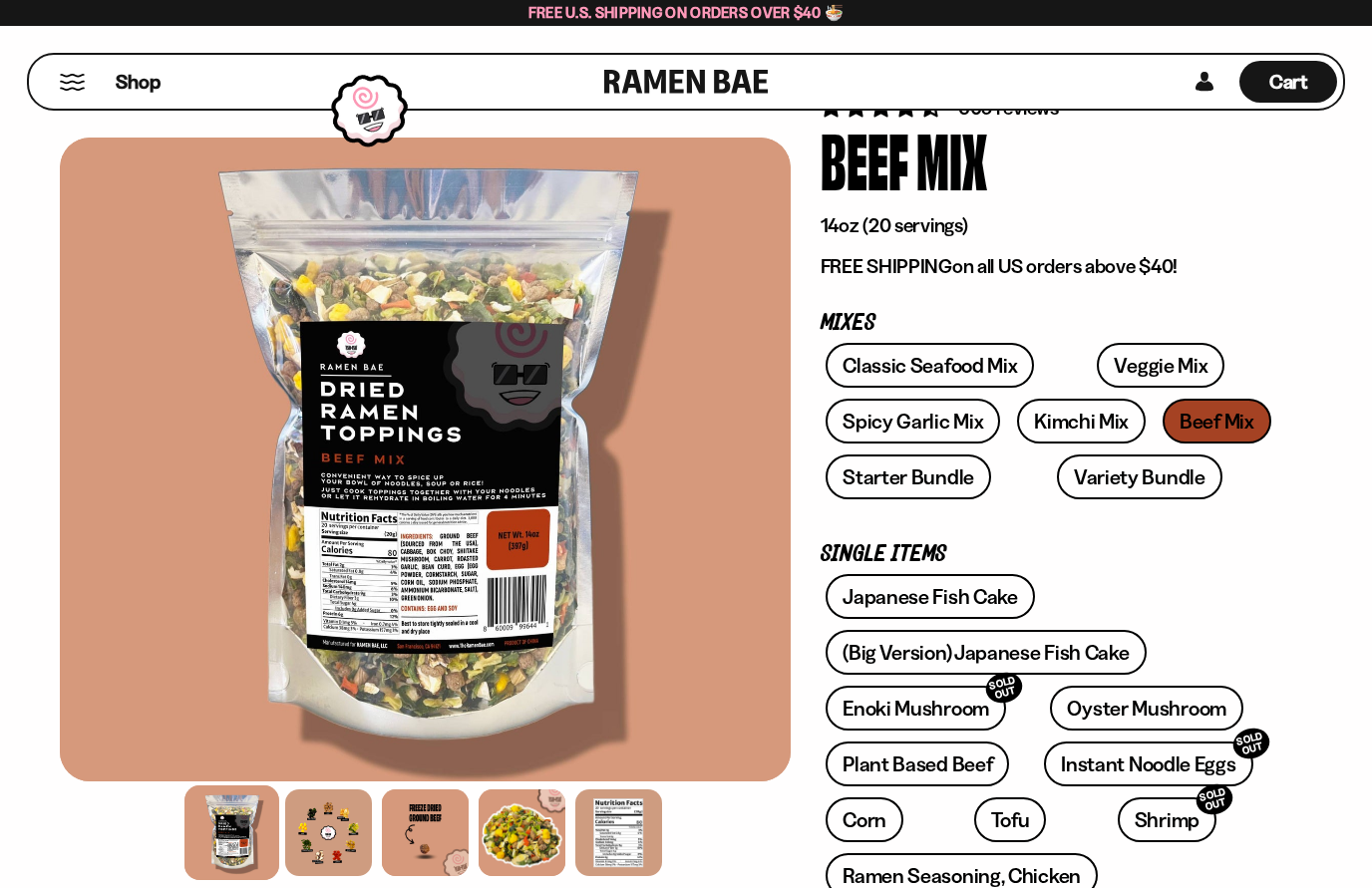 click on "Starter Bundle" at bounding box center [908, 476] 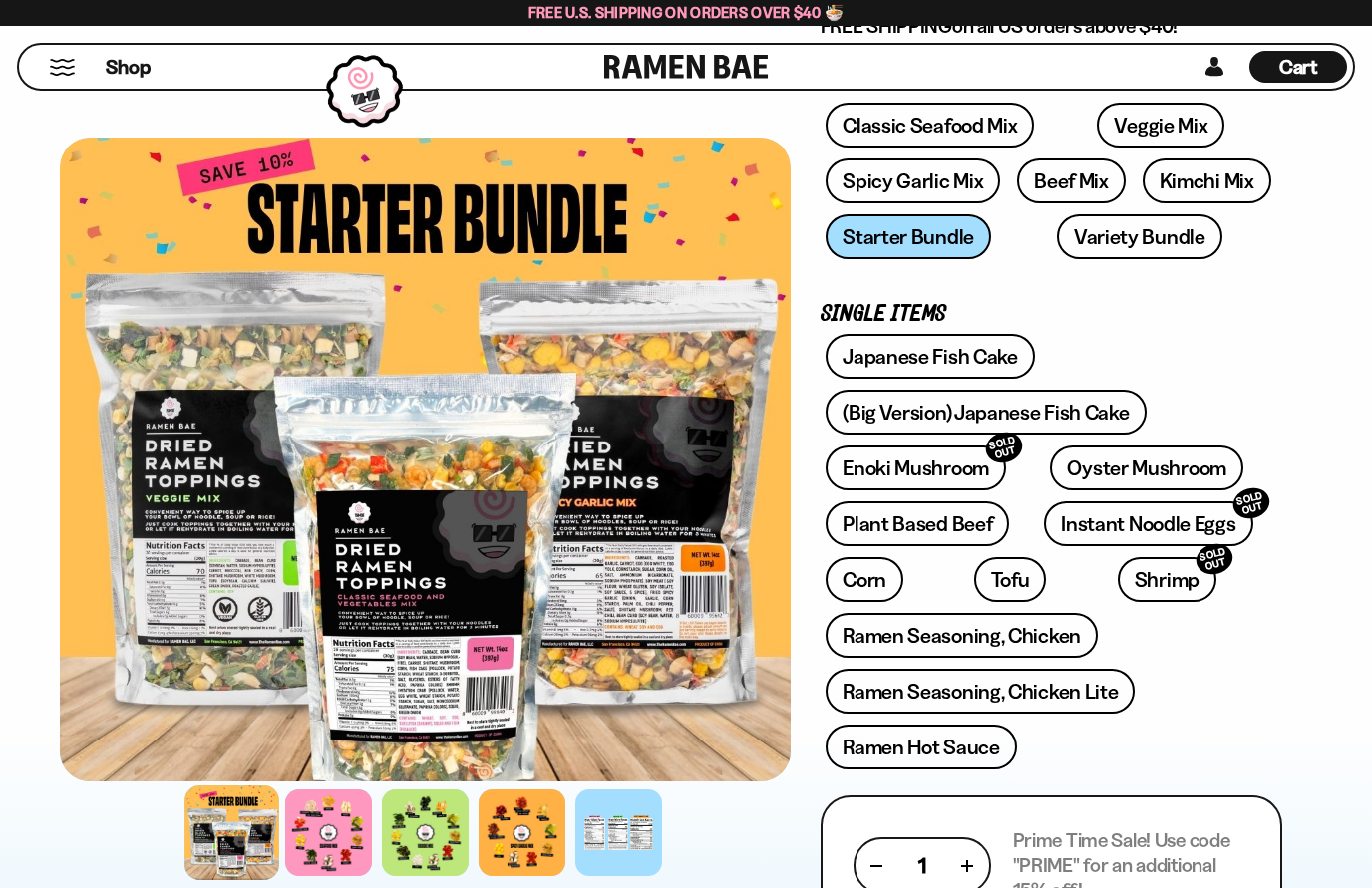 scroll, scrollTop: 319, scrollLeft: 0, axis: vertical 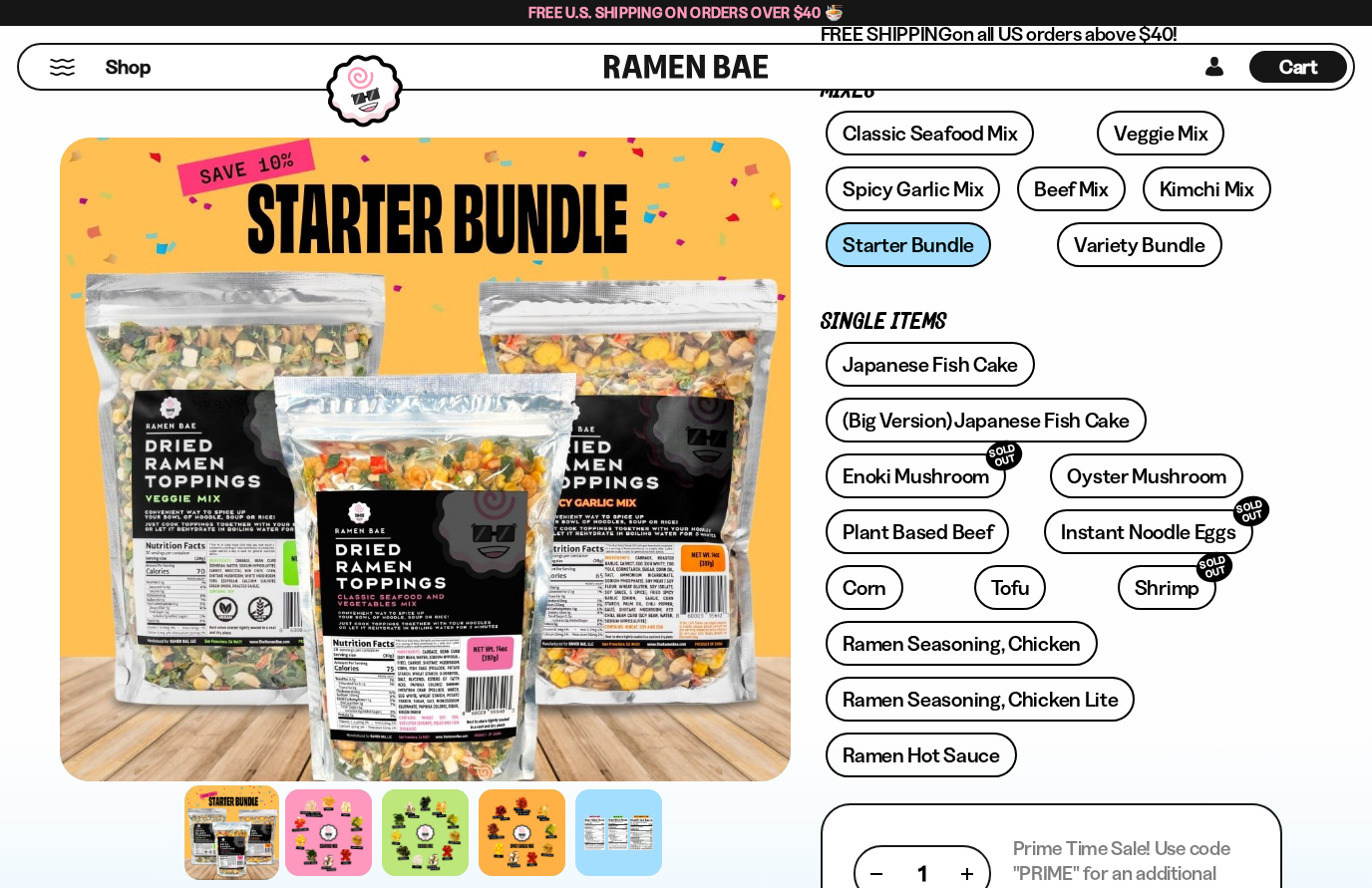 click on "Variety Bundle" at bounding box center (1140, 244) 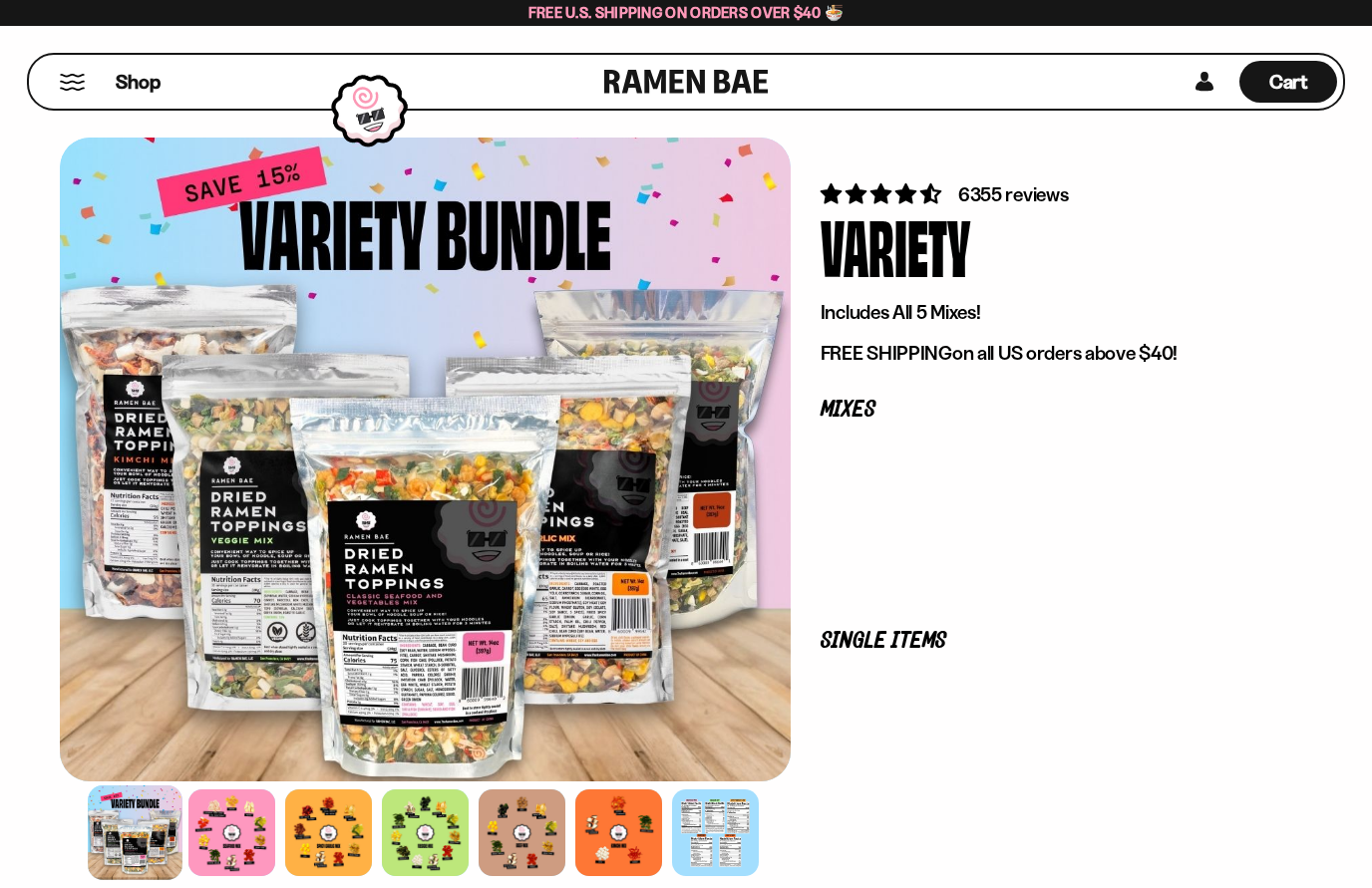 scroll, scrollTop: 0, scrollLeft: 0, axis: both 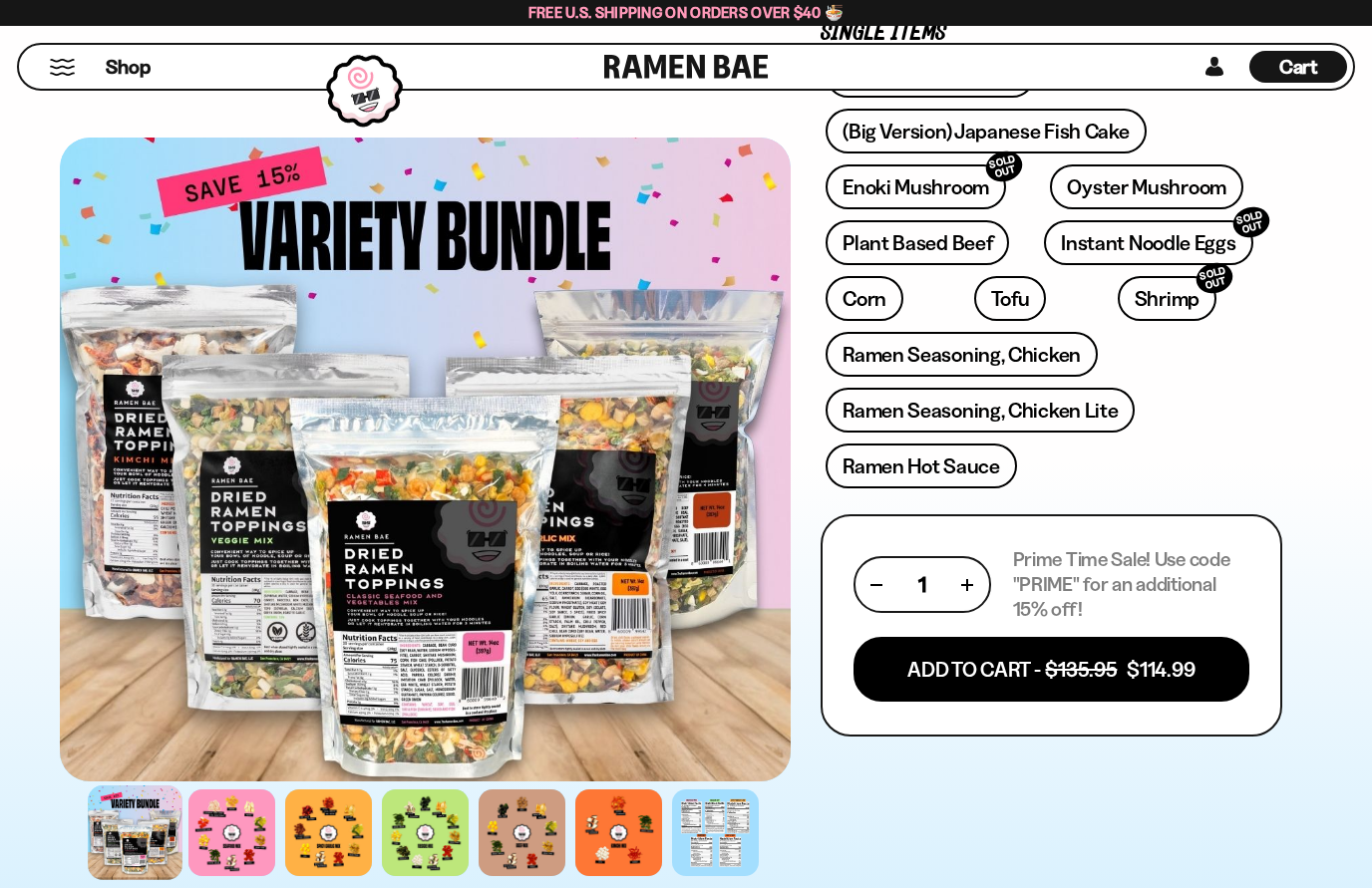 click on "Shop" at bounding box center [128, 67] 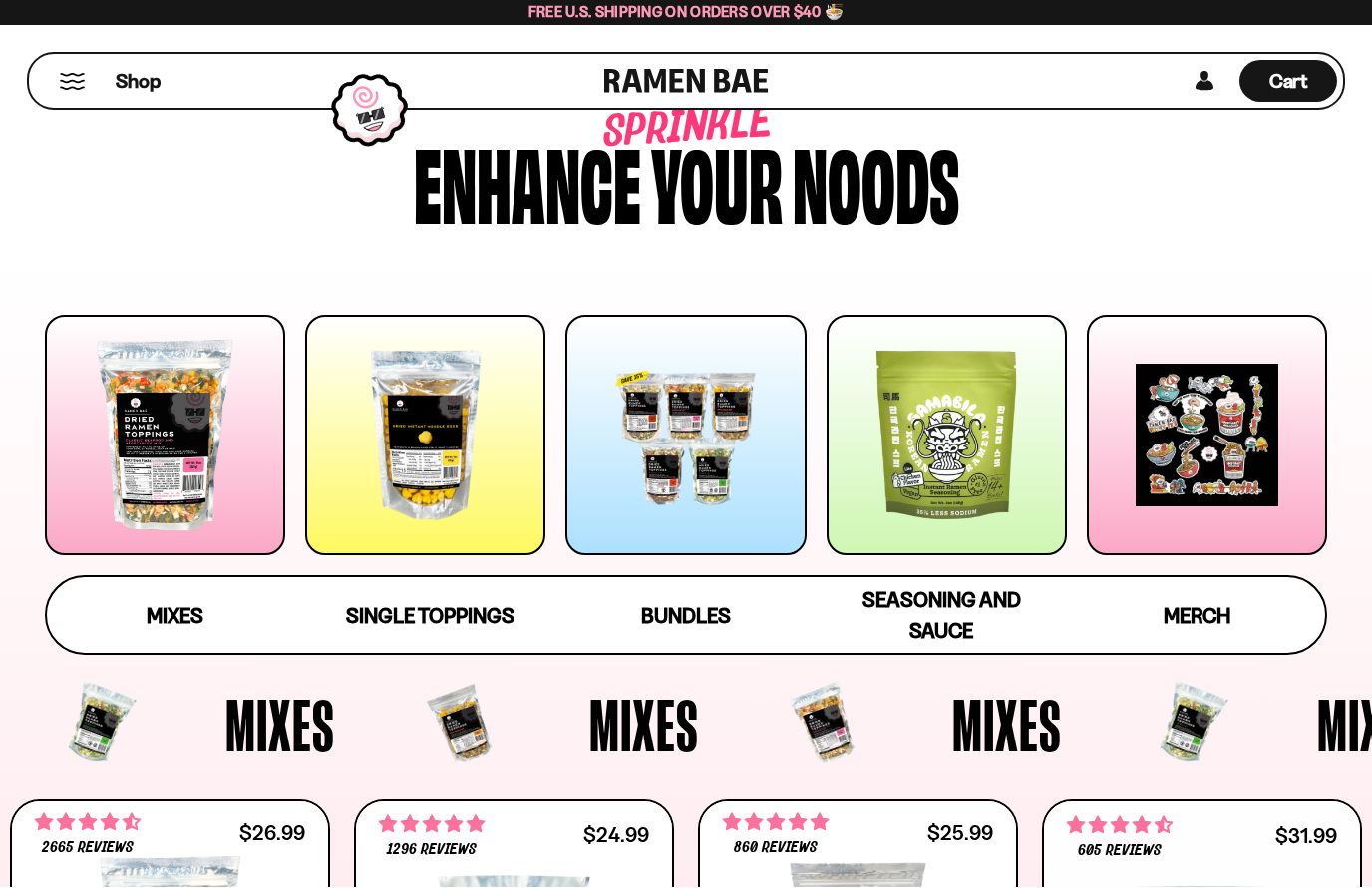 scroll, scrollTop: 58, scrollLeft: 0, axis: vertical 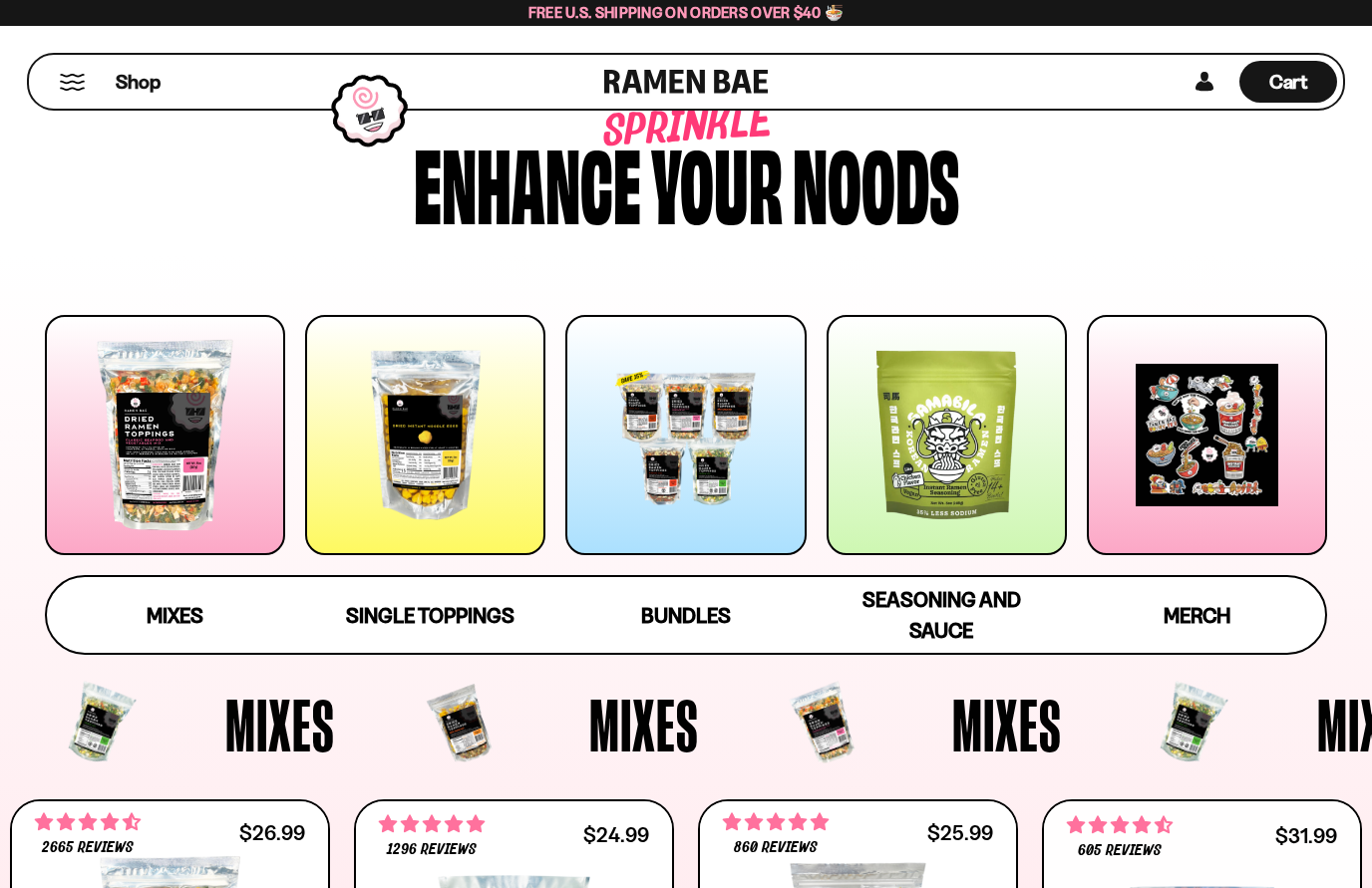 click at bounding box center (425, 435) 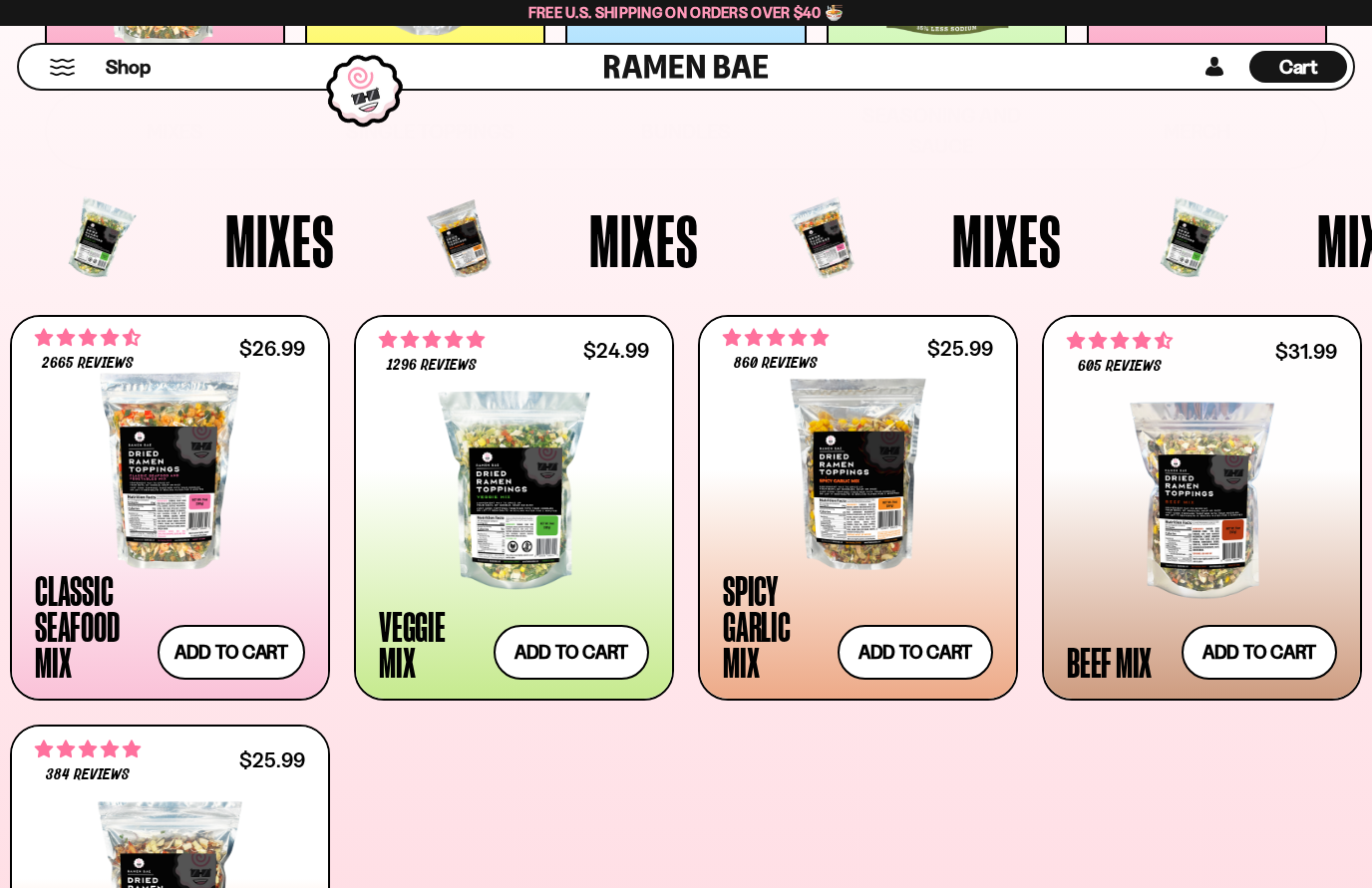 scroll, scrollTop: 557, scrollLeft: 0, axis: vertical 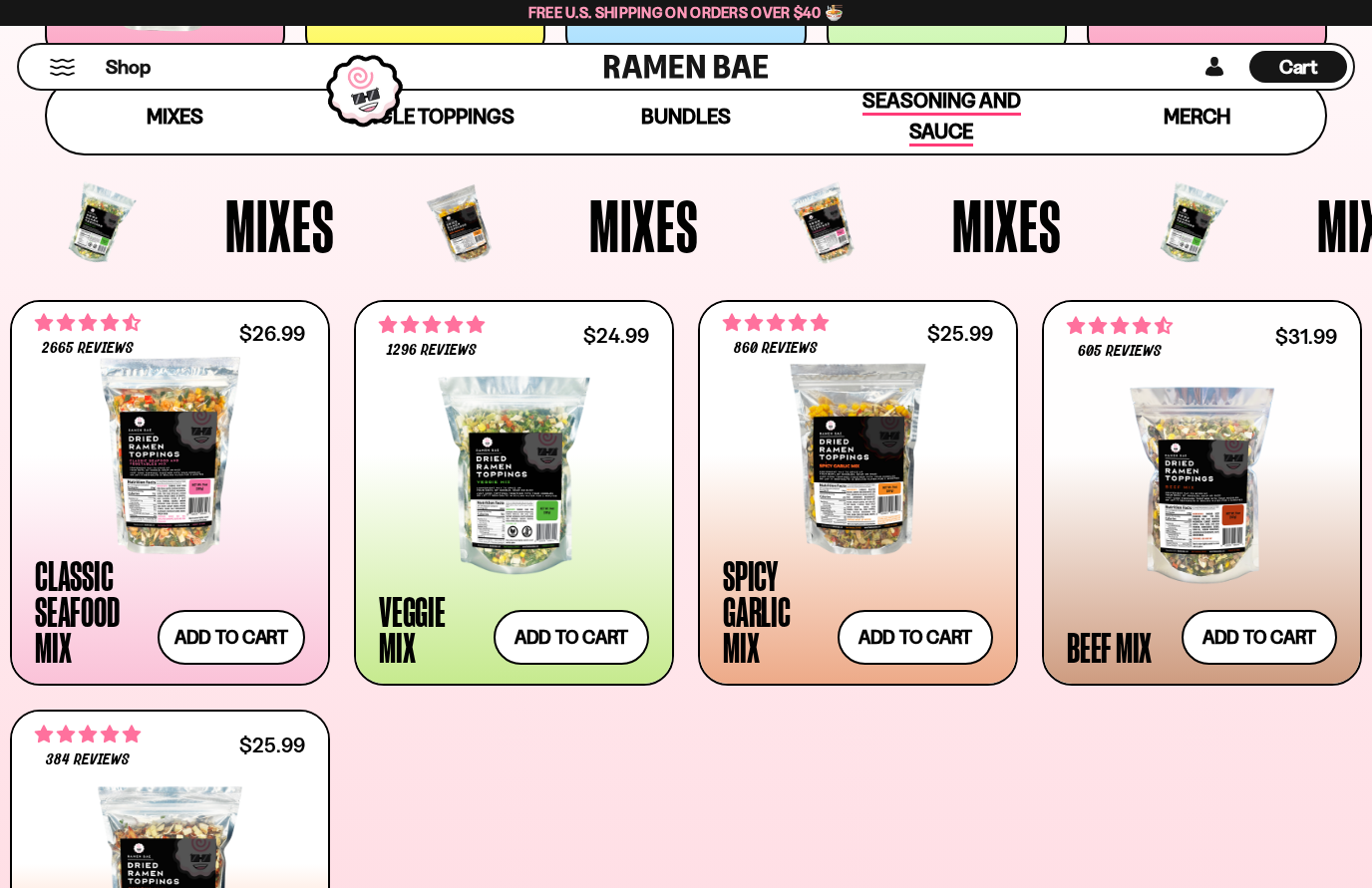 click on "Seasoning and Sauce" at bounding box center [941, 117] 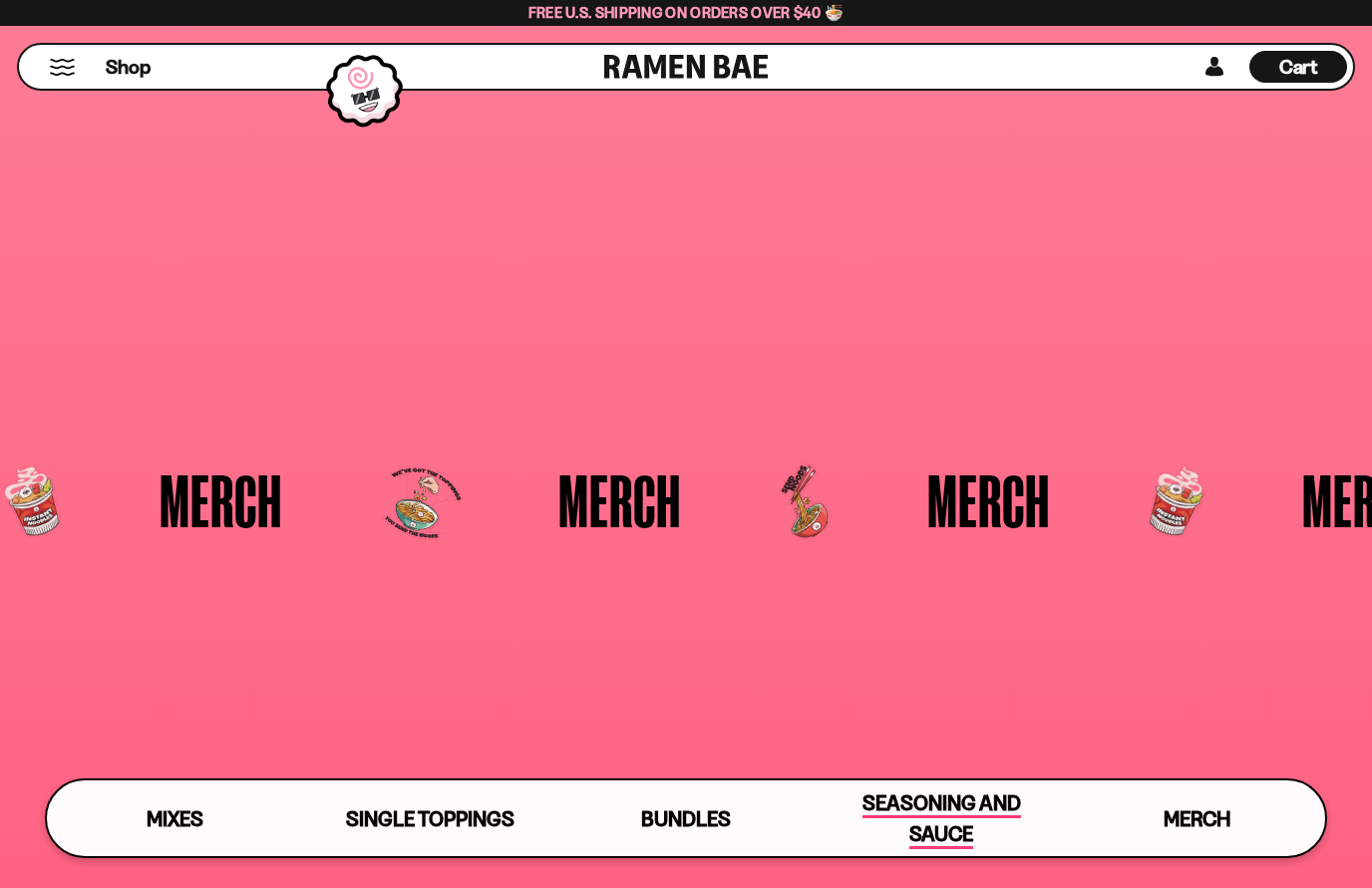 scroll, scrollTop: 4939, scrollLeft: 0, axis: vertical 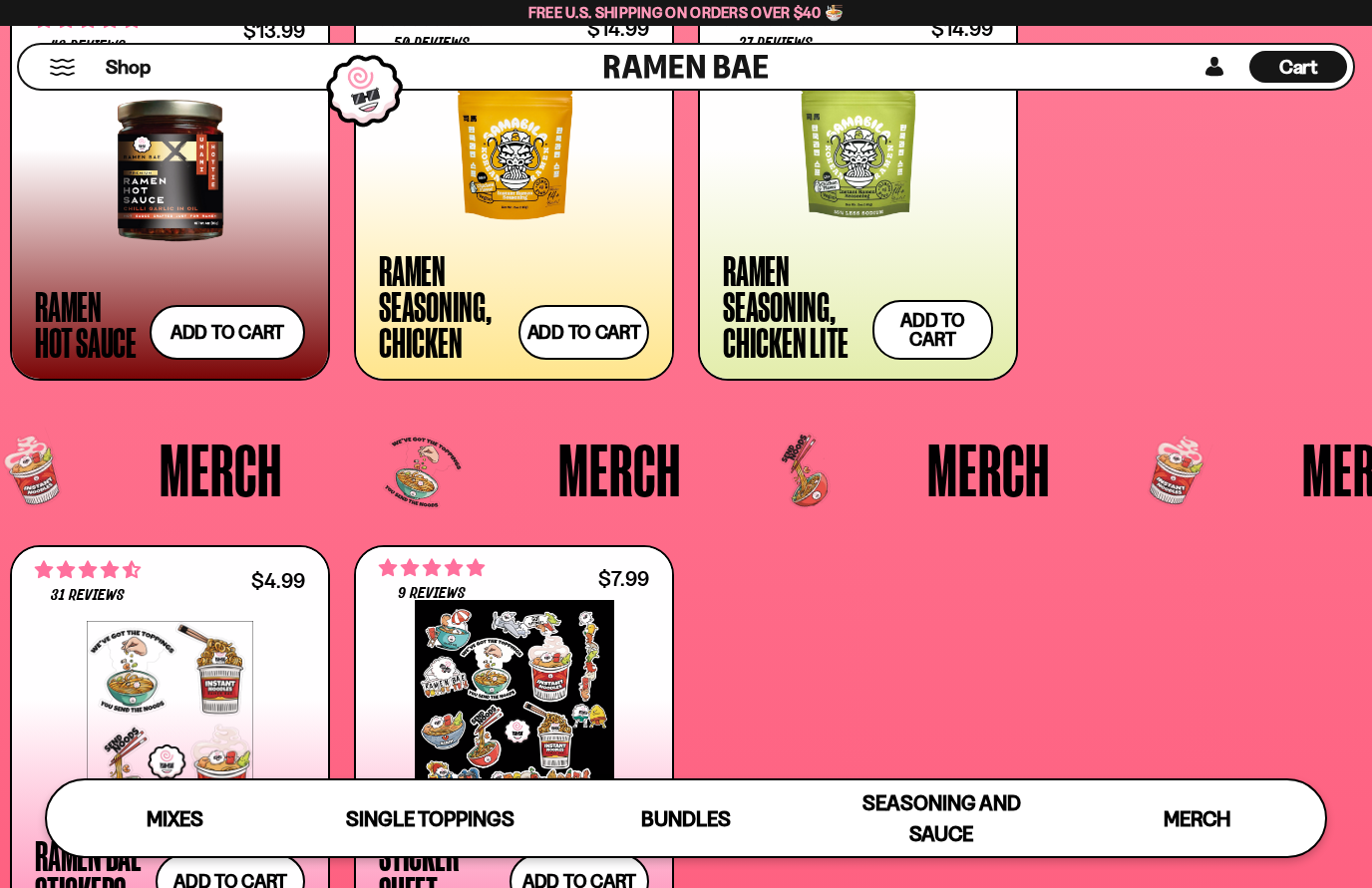 click at bounding box center (514, 150) 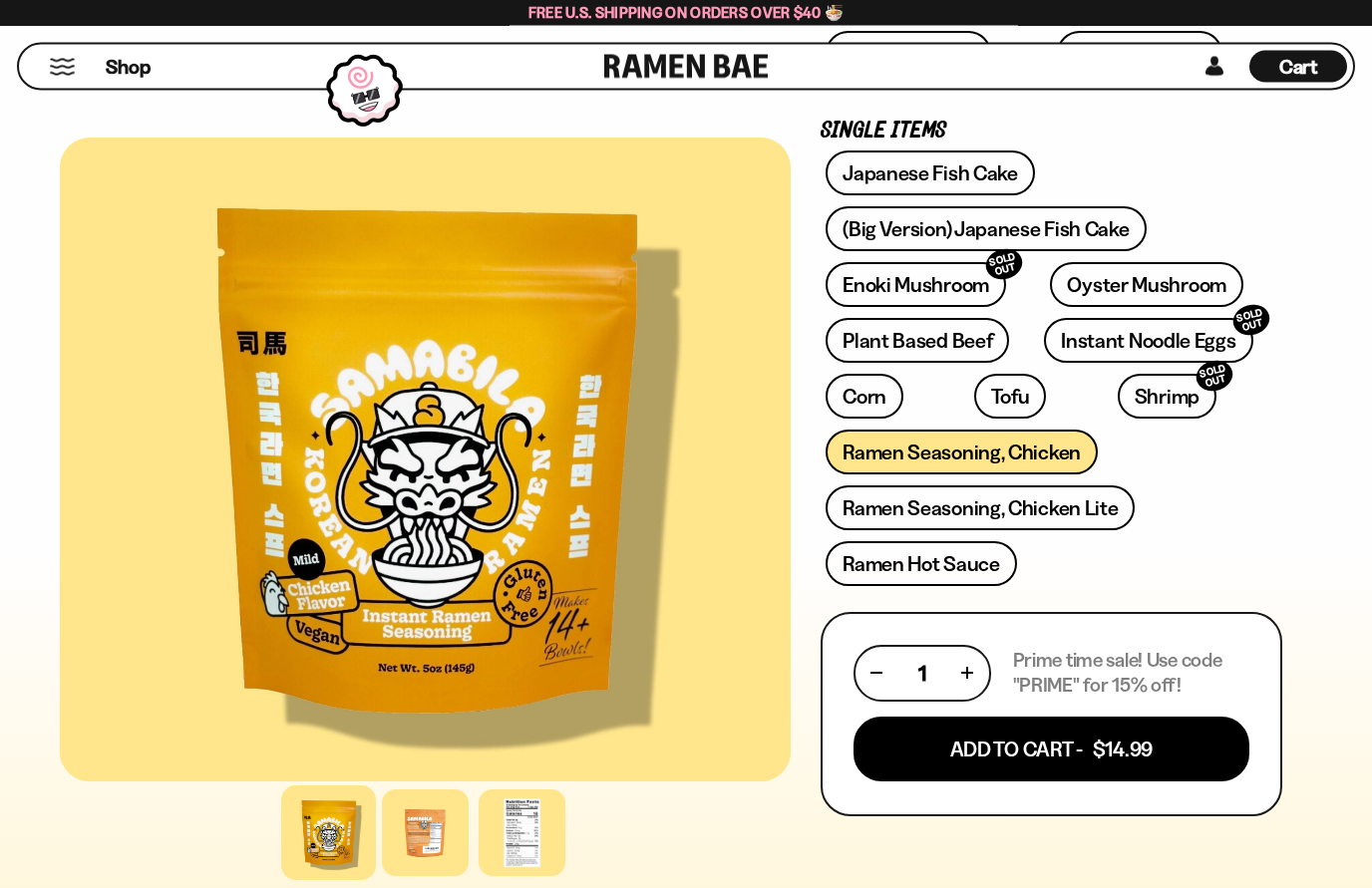 scroll, scrollTop: 589, scrollLeft: 0, axis: vertical 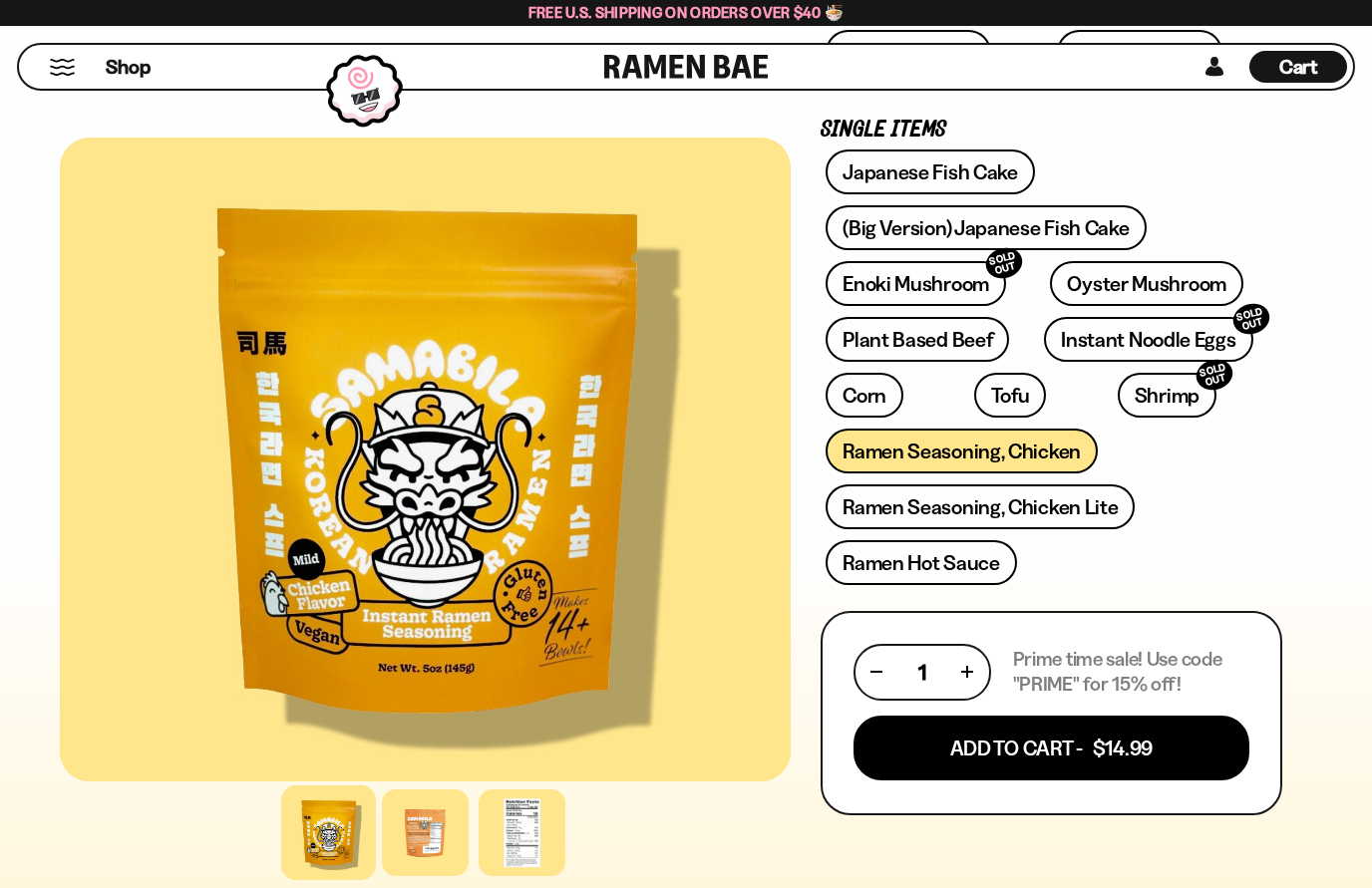 click on "Add To Cart -
$14.99" at bounding box center [1051, 747] 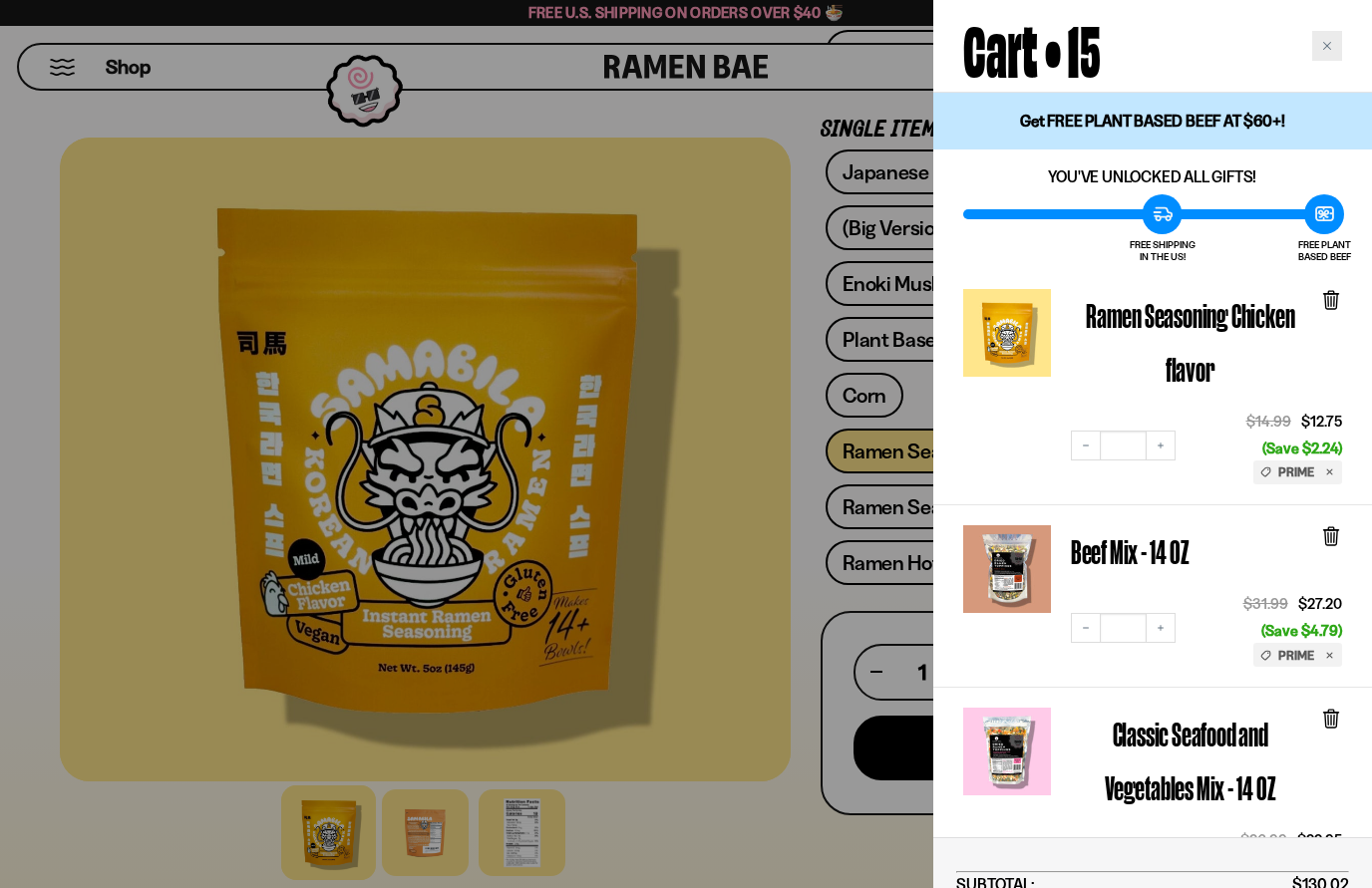 click at bounding box center (1327, 46) 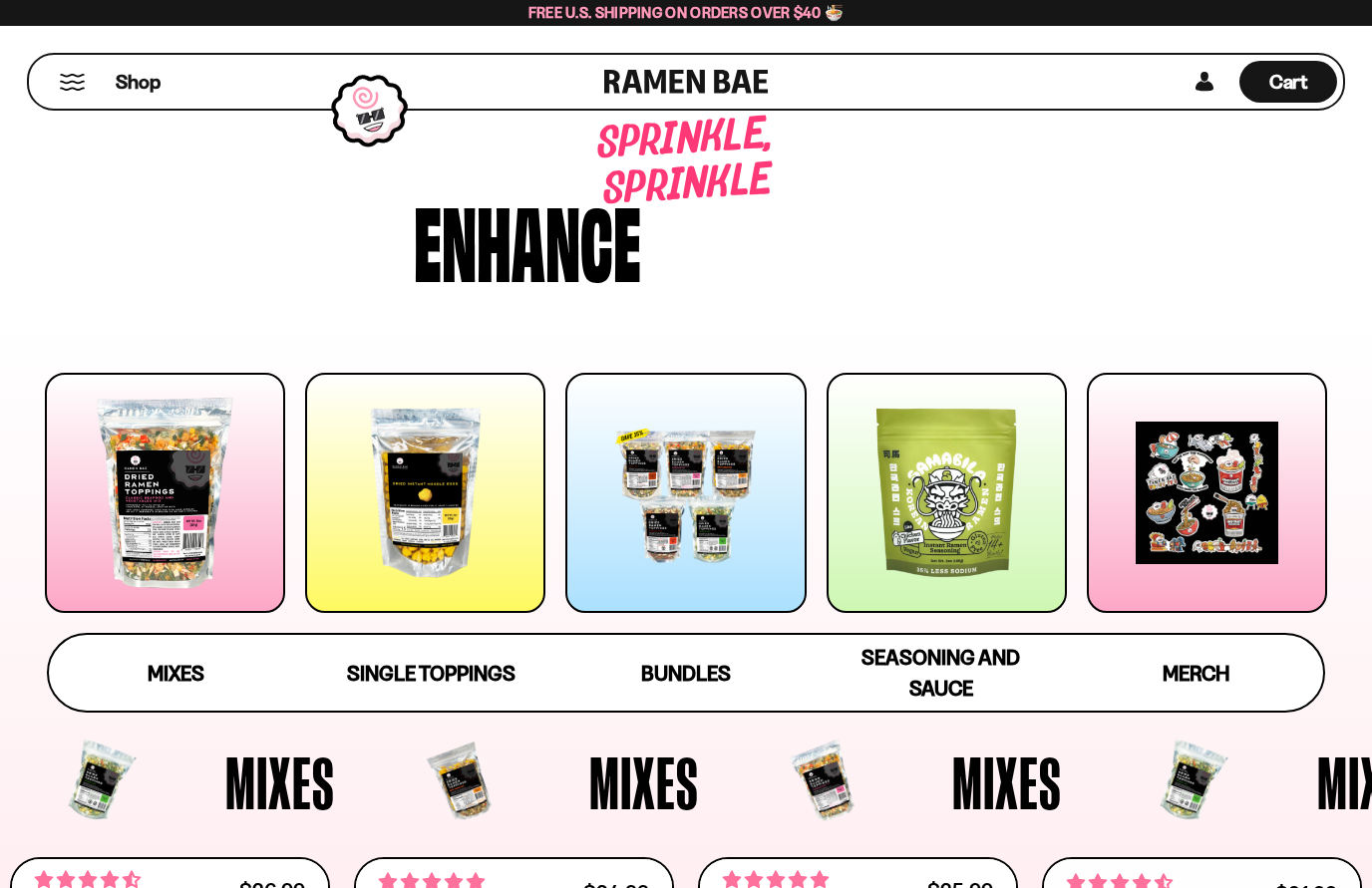 scroll, scrollTop: 0, scrollLeft: 0, axis: both 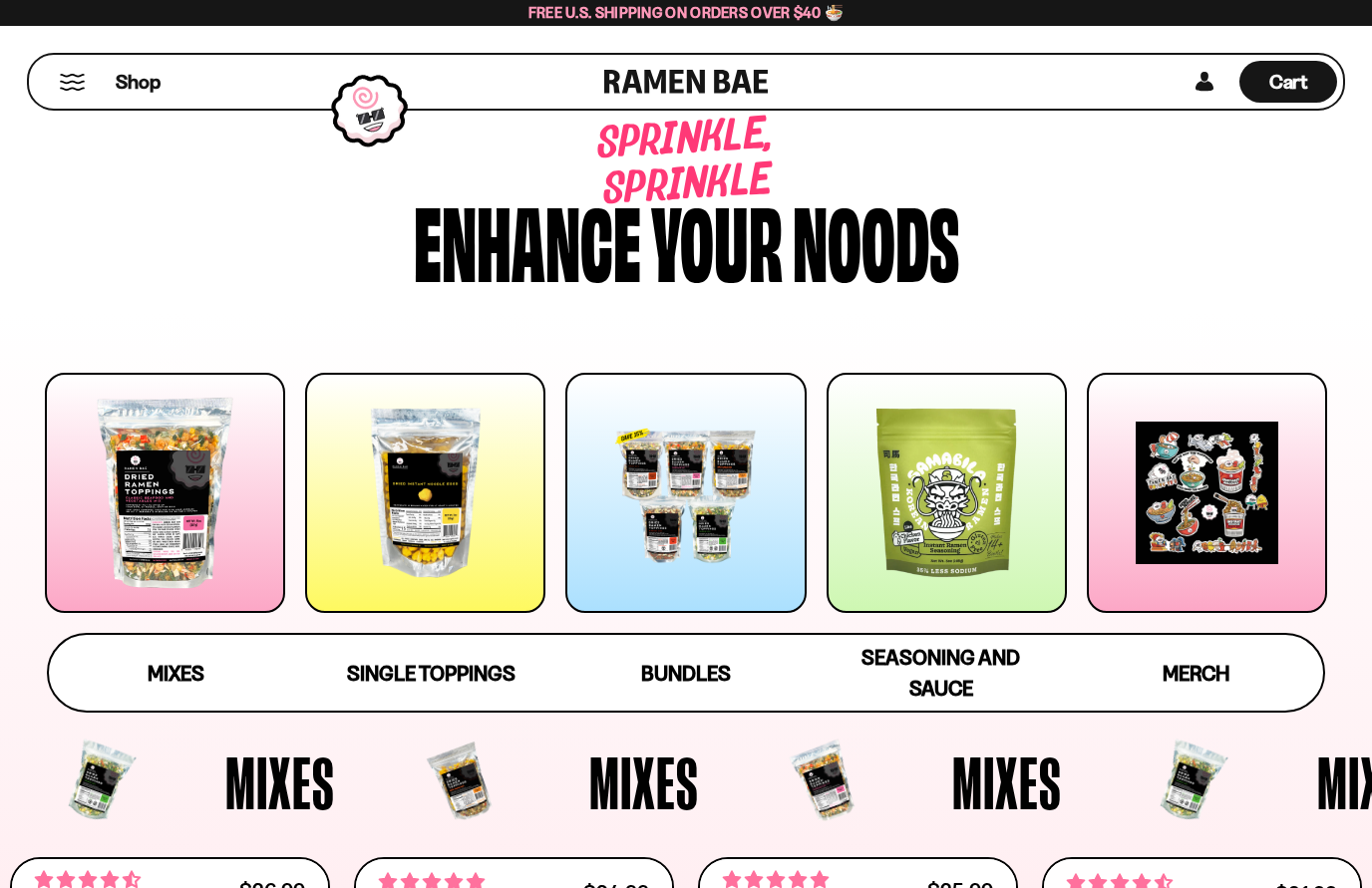 click on "Cart" at bounding box center (1288, 82) 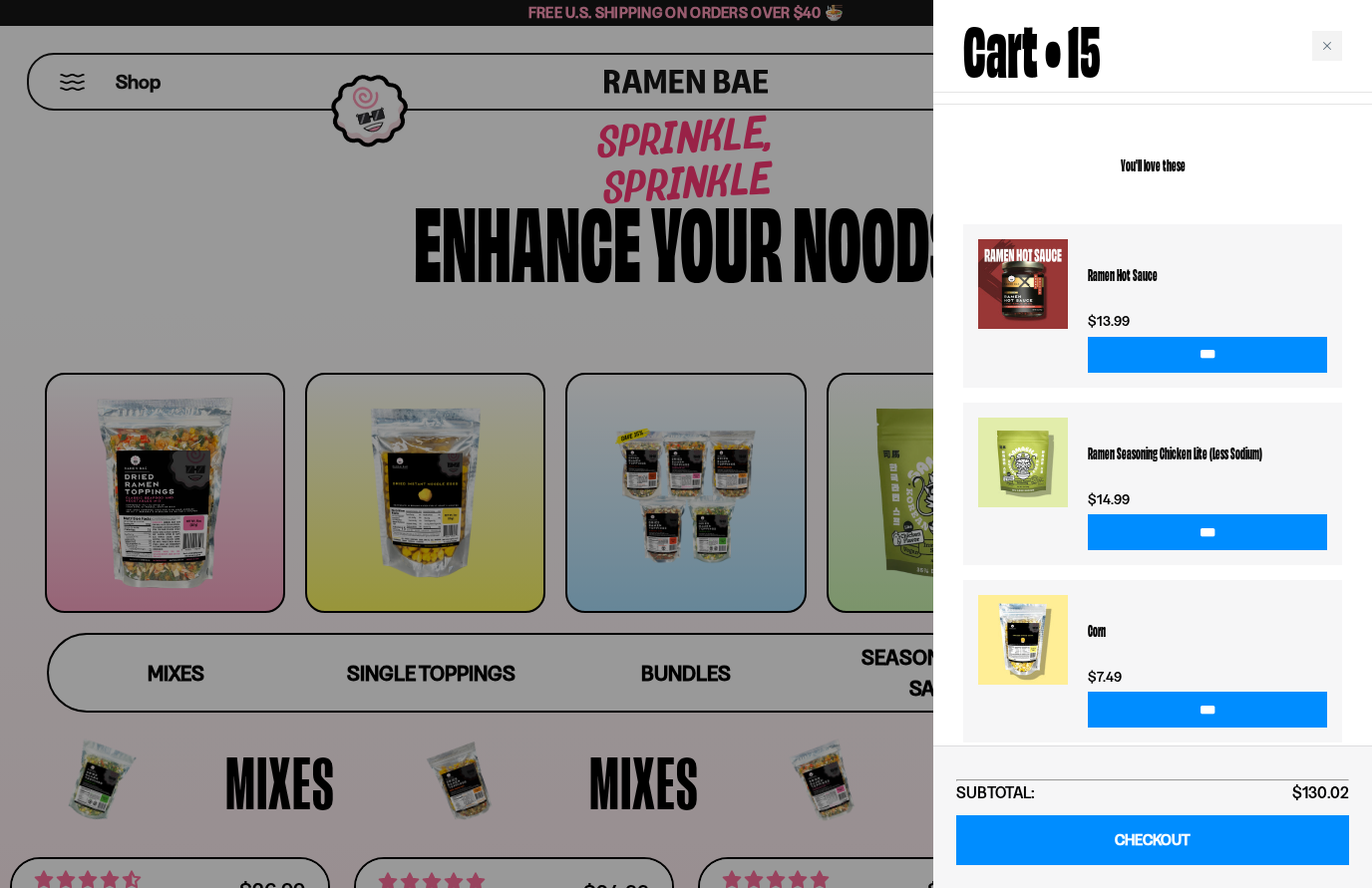 scroll, scrollTop: 2988, scrollLeft: 0, axis: vertical 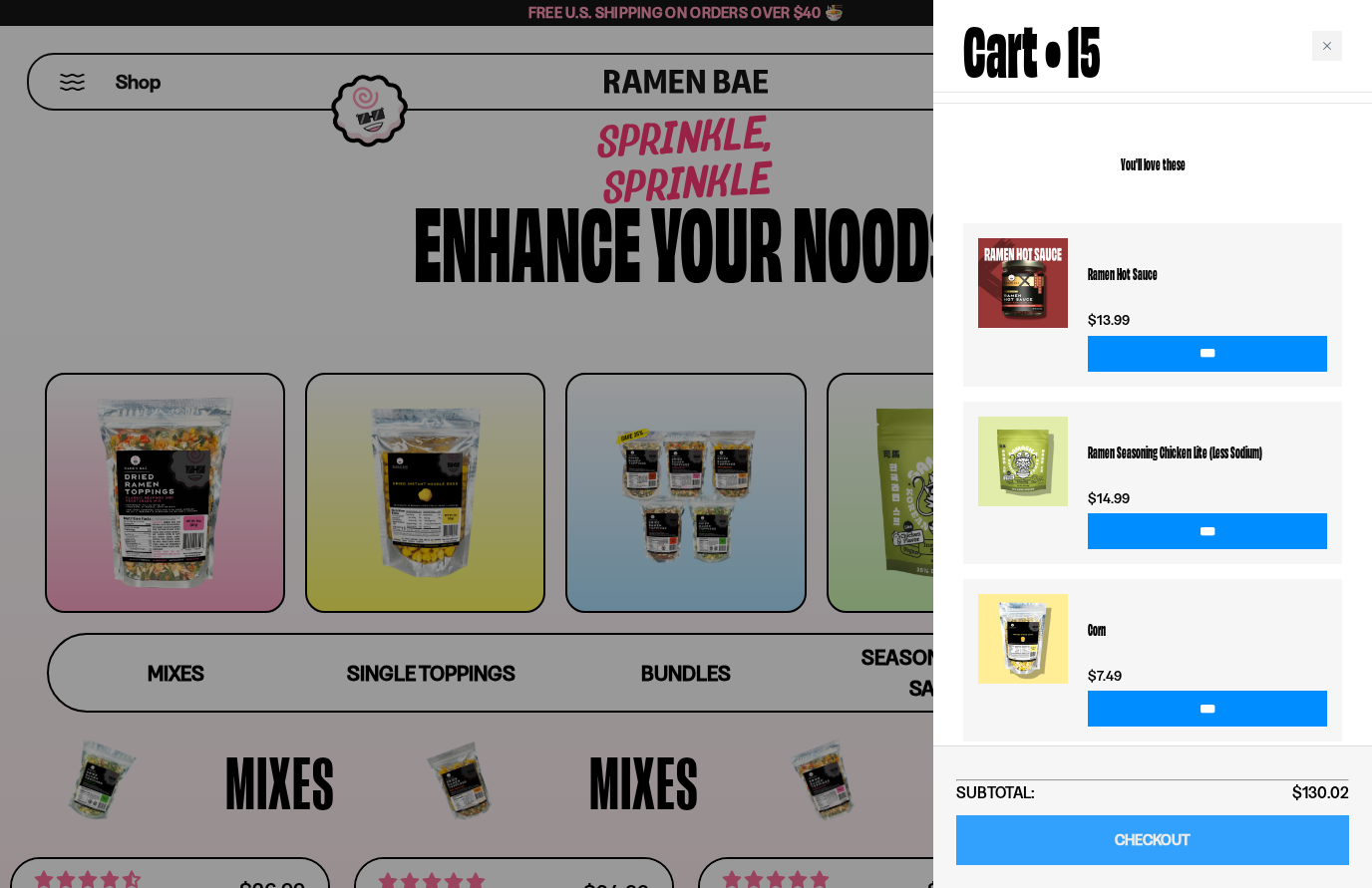 click on "CHECKOUT" at bounding box center [1153, 840] 